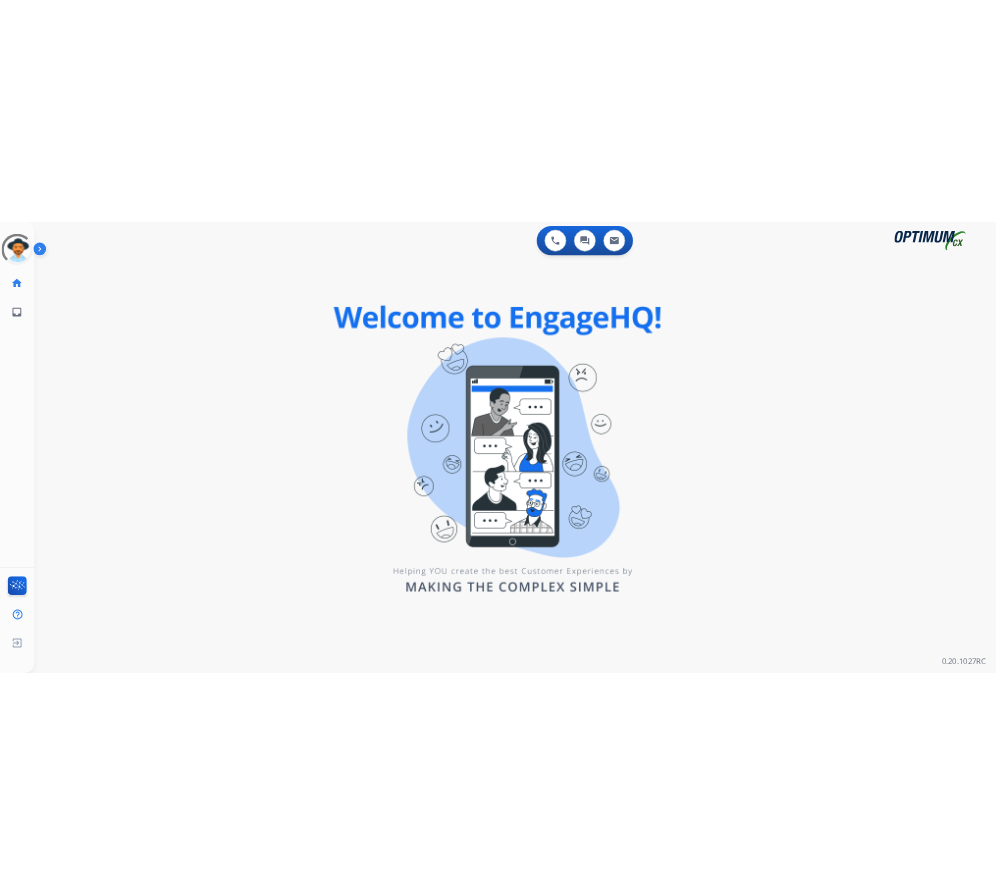 scroll, scrollTop: 0, scrollLeft: 0, axis: both 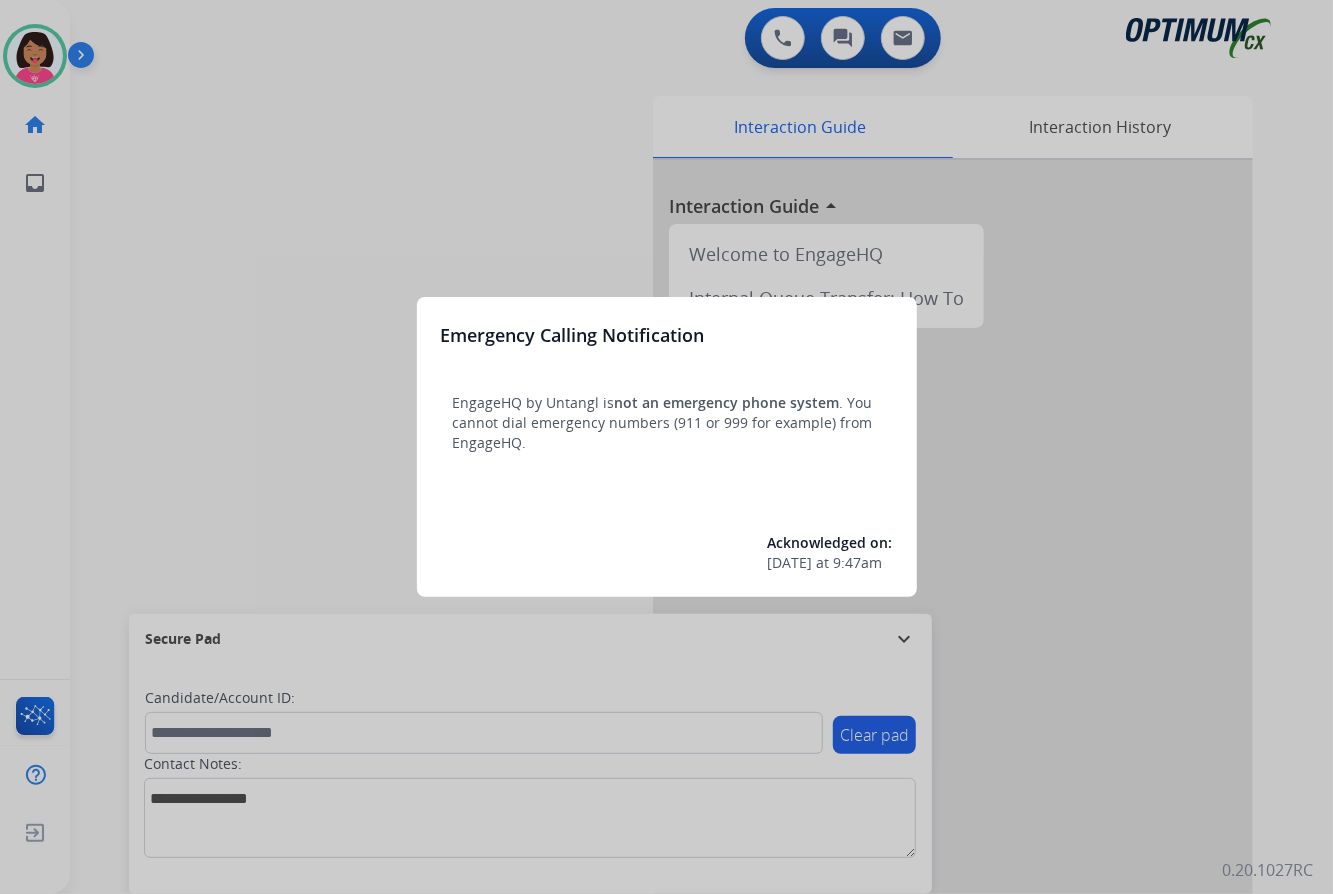 click at bounding box center (666, 447) 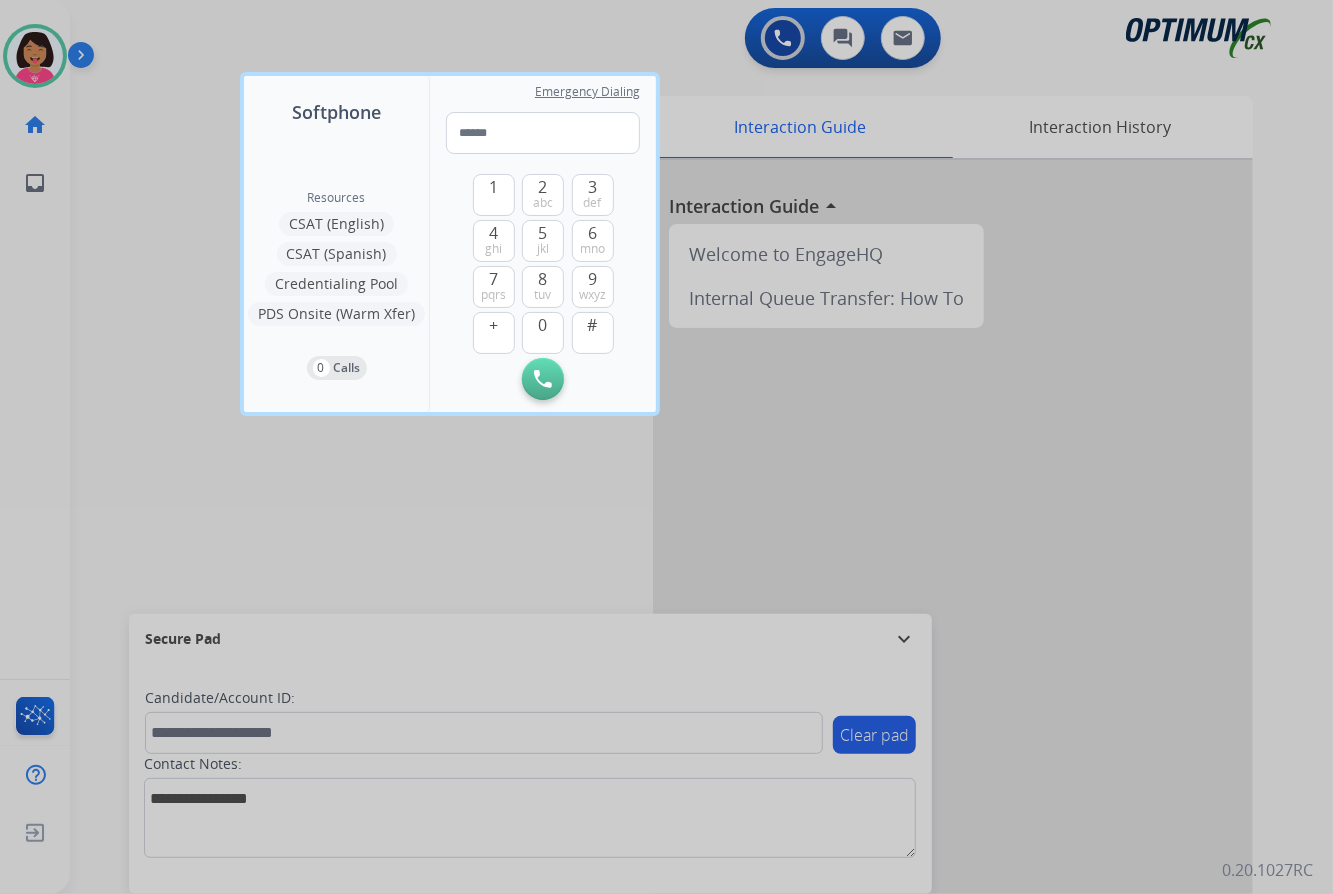 drag, startPoint x: 1030, startPoint y: 214, endPoint x: 1298, endPoint y: 129, distance: 281.15656 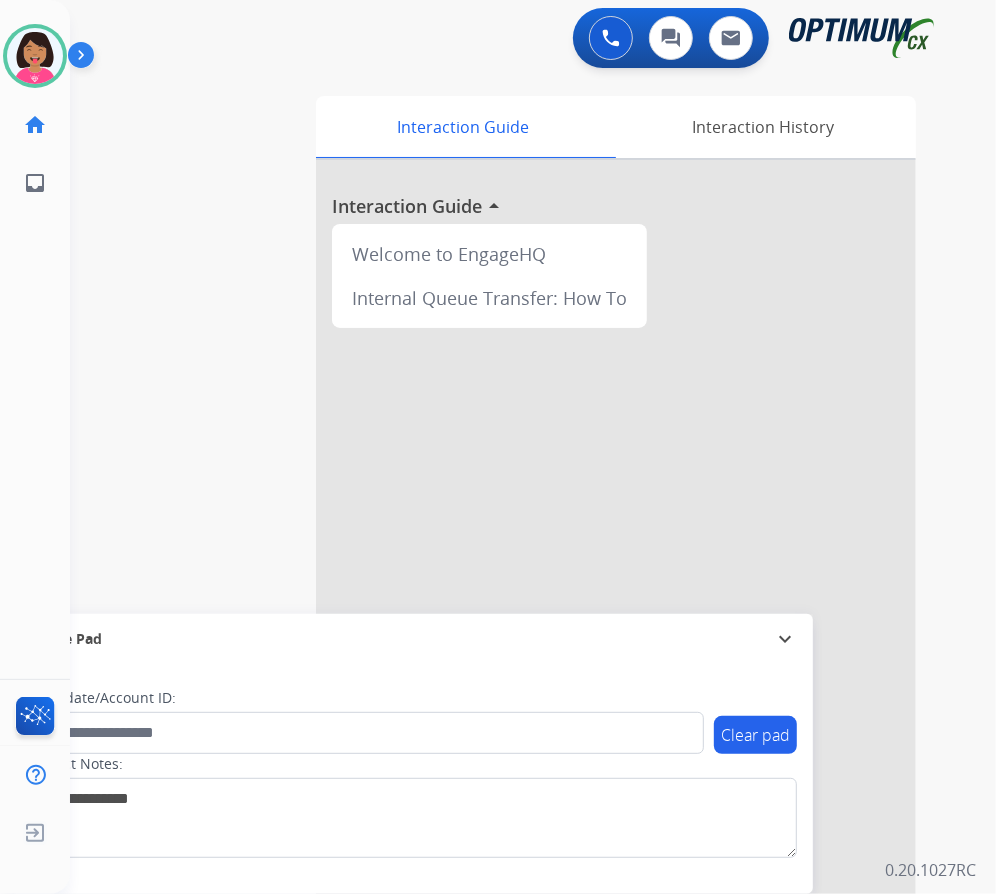 click on "swap_horiz Break voice bridge close_fullscreen Connect 3-Way Call merge_type Separate 3-Way Call  Interaction Guide   Interaction History  Interaction Guide arrow_drop_up  Welcome to EngageHQ   Internal Queue Transfer: How To  Secure Pad expand_more Clear pad Candidate/Account ID: Contact Notes:" at bounding box center [509, 489] 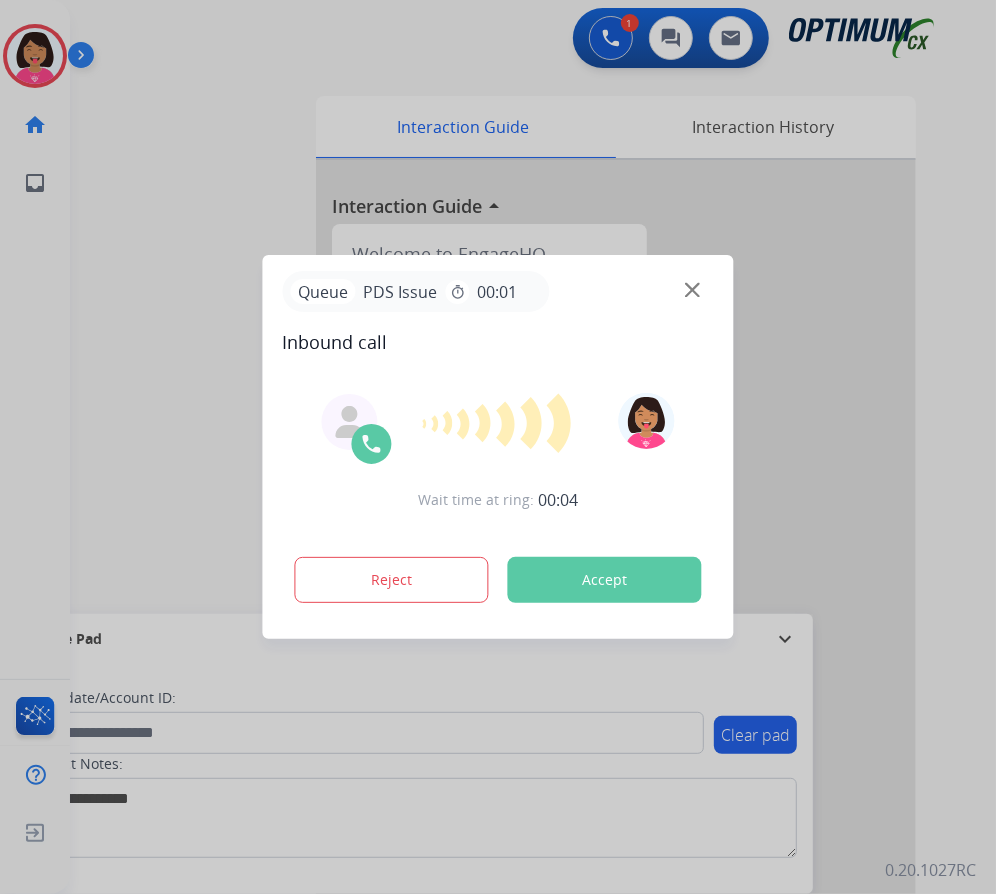 click at bounding box center [692, 290] 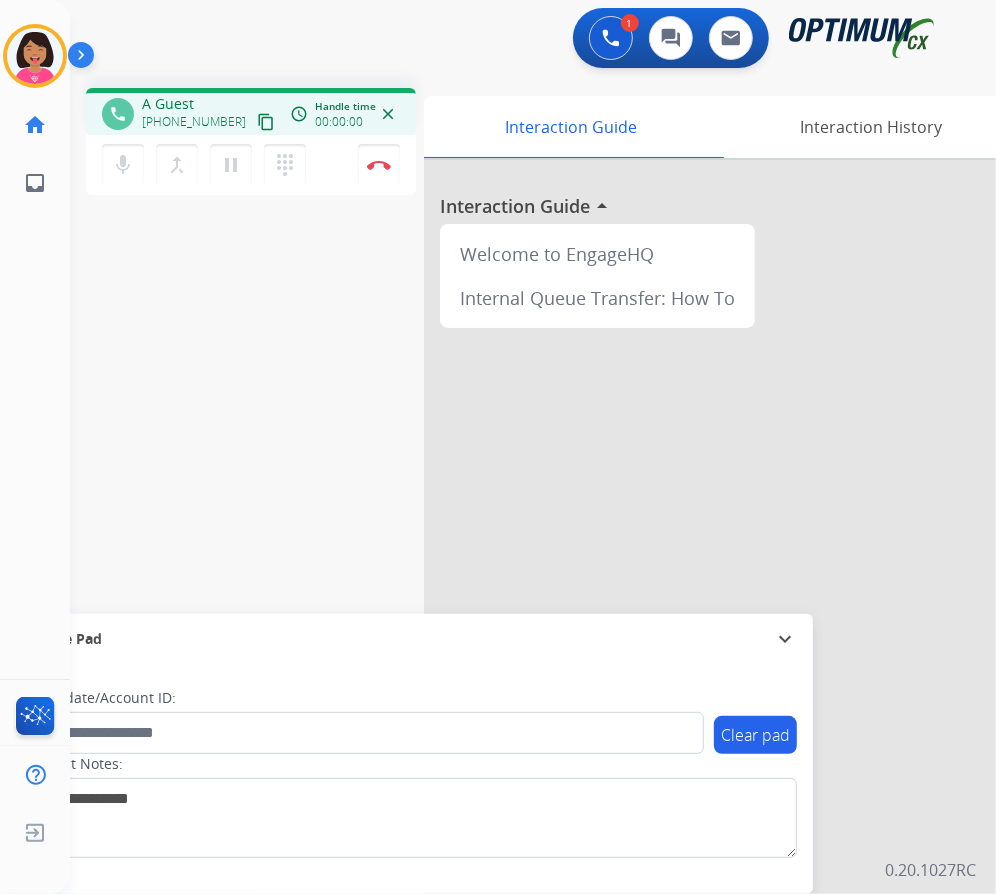 click on "phone A Guest [PHONE_NUMBER] content_copy access_time Call metrics Queue   00:07 Hold   00:00 Talk   00:00:00 Total   00:00:00 Handle time 00:00:00 close mic Mute merge_type Bridge pause Hold dialpad Dialpad Disconnect swap_horiz Break voice bridge close_fullscreen Connect 3-Way Call merge_type Separate 3-Way Call  Interaction Guide   Interaction History  Interaction Guide arrow_drop_up  Welcome to EngageHQ   Internal Queue Transfer: How To  Secure Pad expand_more Clear pad Candidate/Account ID: Contact Notes:" at bounding box center (509, 489) 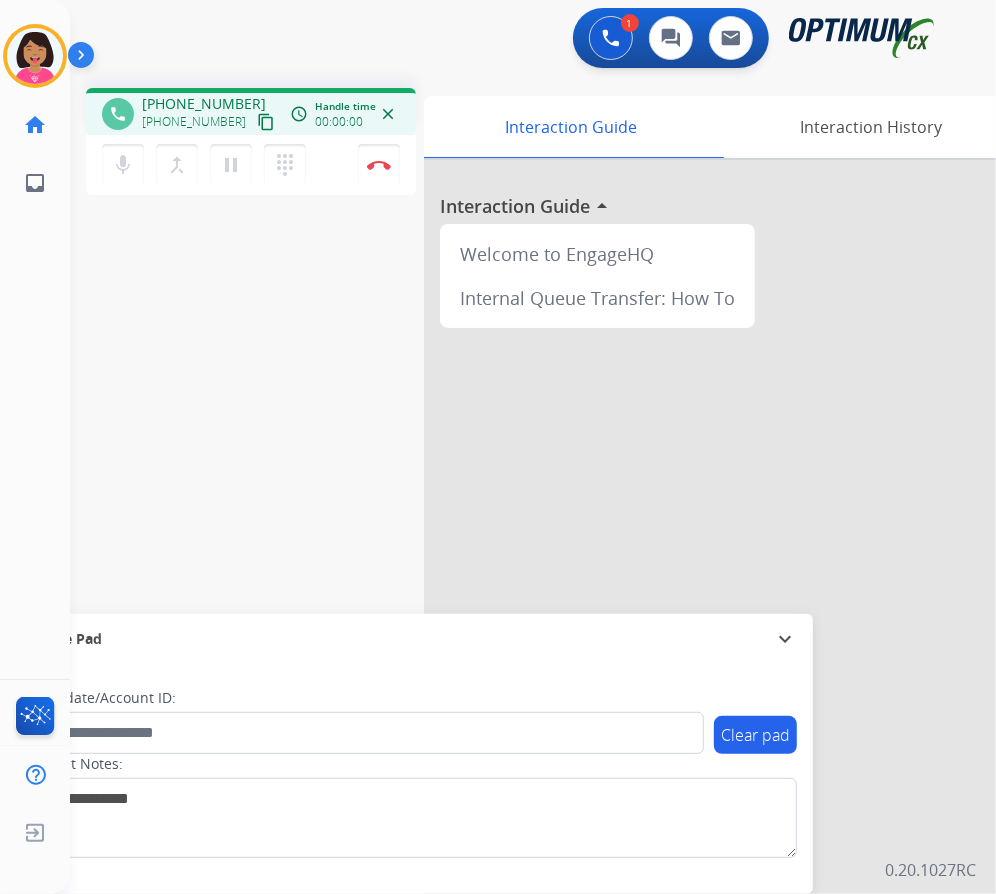 click on "content_copy" at bounding box center (266, 122) 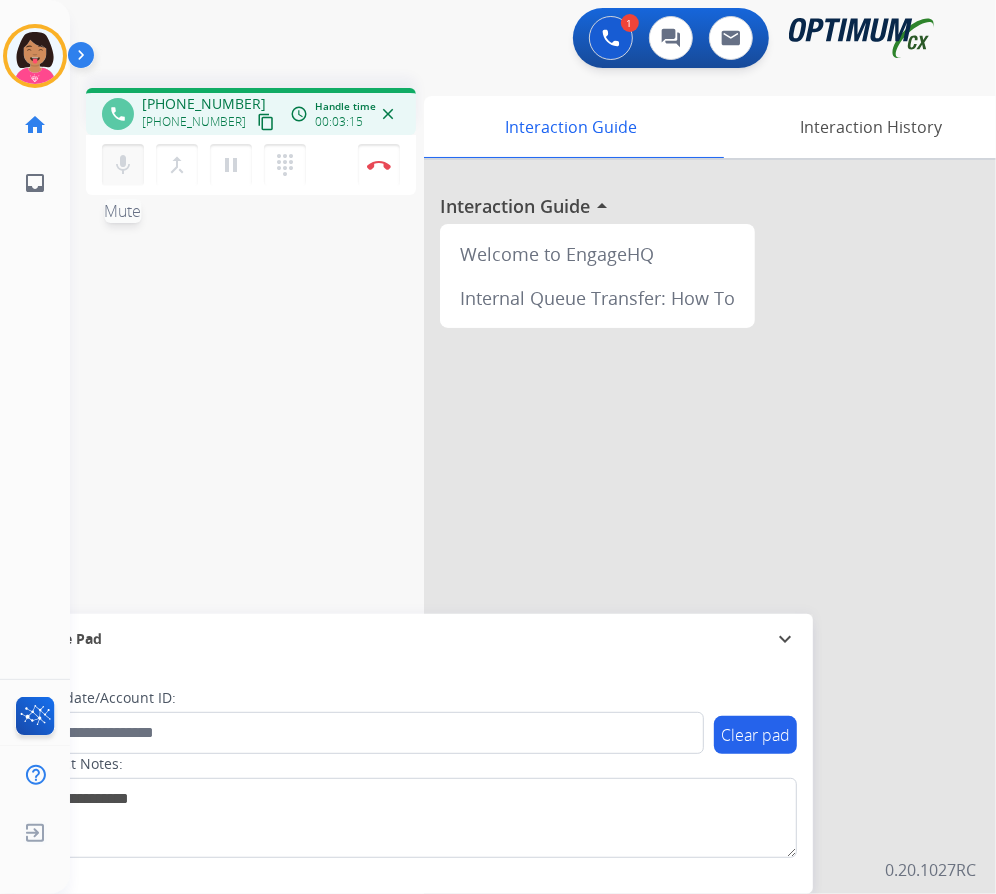 click on "mic" at bounding box center [123, 165] 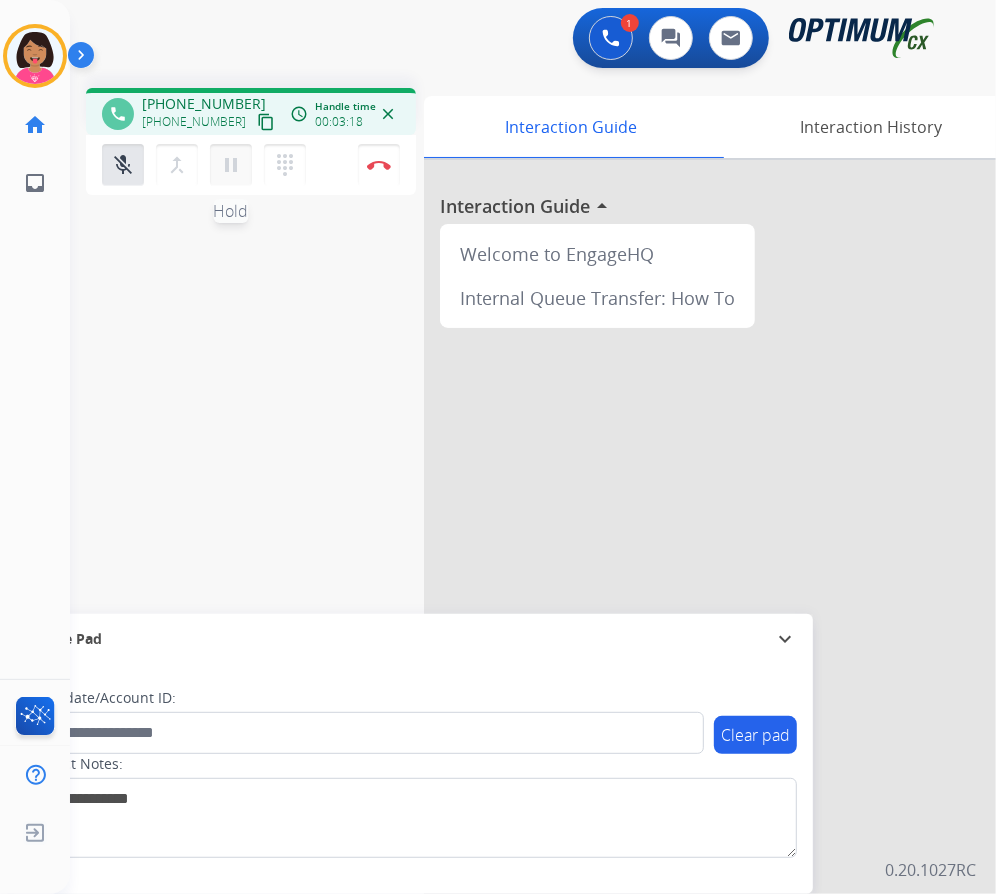 click on "pause" at bounding box center [231, 165] 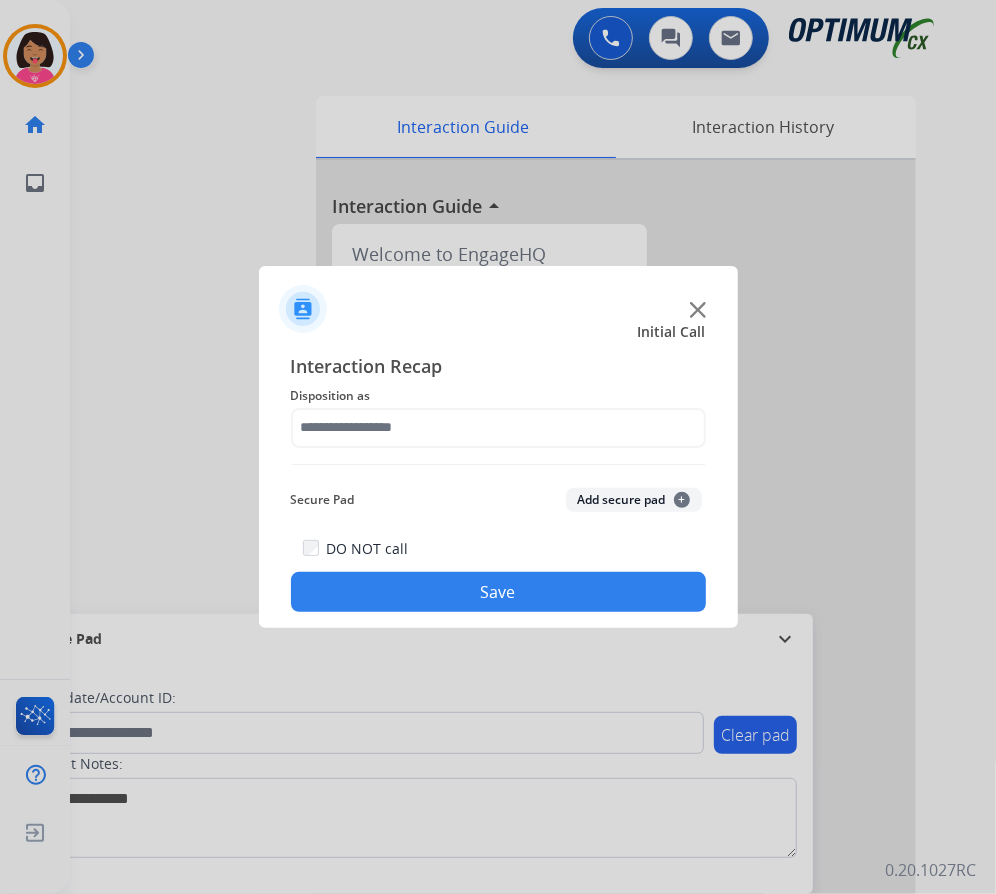 click at bounding box center [498, 447] 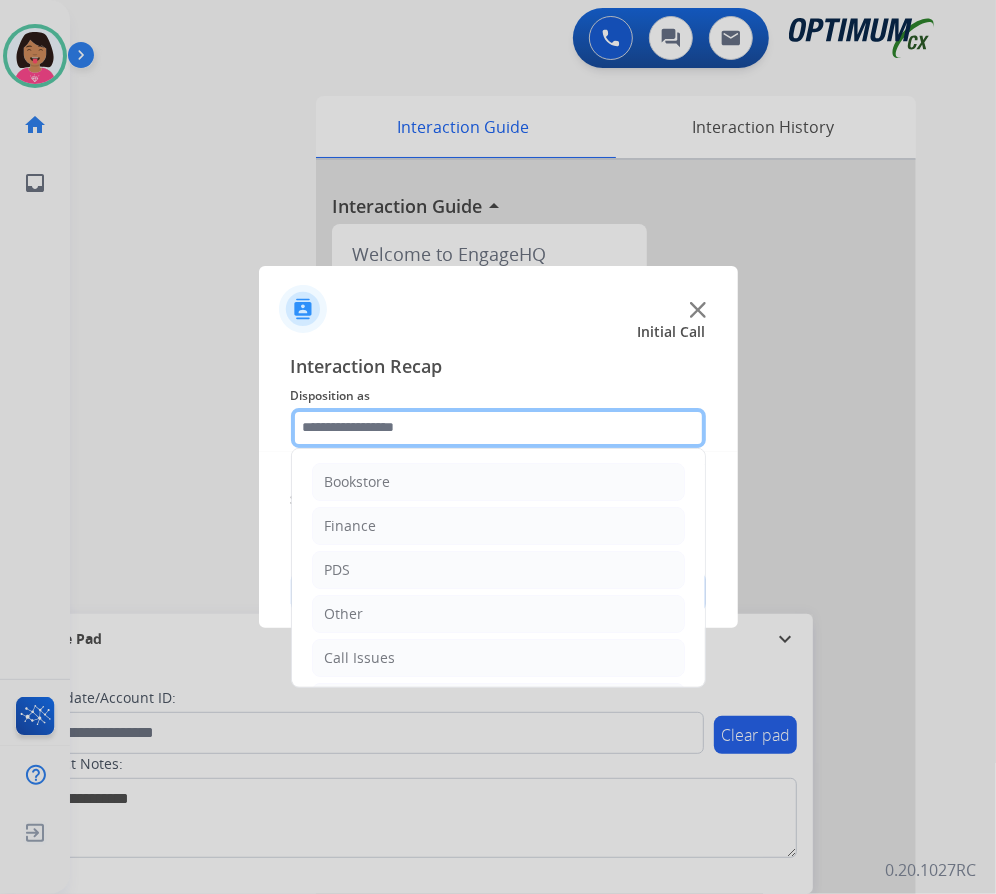 click 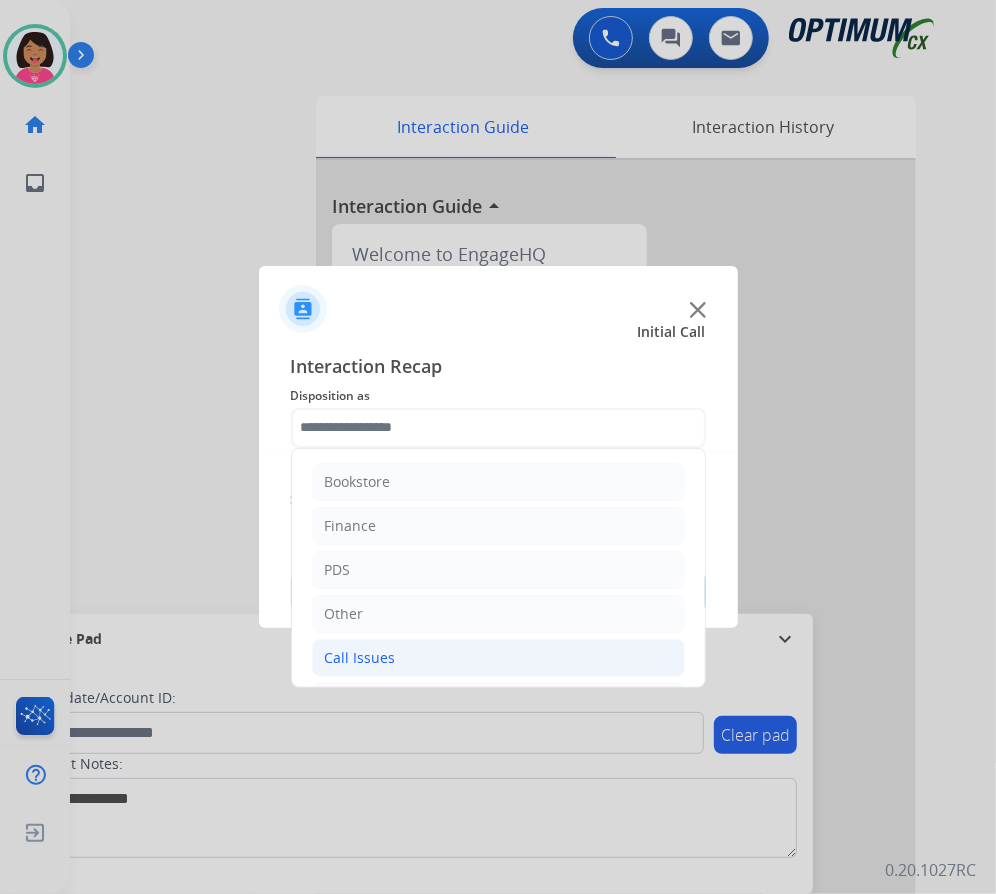 click on "Call Issues" 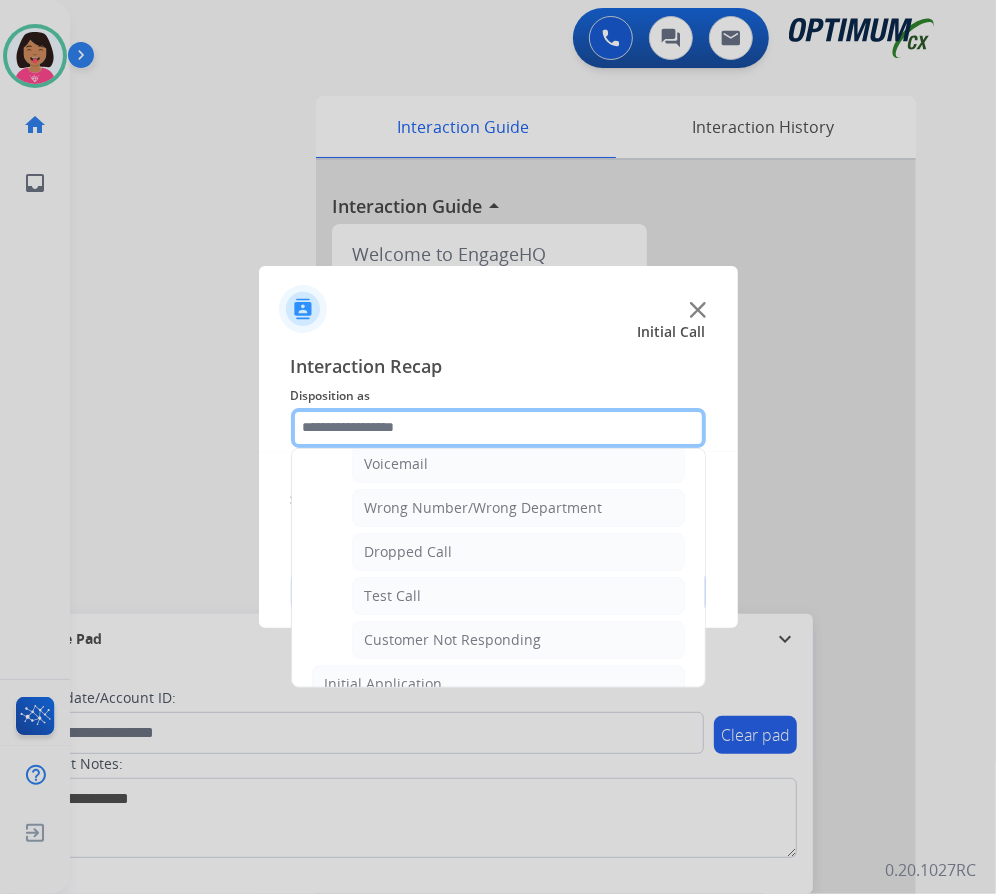 scroll, scrollTop: 240, scrollLeft: 0, axis: vertical 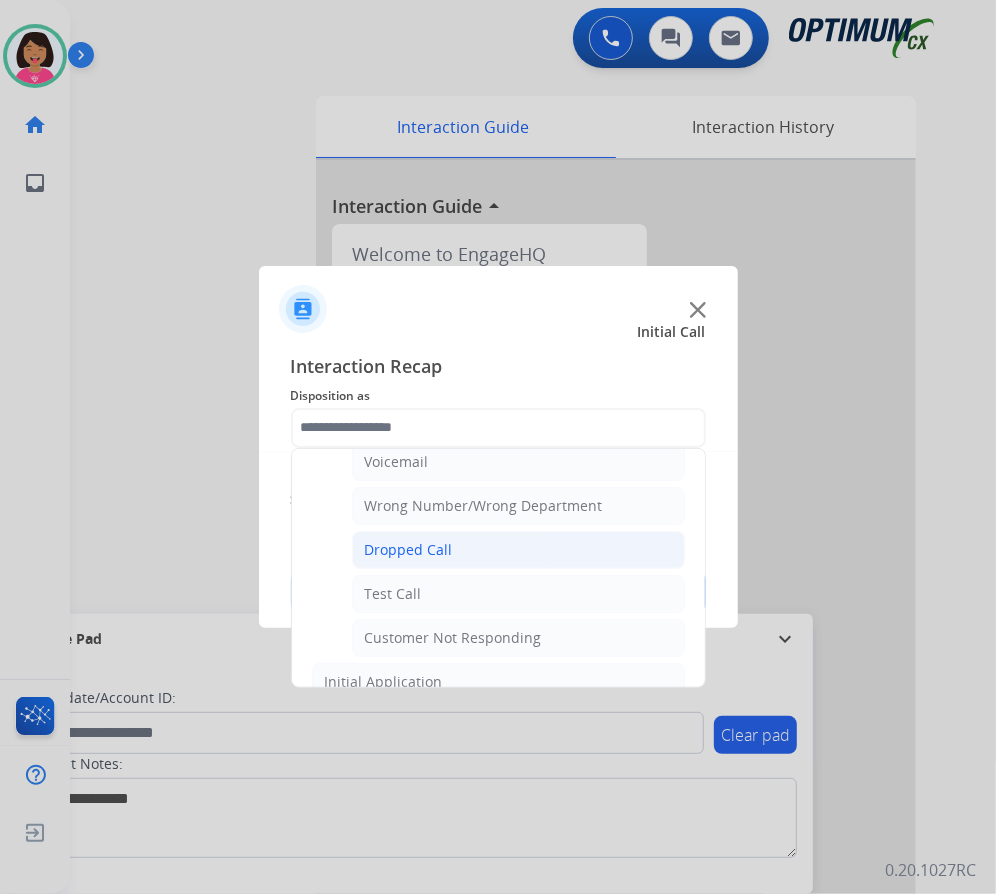 click on "Dropped Call" 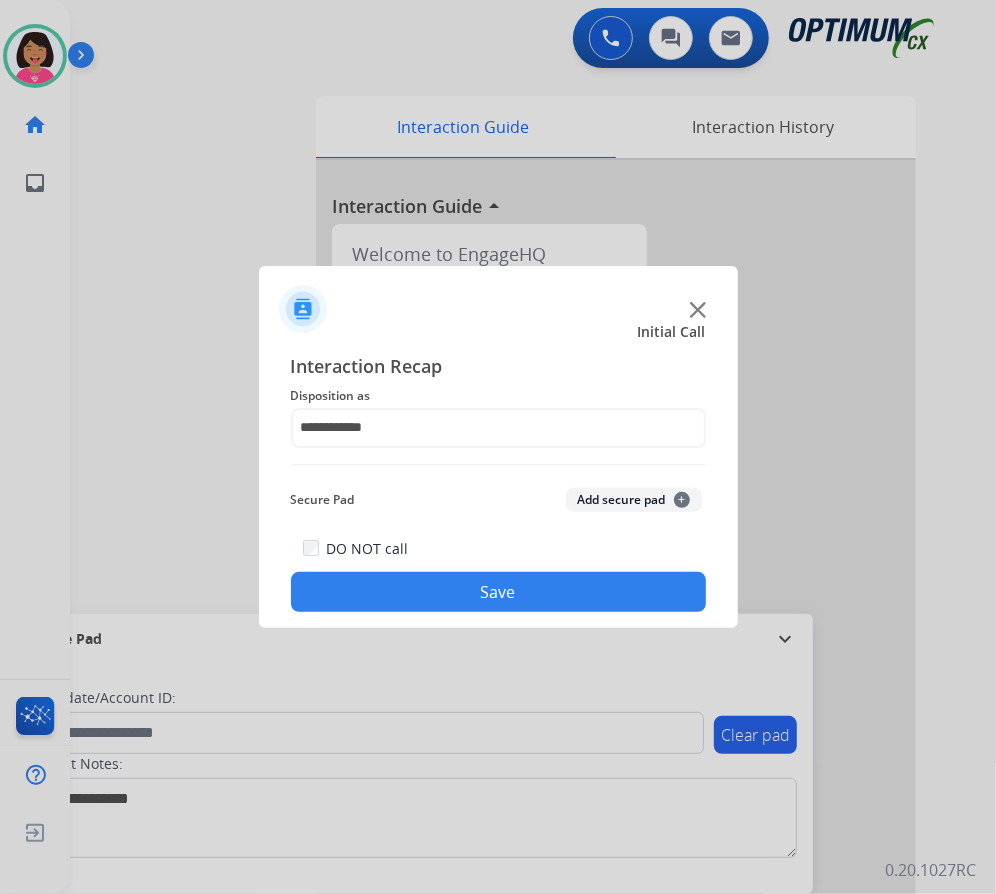 click on "Save" 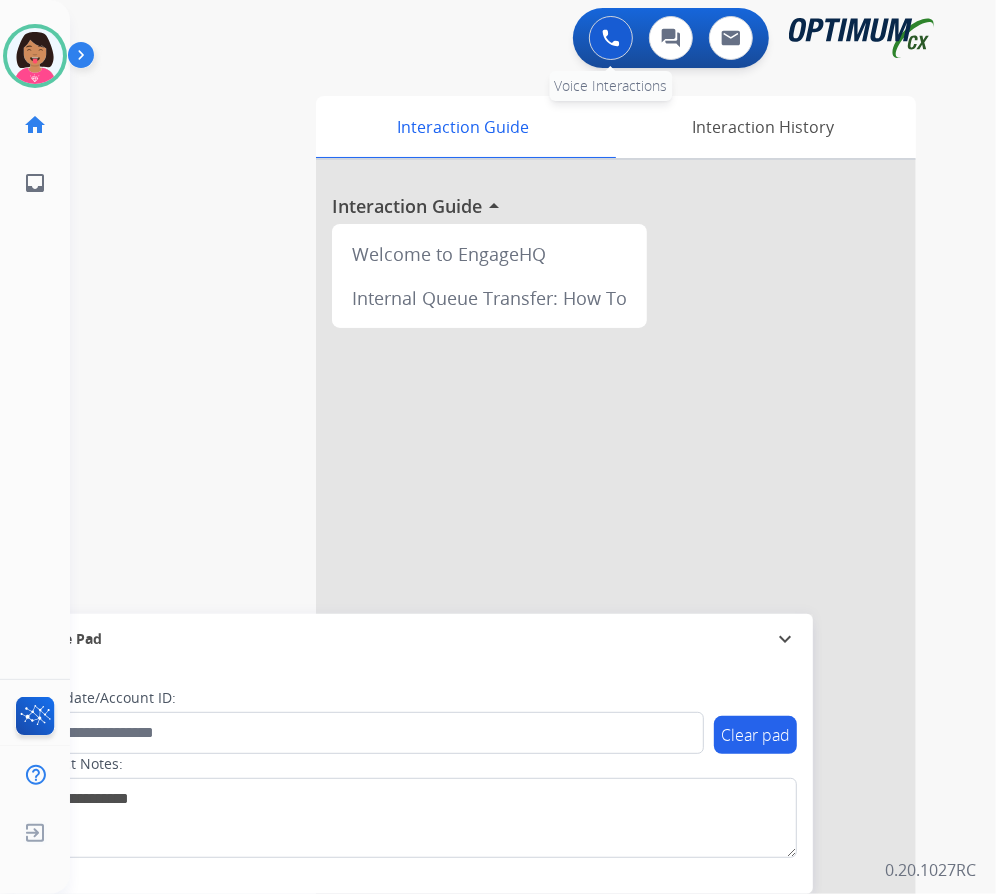 click at bounding box center [611, 38] 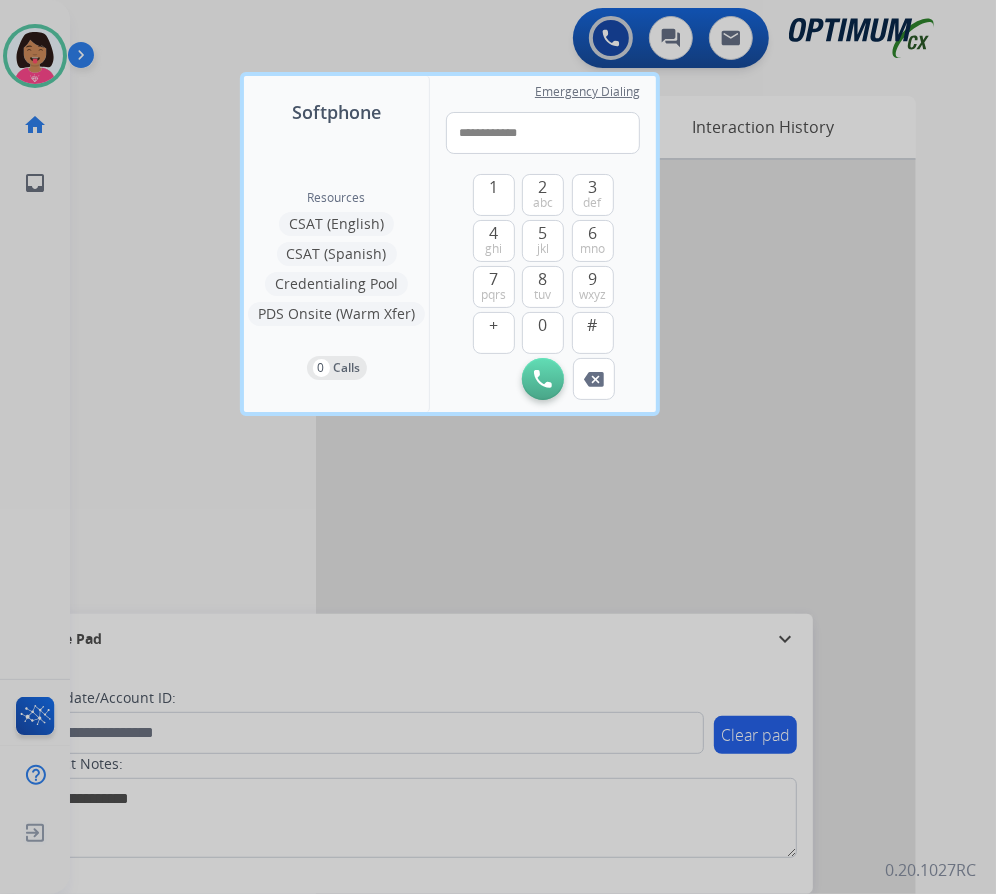drag, startPoint x: 474, startPoint y: 123, endPoint x: 427, endPoint y: 128, distance: 47.26521 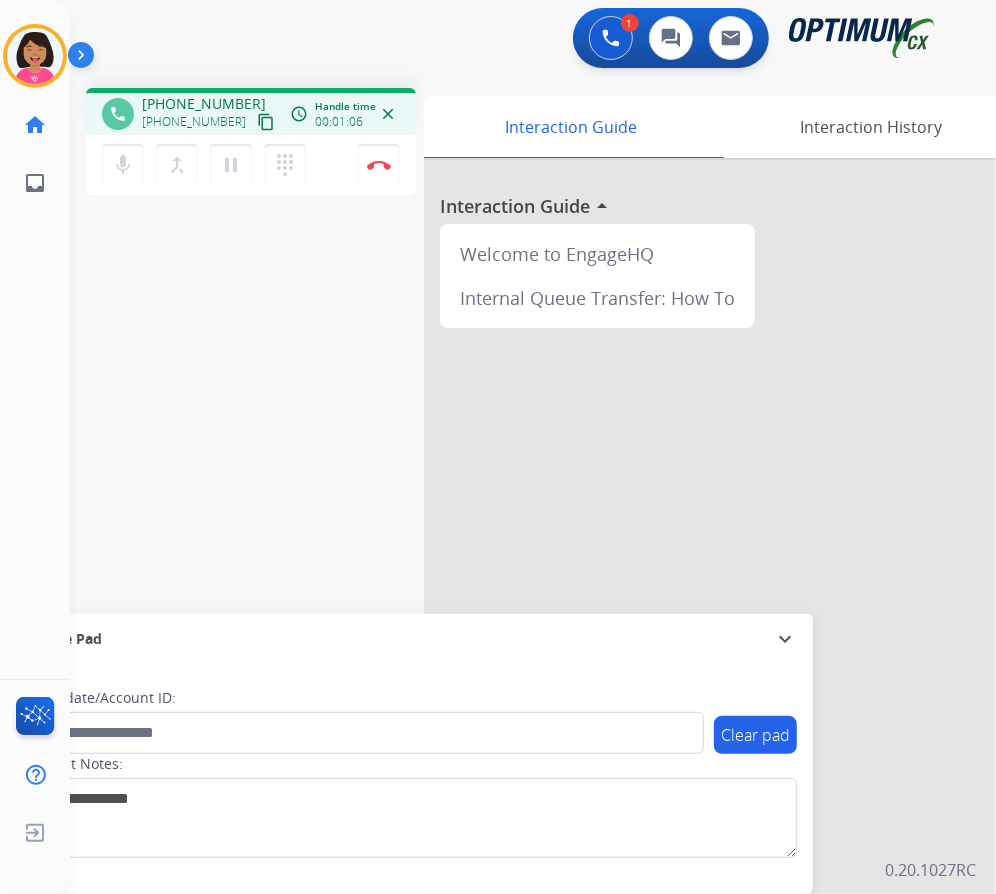 click on "phone [PHONE_NUMBER] [PHONE_NUMBER] content_copy access_time Call metrics Queue   00:12 Hold   00:00 Talk   01:07 Total   01:18 Handle time 00:01:06 close mic Mute merge_type Bridge pause Hold dialpad Dialpad Disconnect swap_horiz Break voice bridge close_fullscreen Connect 3-Way Call merge_type Separate 3-Way Call  Interaction Guide   Interaction History  Interaction Guide arrow_drop_up  Welcome to EngageHQ   Internal Queue Transfer: How To  Secure Pad expand_more Clear pad Candidate/Account ID: Contact Notes:" at bounding box center [509, 489] 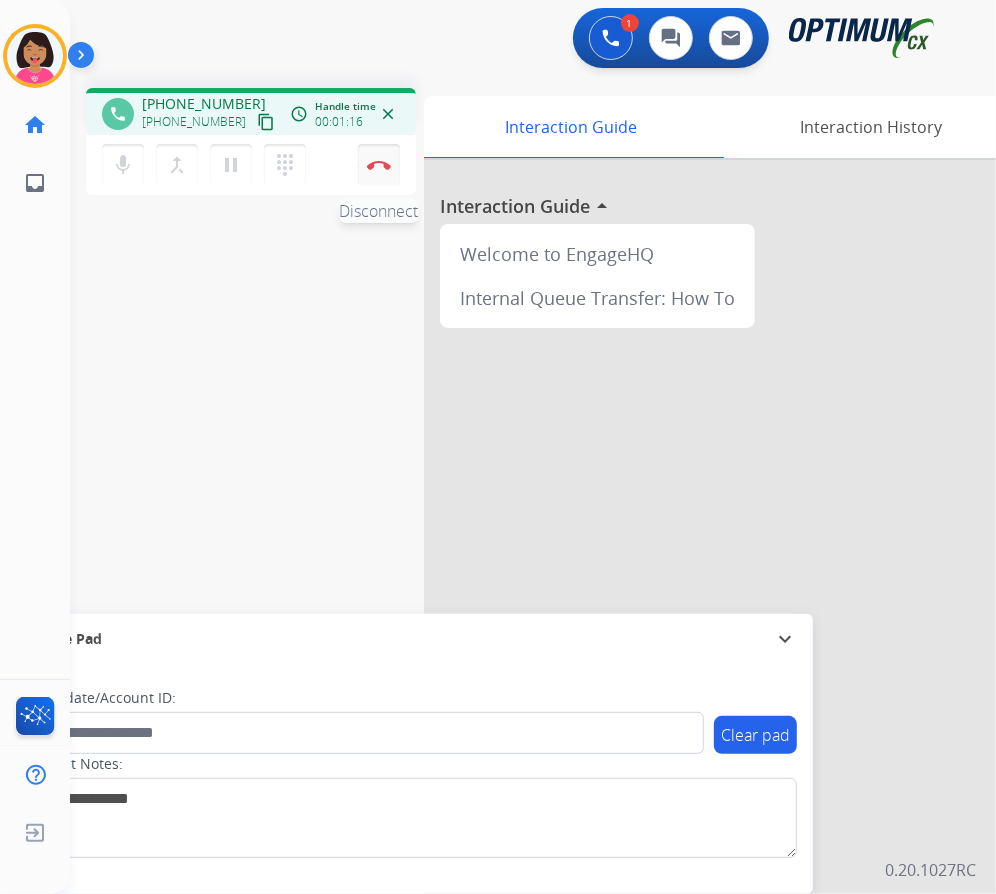 click on "Disconnect" at bounding box center (379, 165) 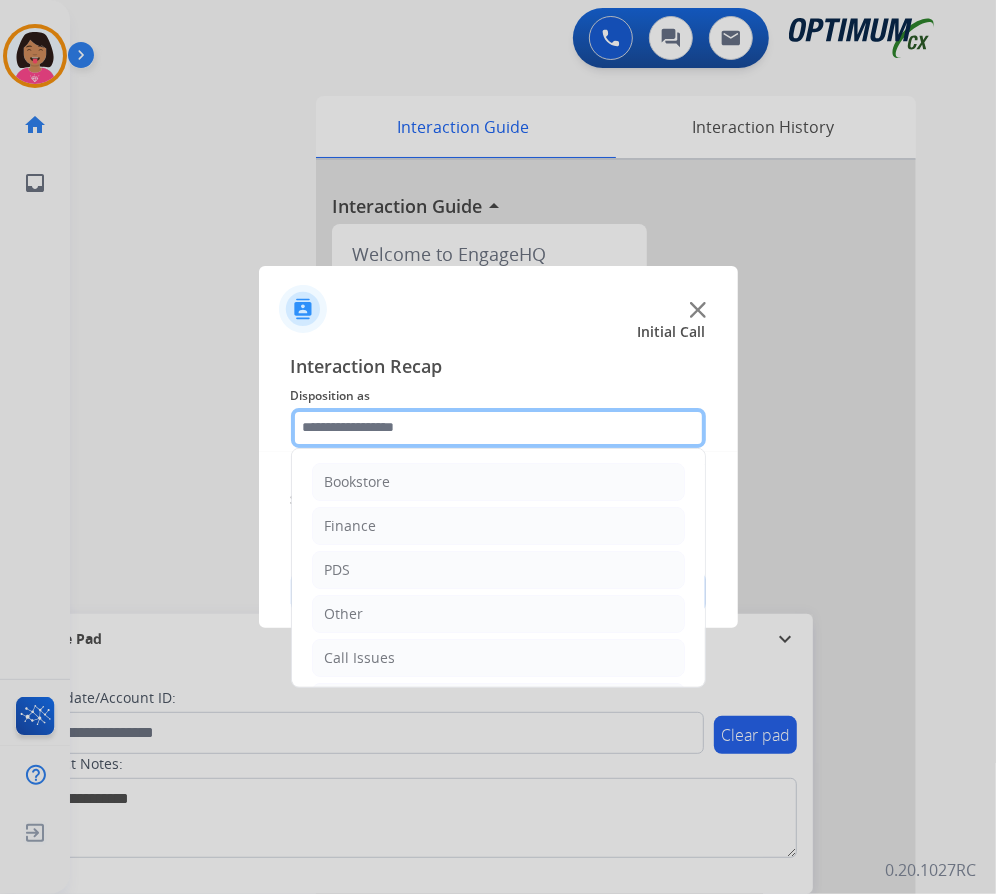 click 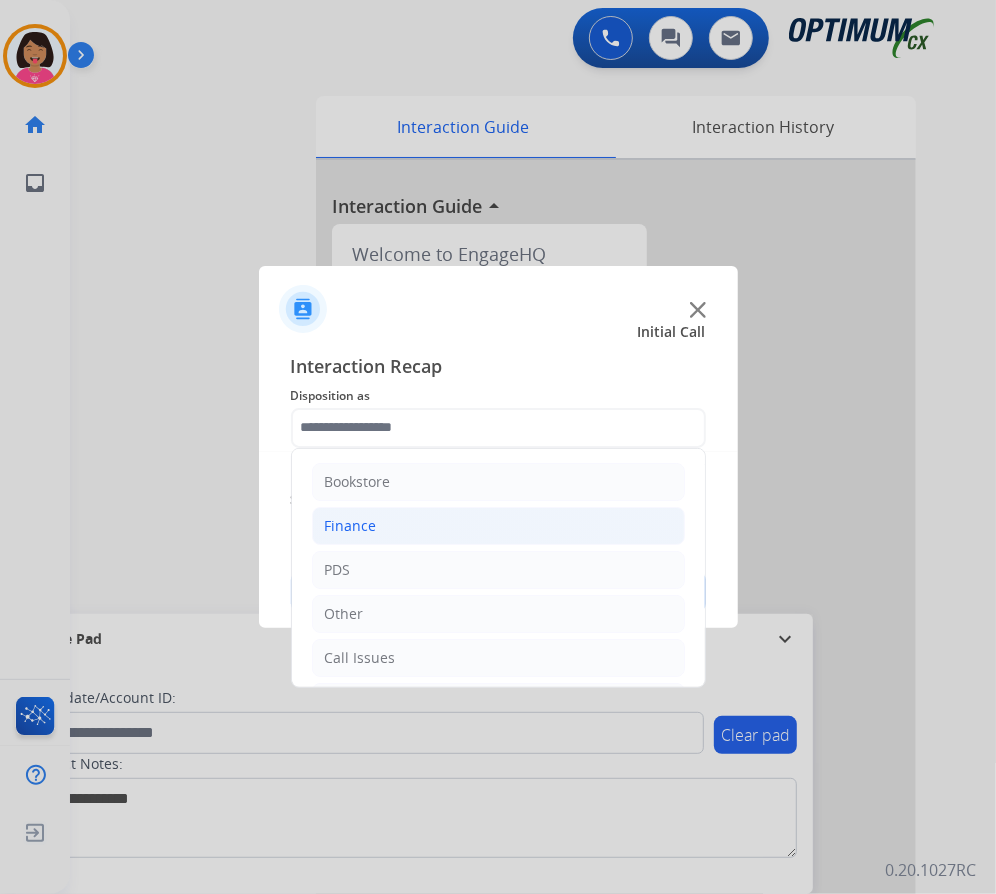 click on "Finance" 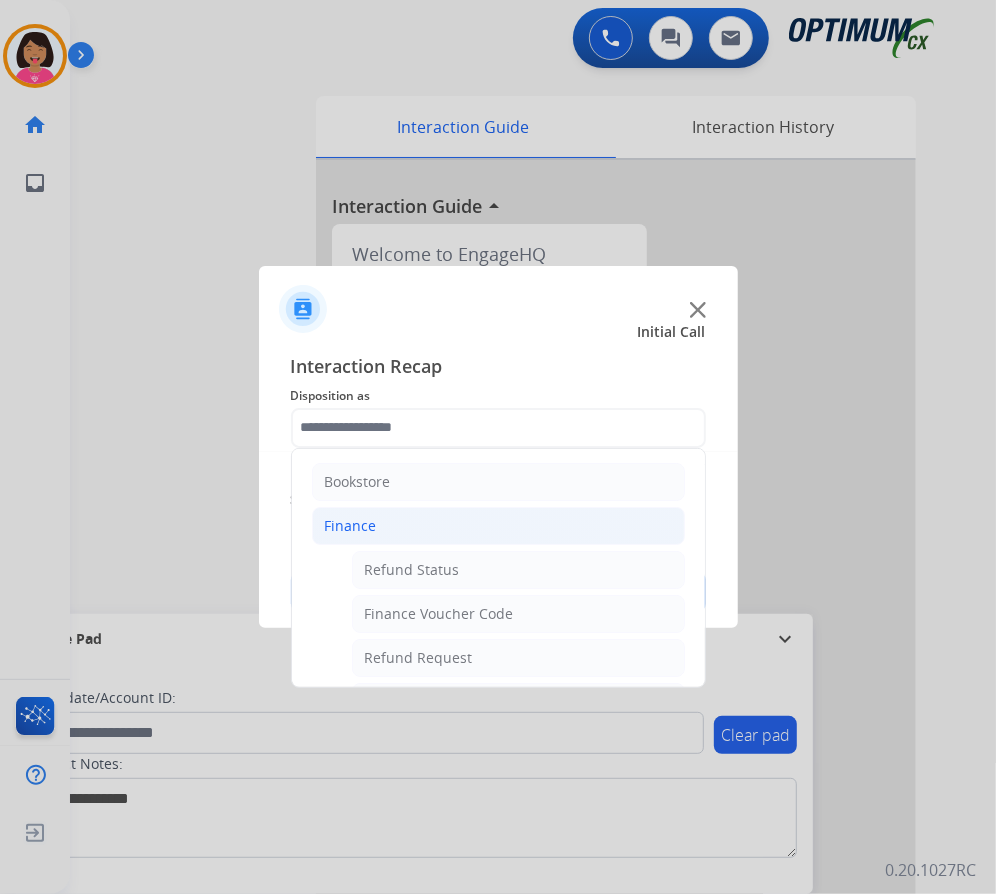 click on "Finance" 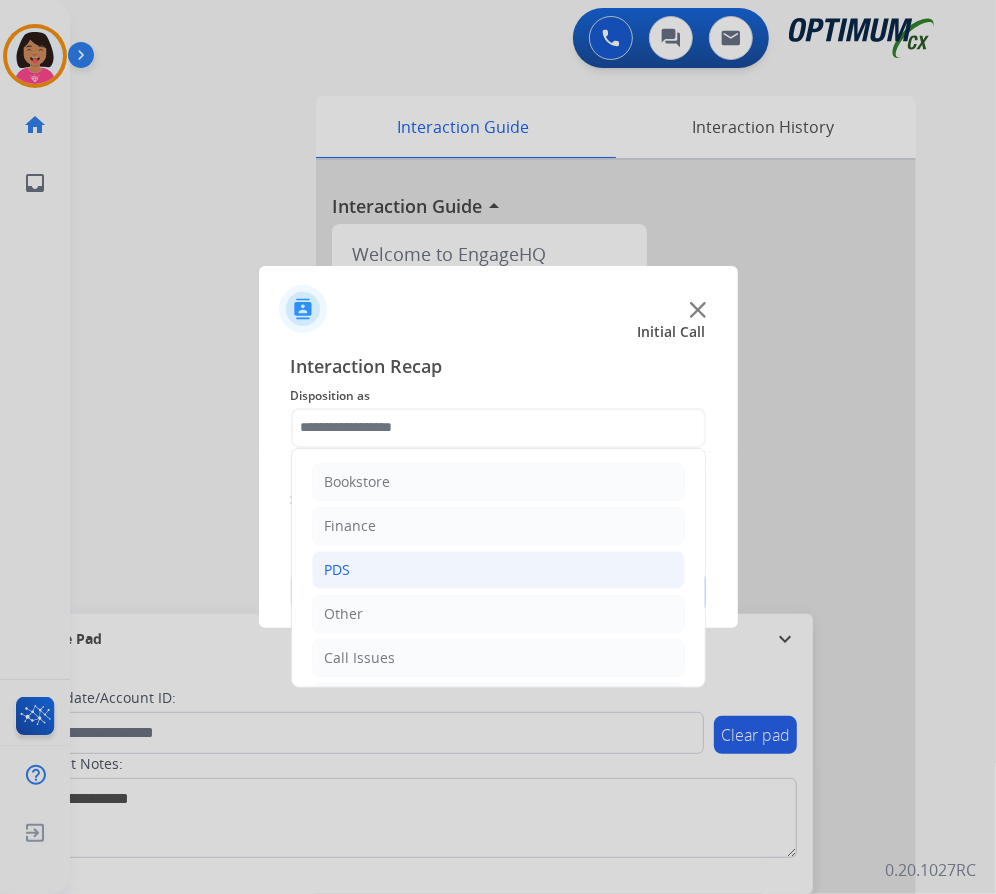 click on "PDS" 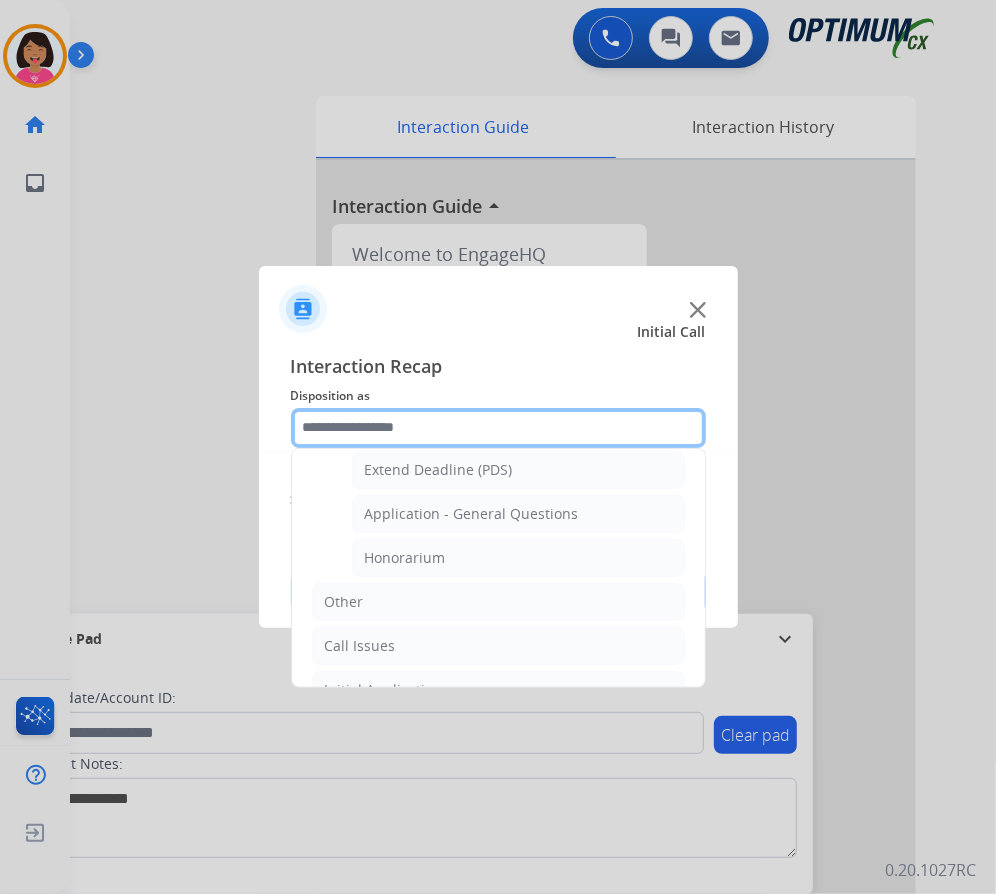 scroll, scrollTop: 569, scrollLeft: 0, axis: vertical 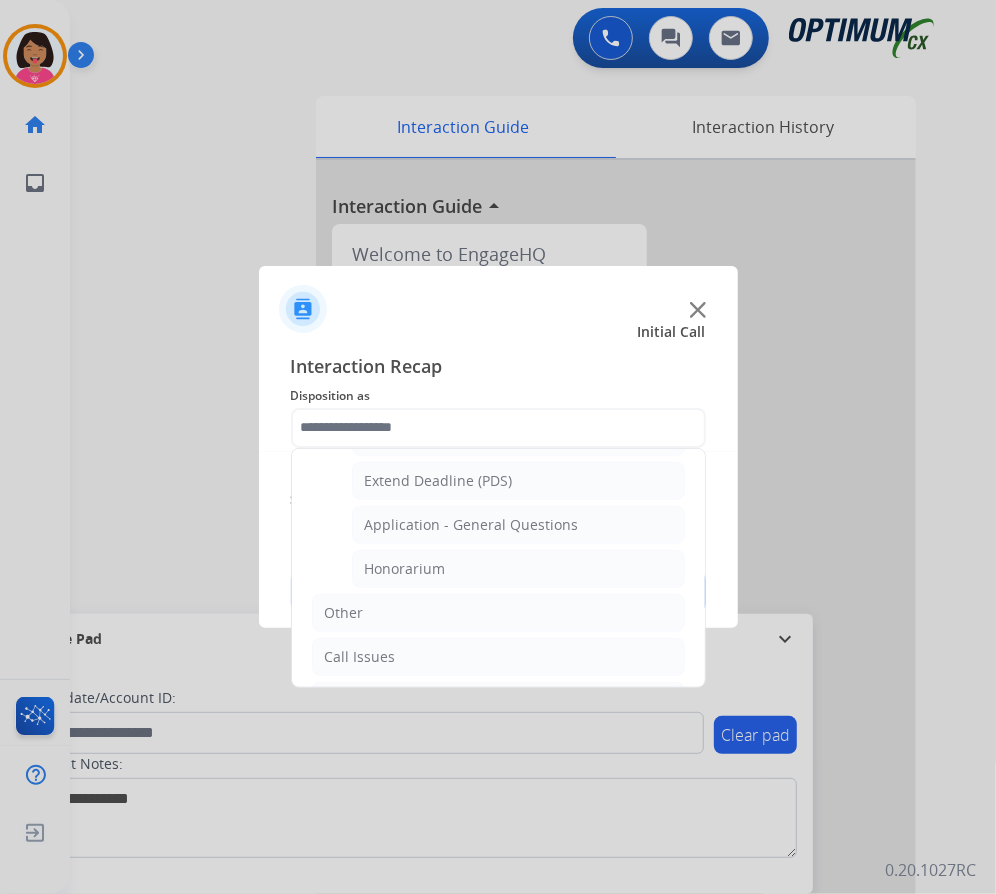 click on "Honorarium" 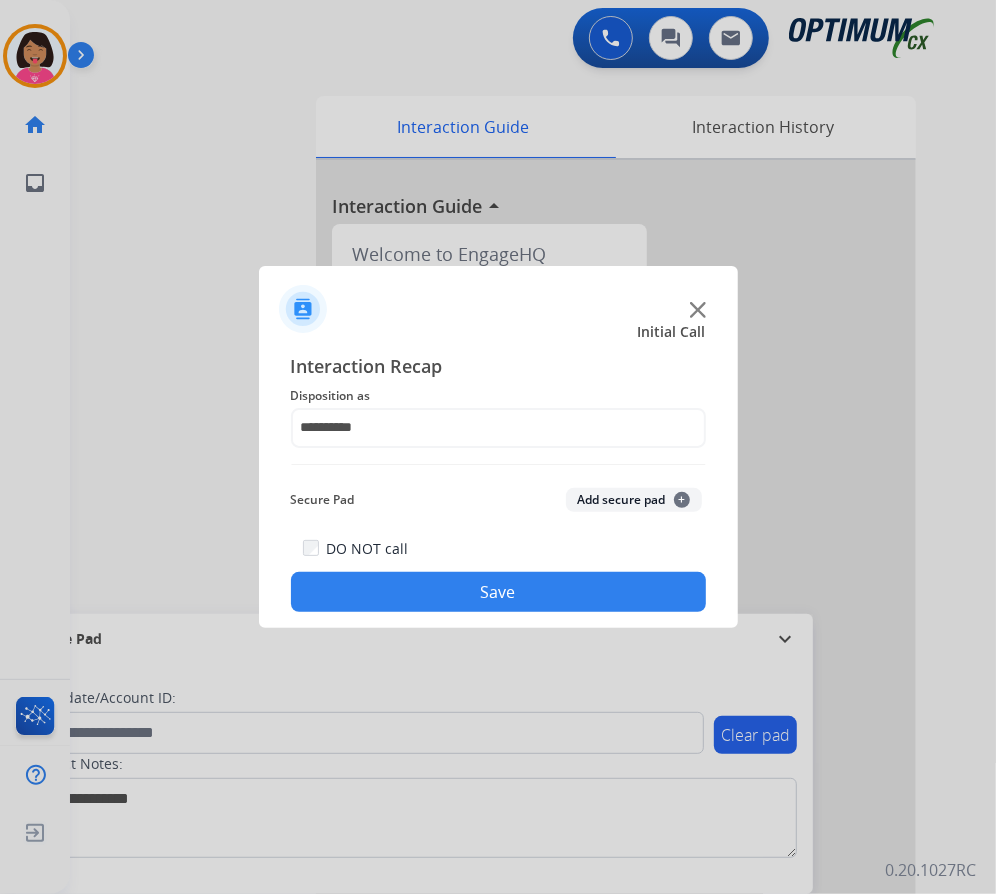 click on "Save" 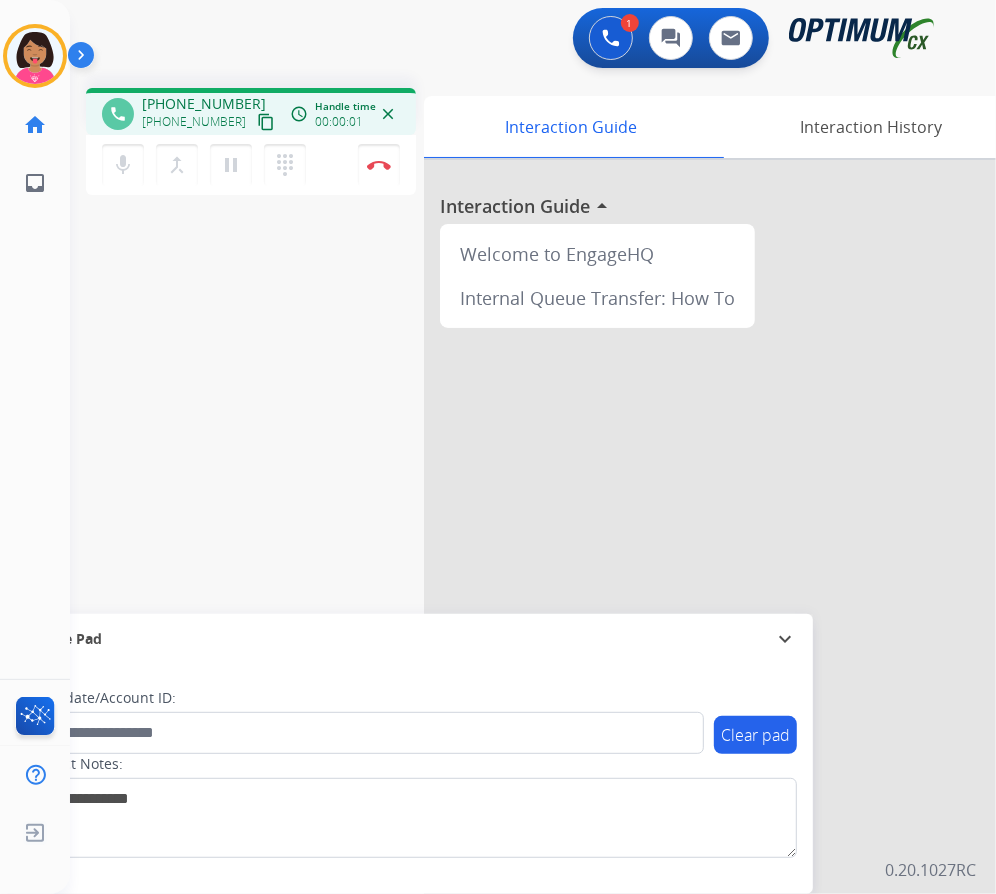 click on "content_copy" at bounding box center [266, 122] 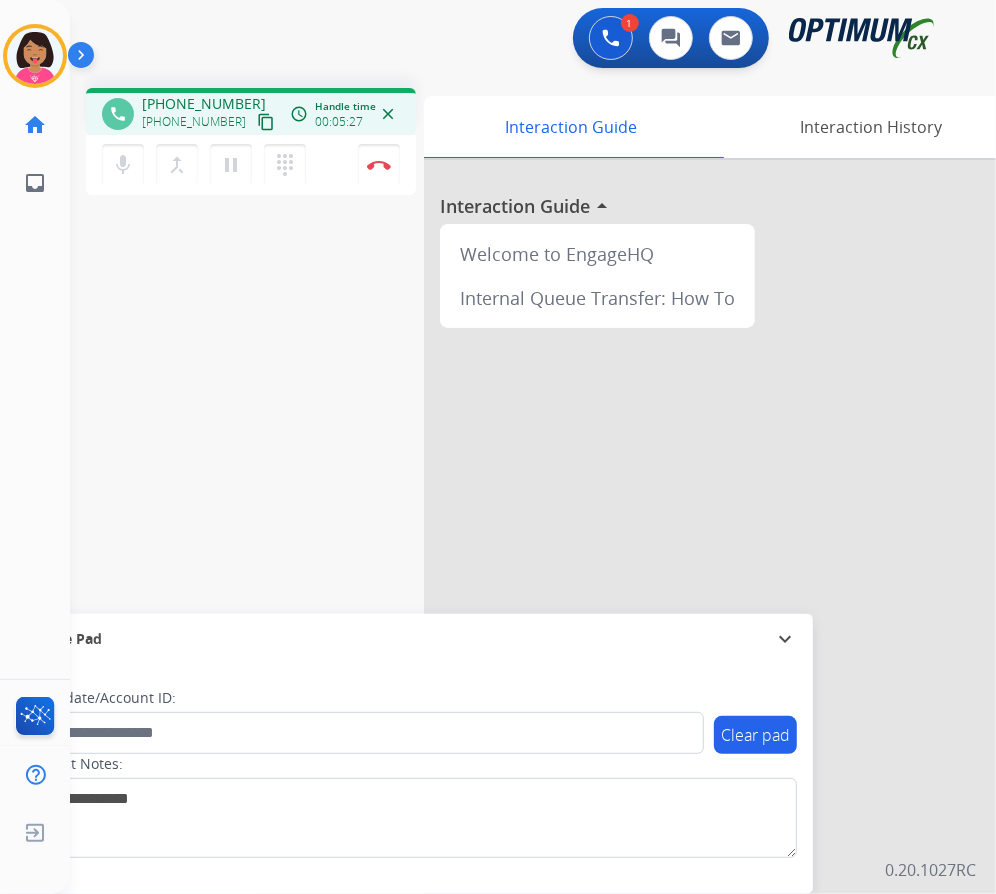 click on "phone [PHONE_NUMBER] [PHONE_NUMBER] content_copy access_time Call metrics Queue   00:07 Hold   00:00 Talk   05:28 Total   05:34 Handle time 00:05:27 close mic Mute merge_type Bridge pause Hold dialpad Dialpad Disconnect swap_horiz Break voice bridge close_fullscreen Connect 3-Way Call merge_type Separate 3-Way Call  Interaction Guide   Interaction History  Interaction Guide arrow_drop_up  Welcome to EngageHQ   Internal Queue Transfer: How To  Secure Pad expand_more Clear pad Candidate/Account ID: Contact Notes:" at bounding box center (509, 489) 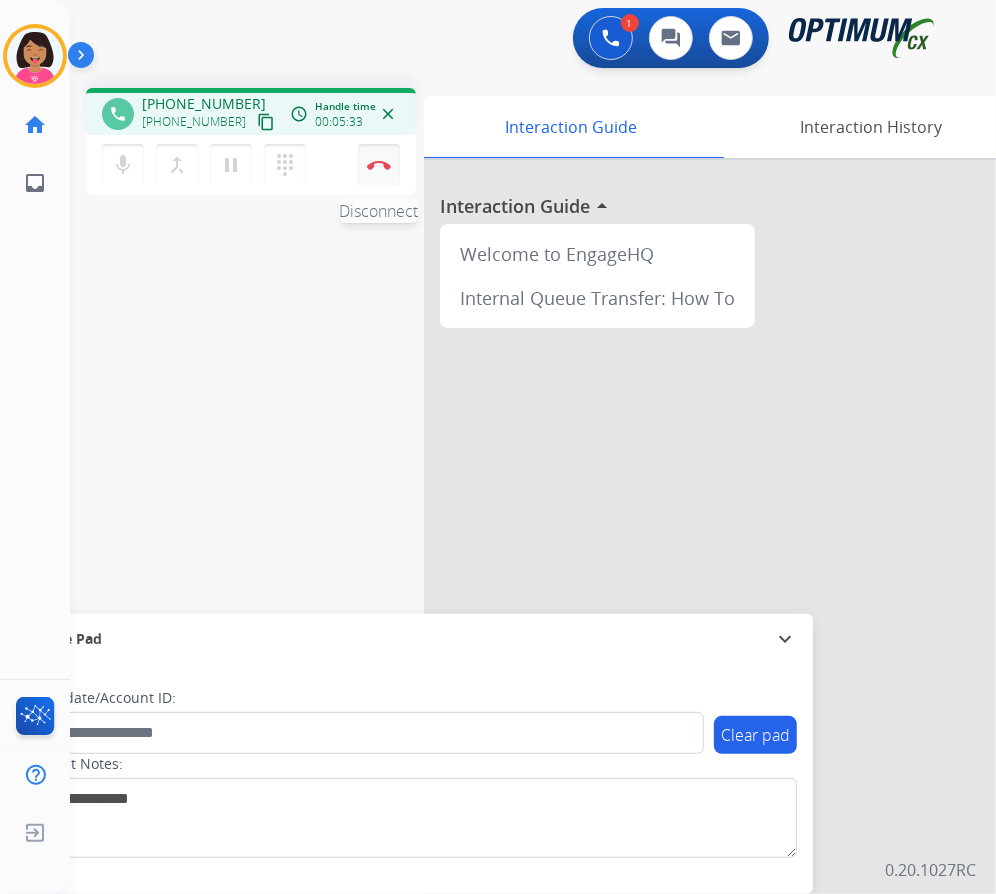 click on "Disconnect" at bounding box center [379, 165] 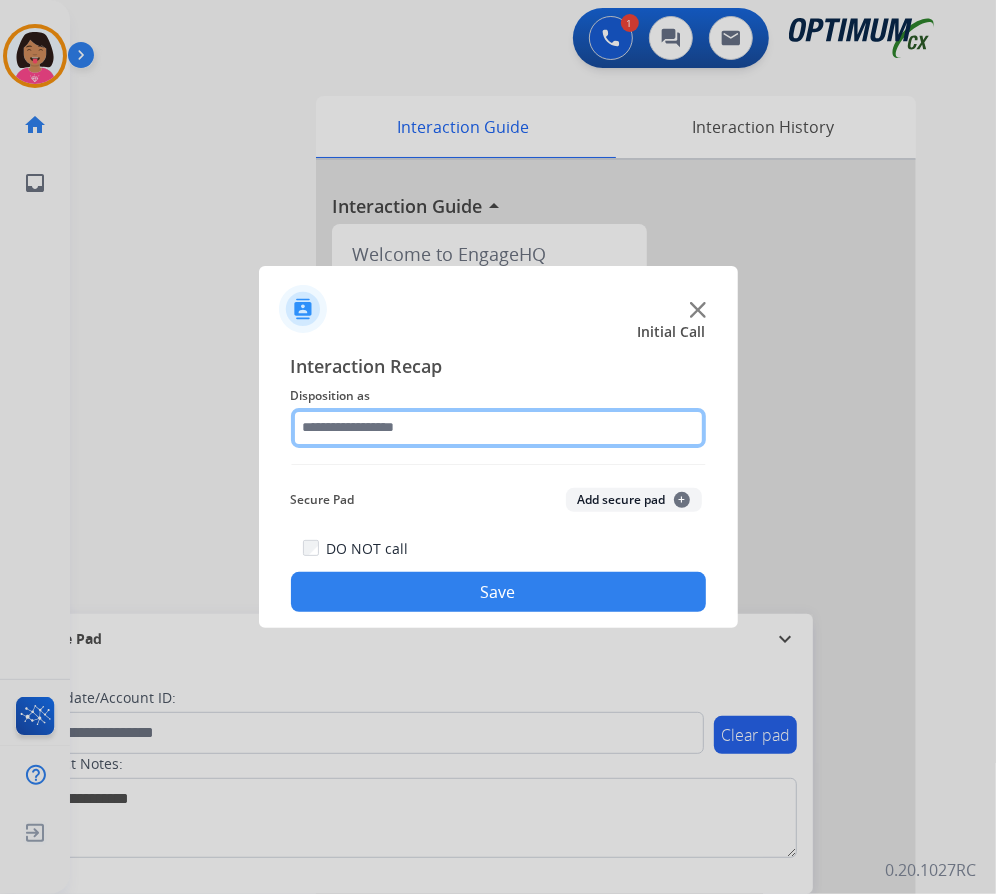 click 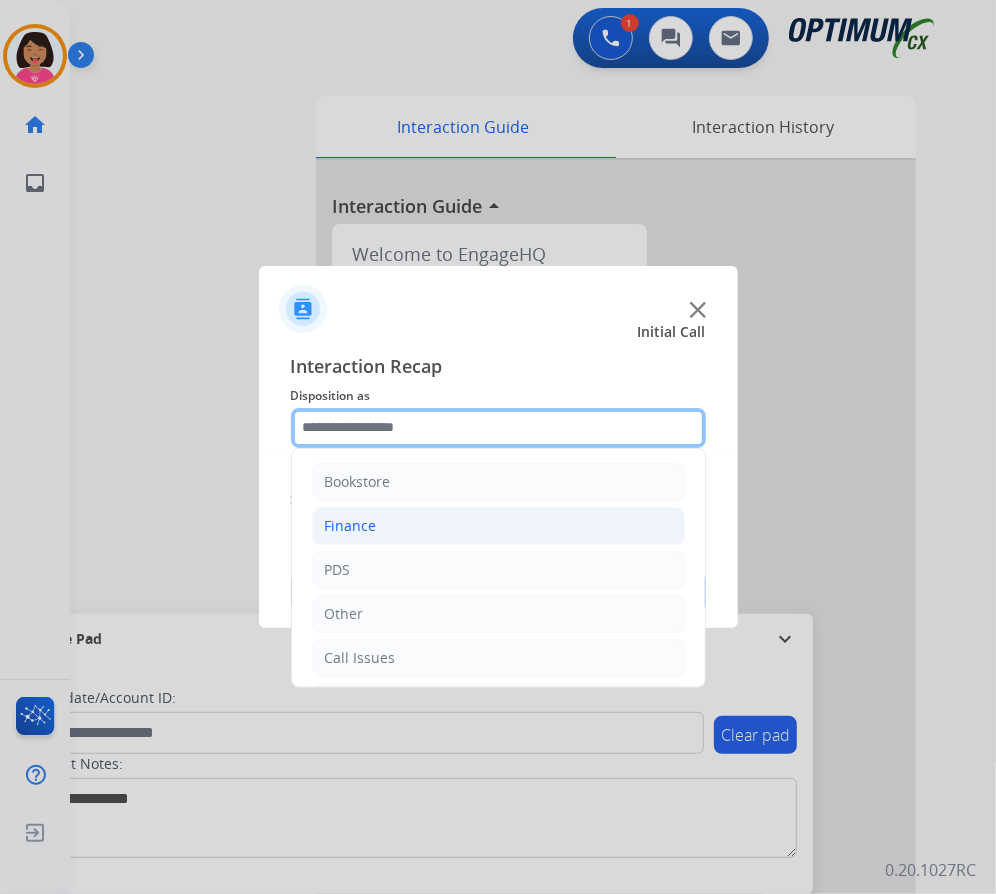 scroll, scrollTop: 137, scrollLeft: 0, axis: vertical 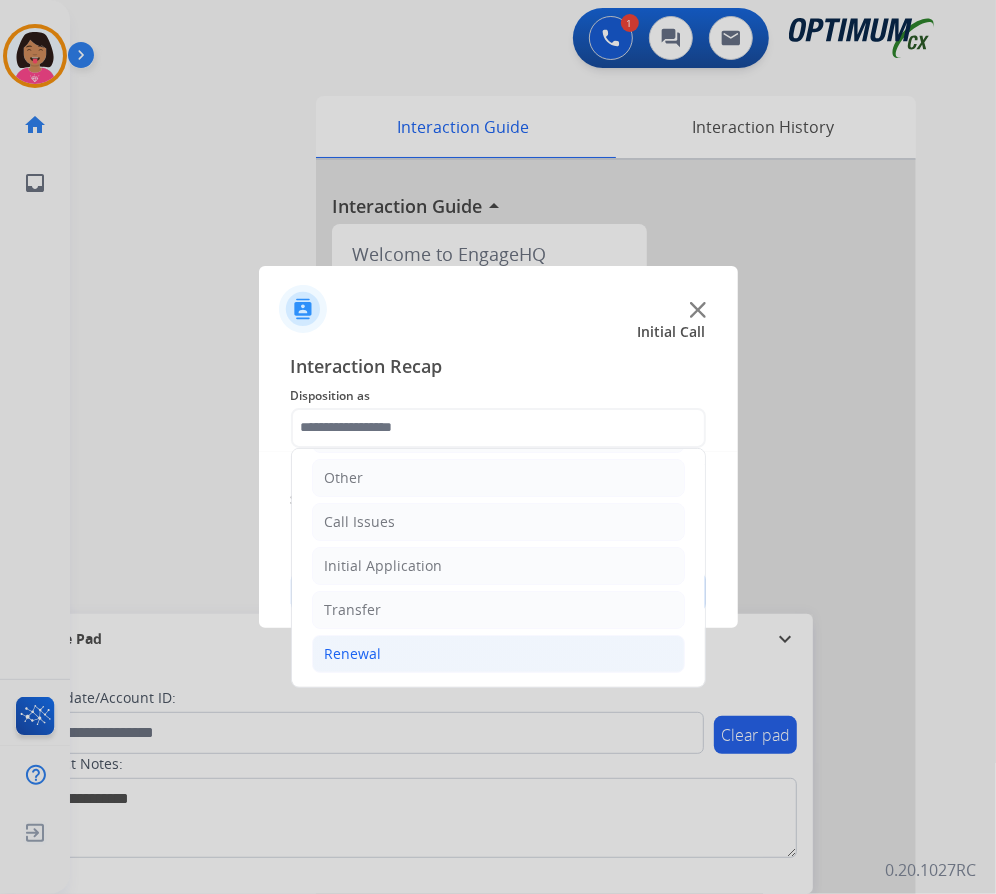 click on "Renewal" 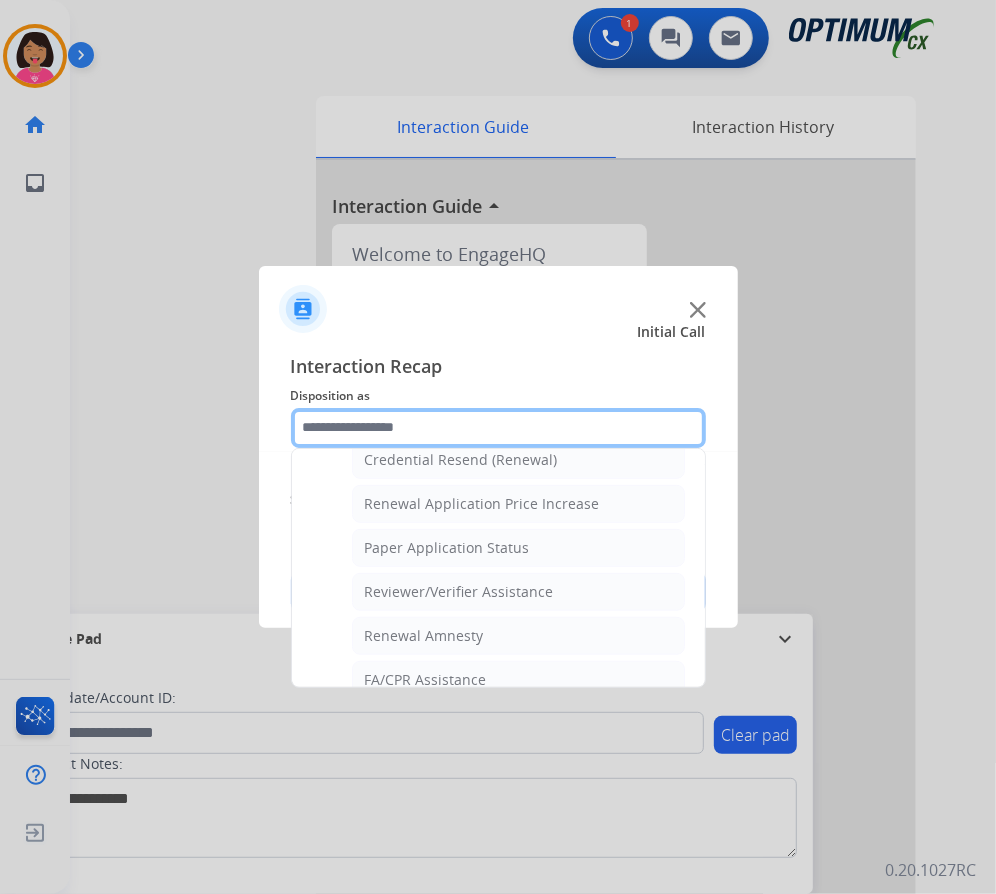 scroll, scrollTop: 659, scrollLeft: 0, axis: vertical 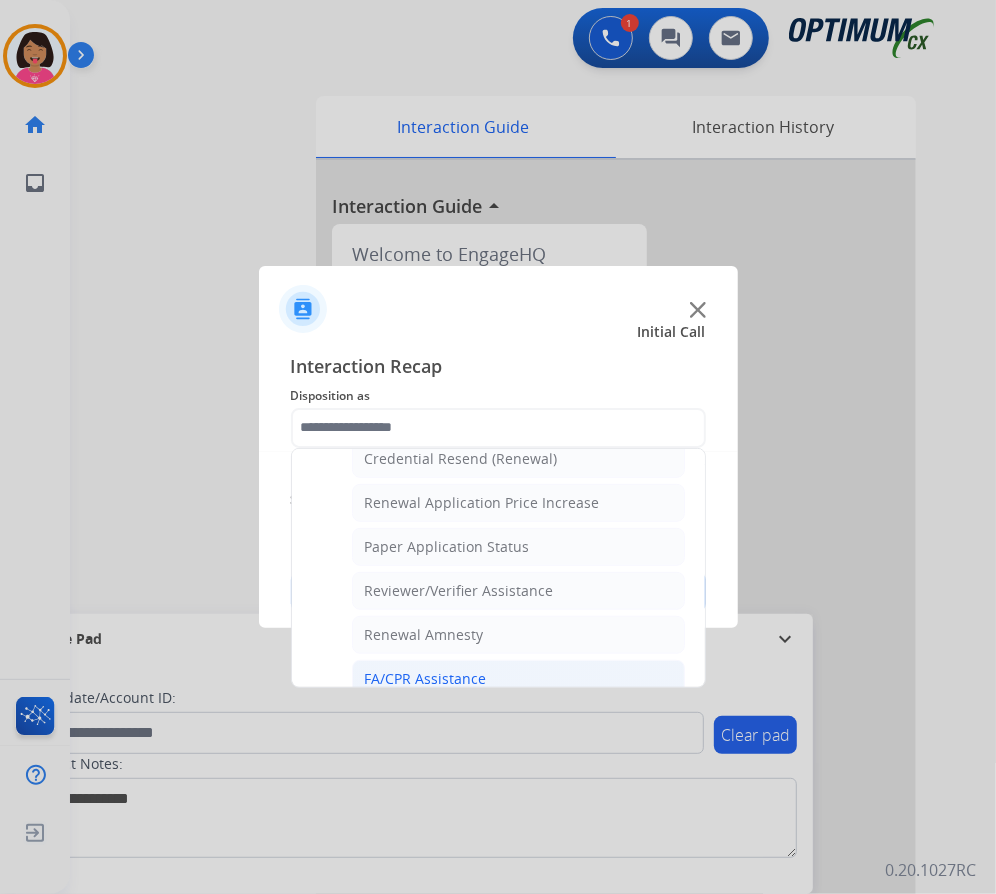 click on "FA/CPR Assistance" 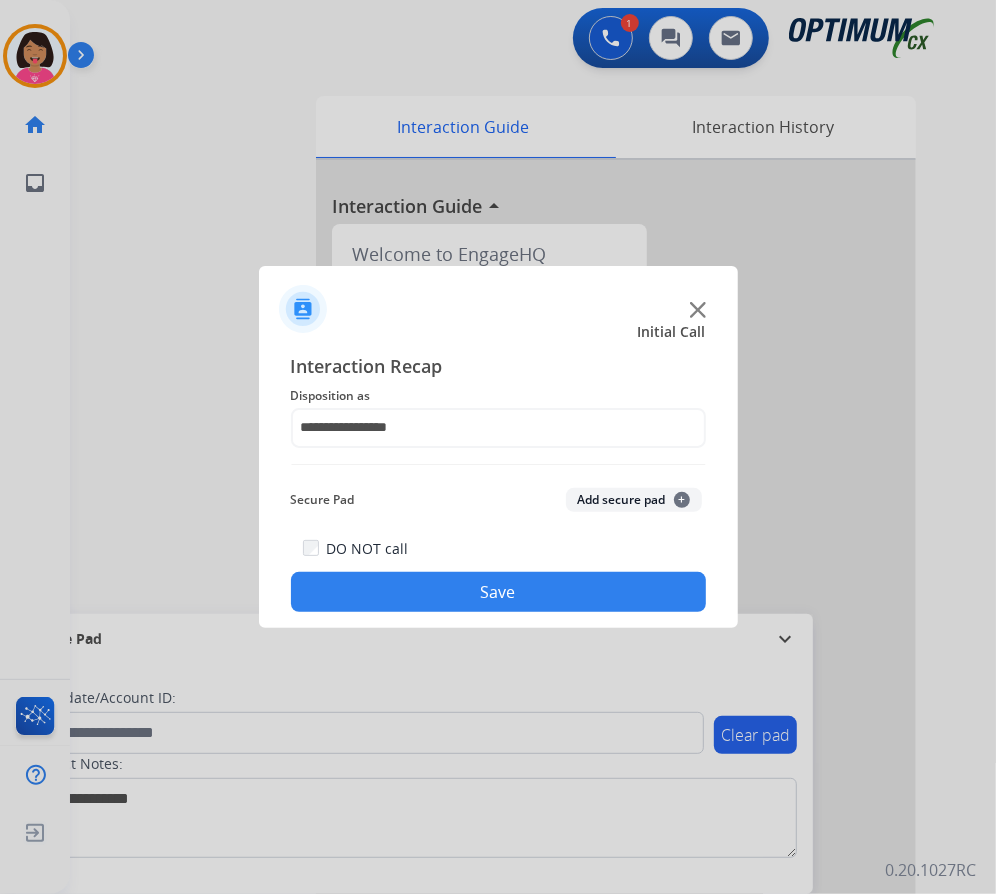 click on "Save" 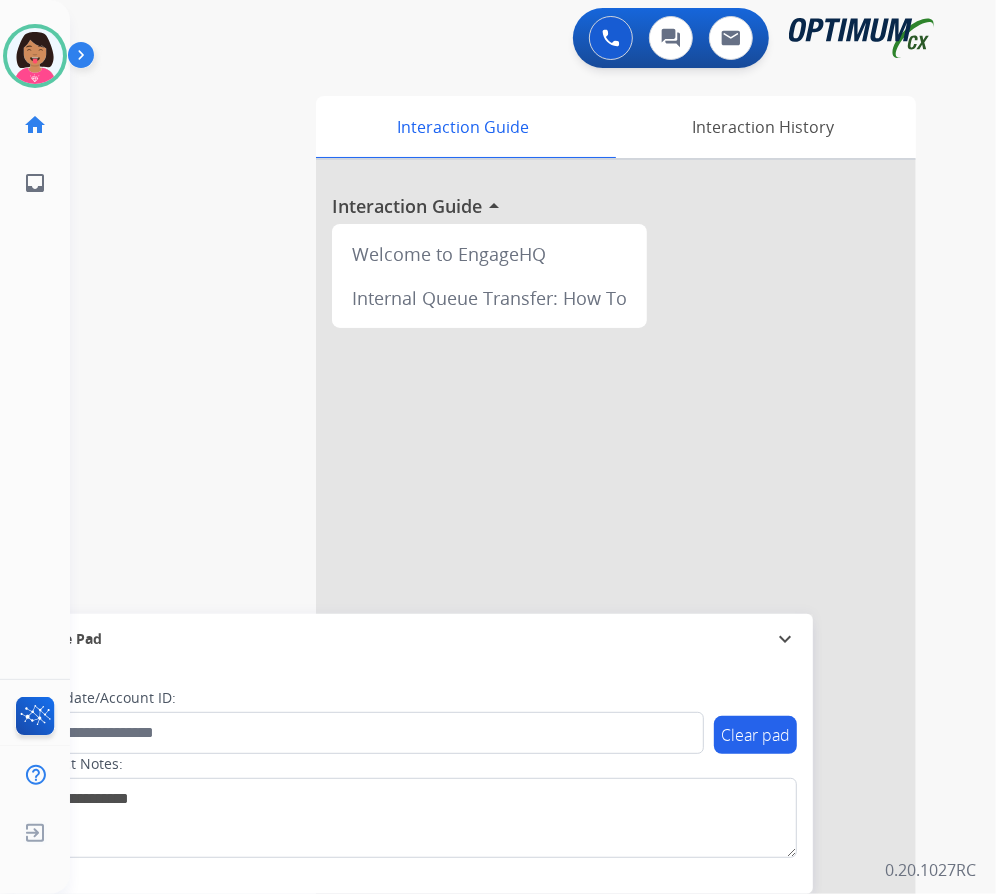 click on "swap_horiz Break voice bridge close_fullscreen Connect 3-Way Call merge_type Separate 3-Way Call  Interaction Guide   Interaction History  Interaction Guide arrow_drop_up  Welcome to EngageHQ   Internal Queue Transfer: How To  Secure Pad expand_more Clear pad Candidate/Account ID: Contact Notes:" at bounding box center [509, 489] 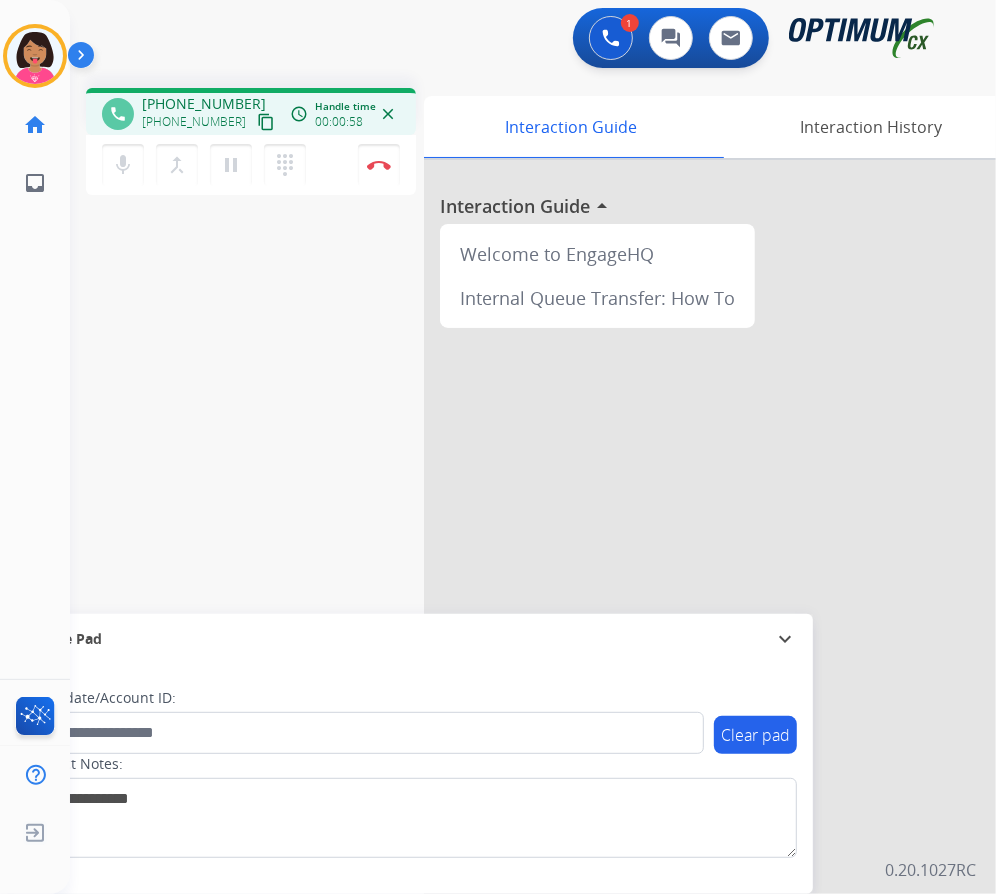 click on "content_copy" at bounding box center (266, 122) 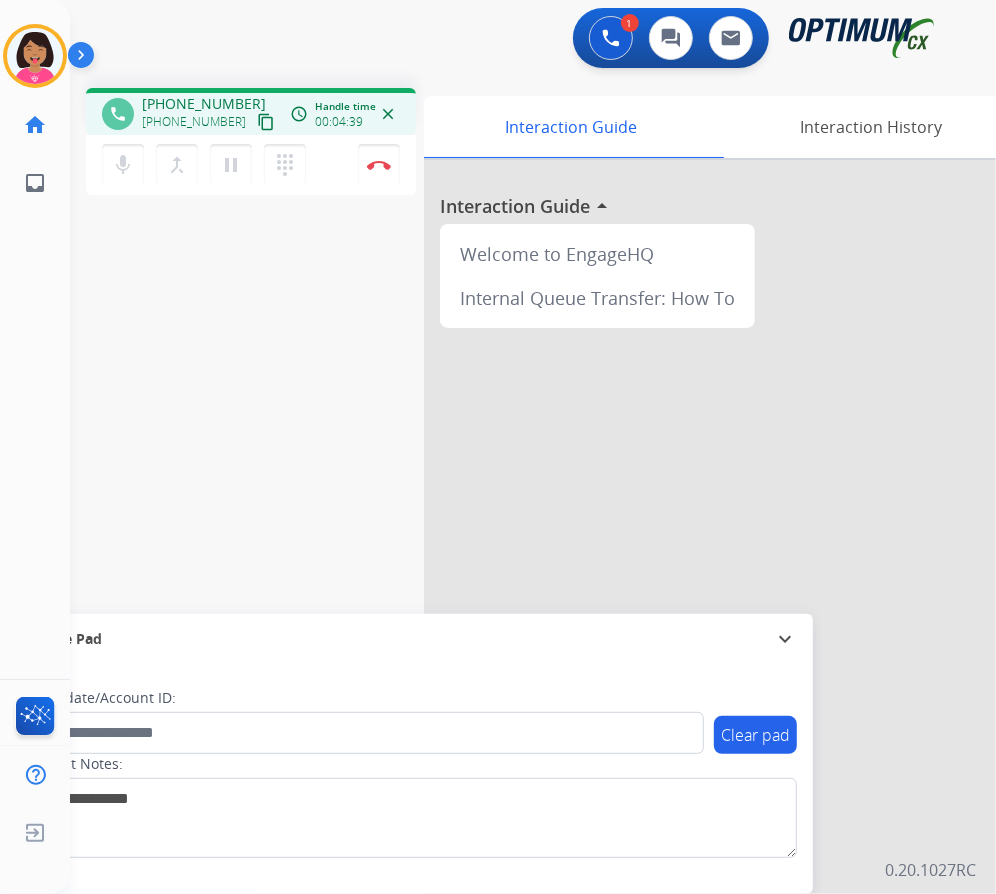 click on "phone [PHONE_NUMBER] [PHONE_NUMBER] content_copy access_time Call metrics Queue   00:06 Hold   00:00 Talk   04:40 Total   04:45 Handle time 00:04:39 close mic Mute merge_type Bridge pause Hold dialpad Dialpad Disconnect swap_horiz Break voice bridge close_fullscreen Connect 3-Way Call merge_type Separate 3-Way Call  Interaction Guide   Interaction History  Interaction Guide arrow_drop_up  Welcome to EngageHQ   Internal Queue Transfer: How To  Secure Pad expand_more Clear pad Candidate/Account ID: Contact Notes:" at bounding box center [509, 489] 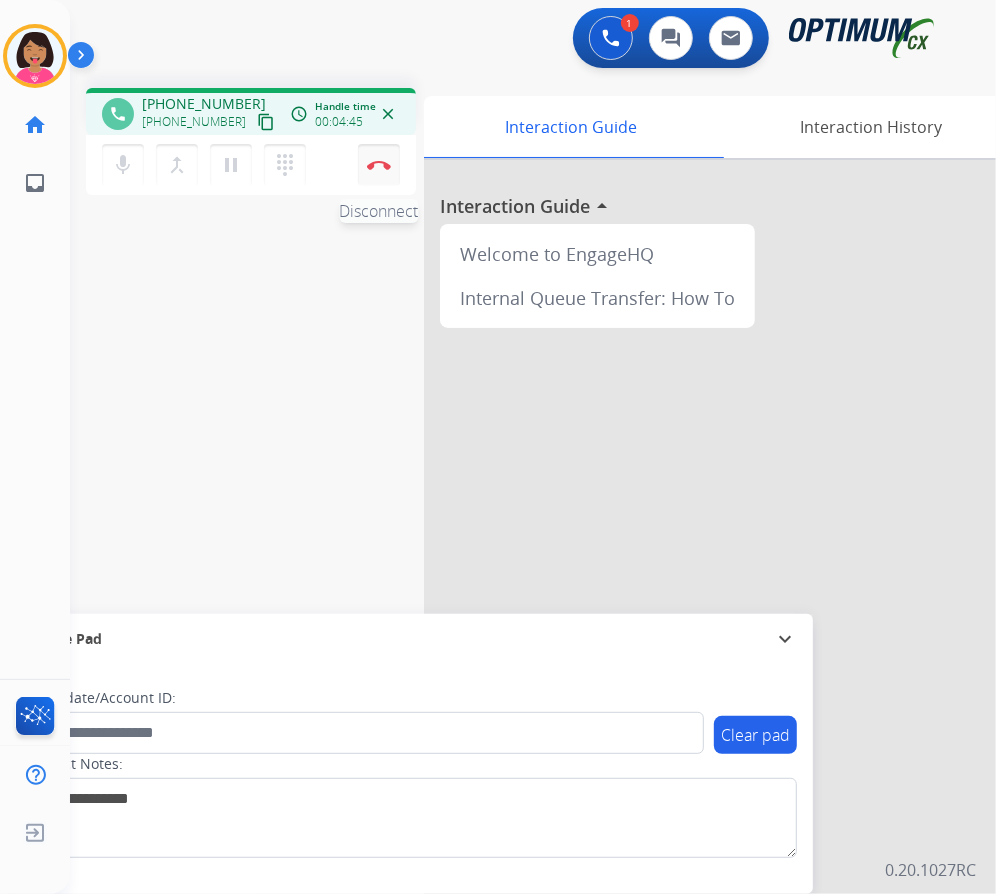 click at bounding box center [379, 165] 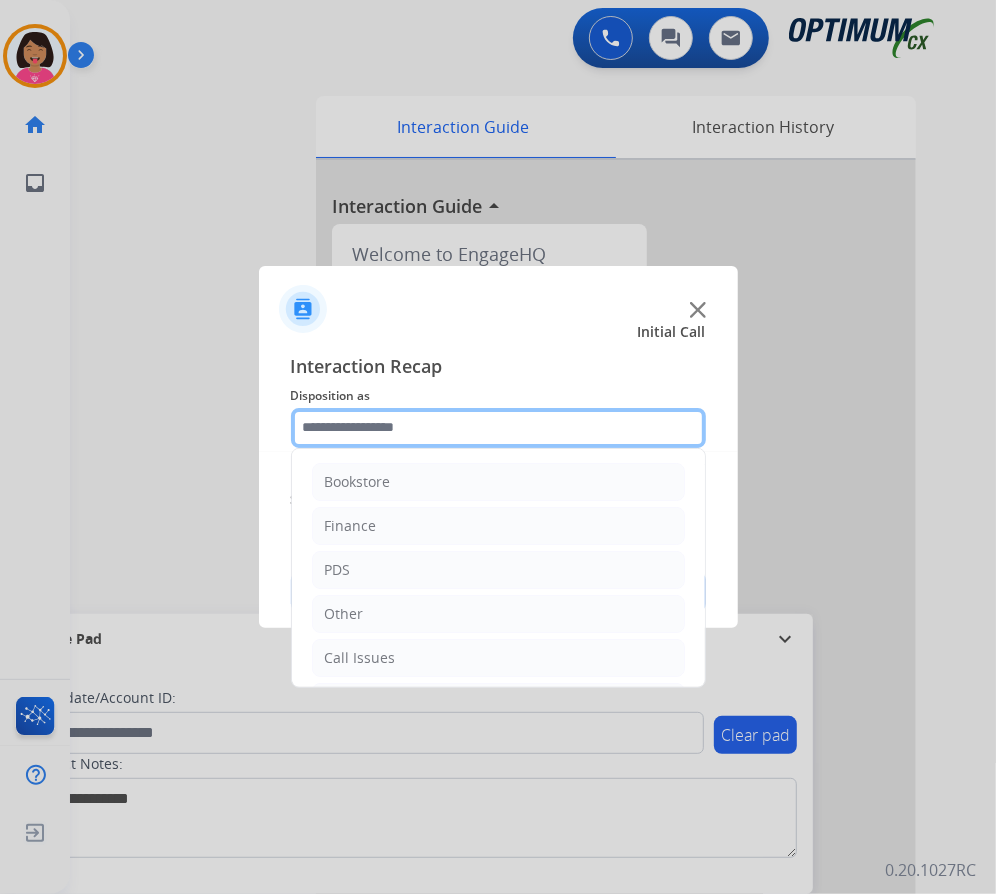 click 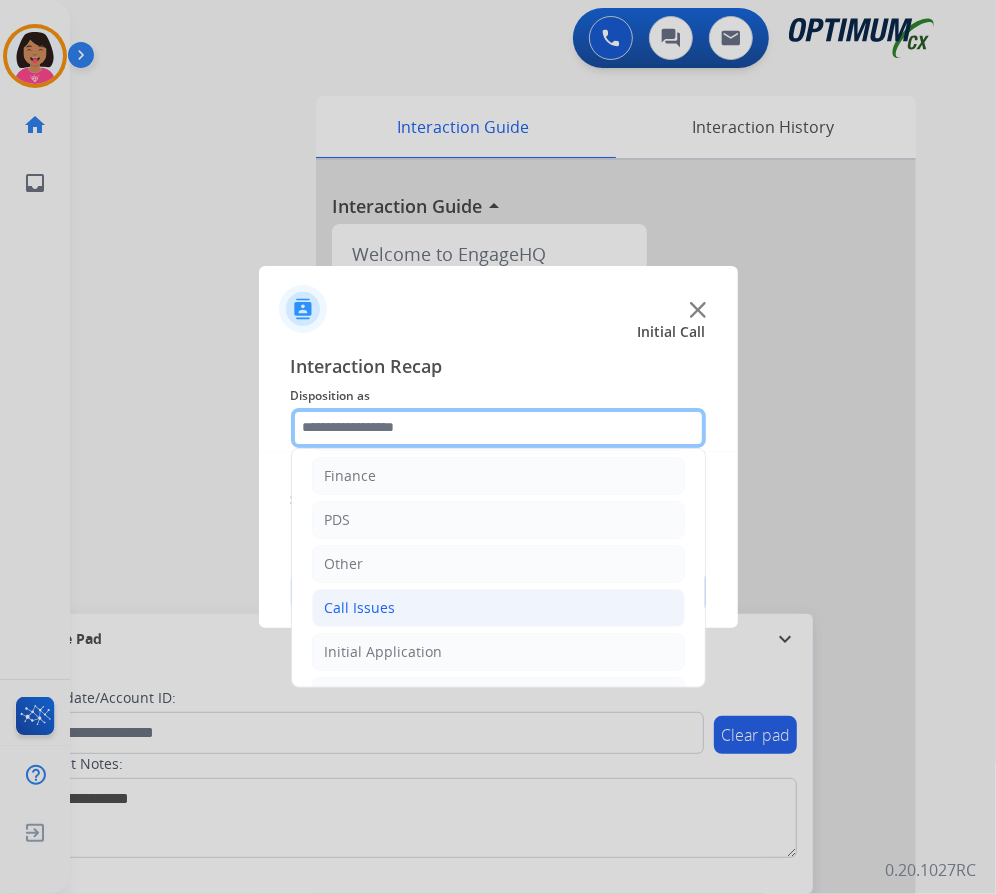 scroll, scrollTop: 4, scrollLeft: 0, axis: vertical 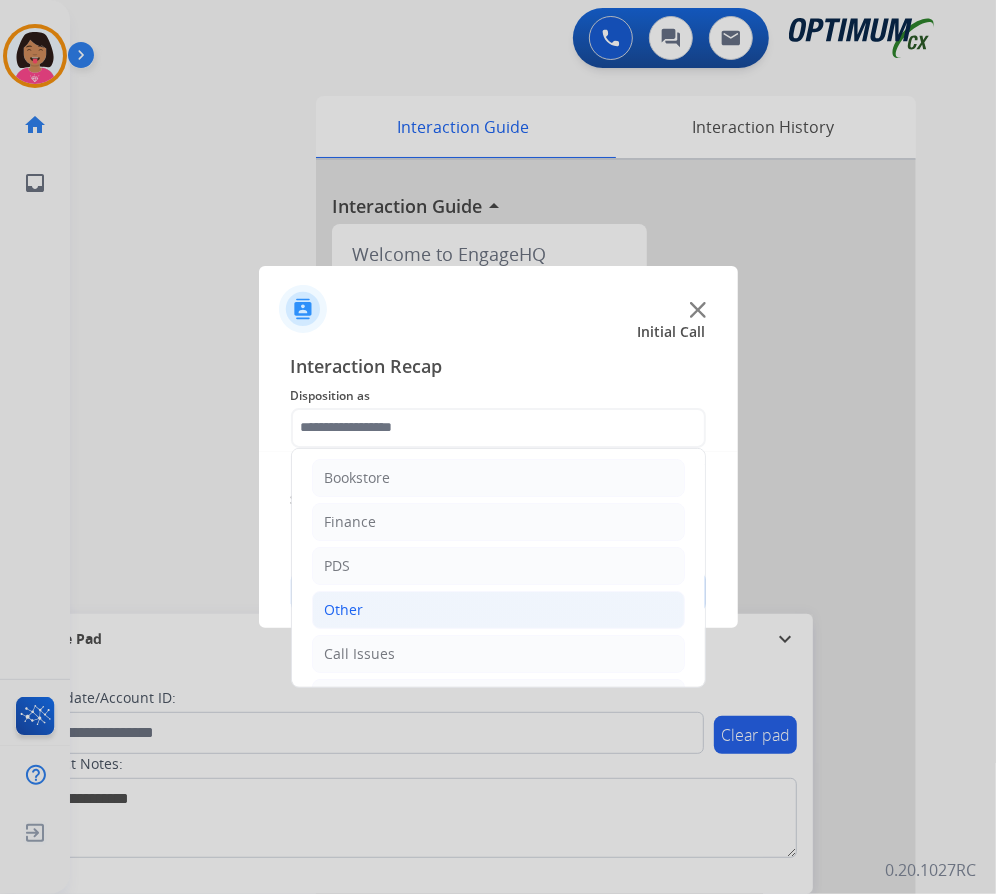 click on "Other" 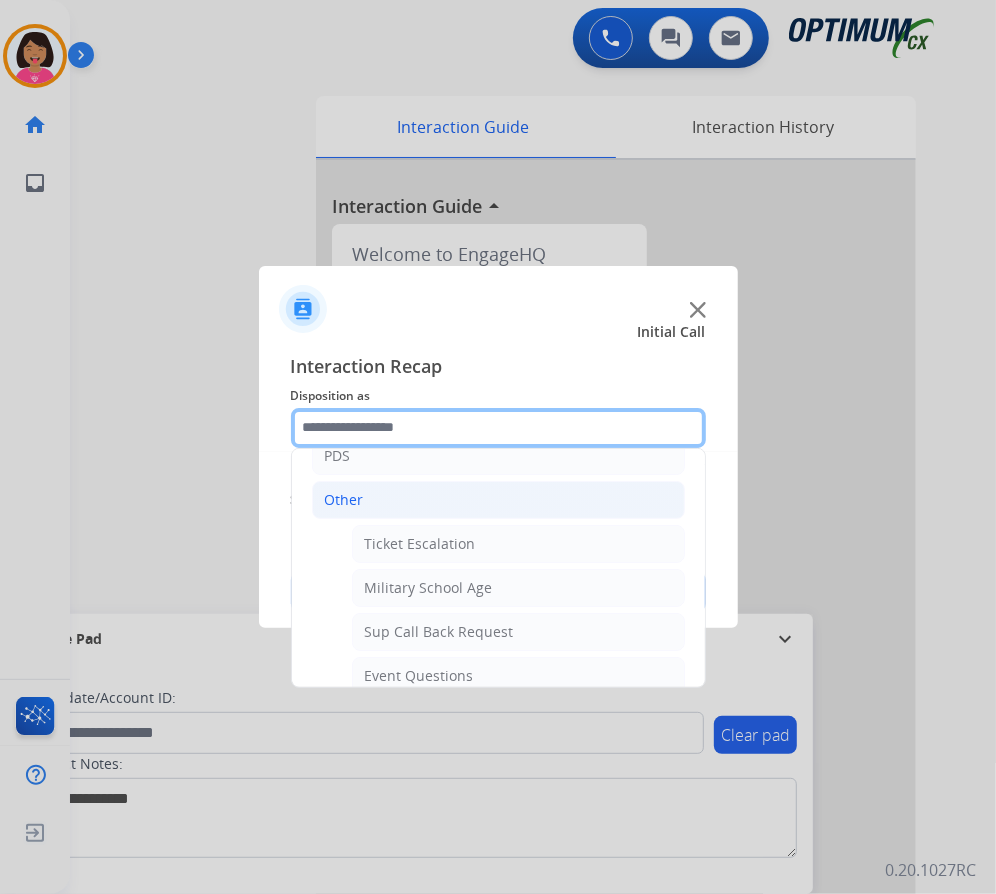 scroll, scrollTop: 270, scrollLeft: 0, axis: vertical 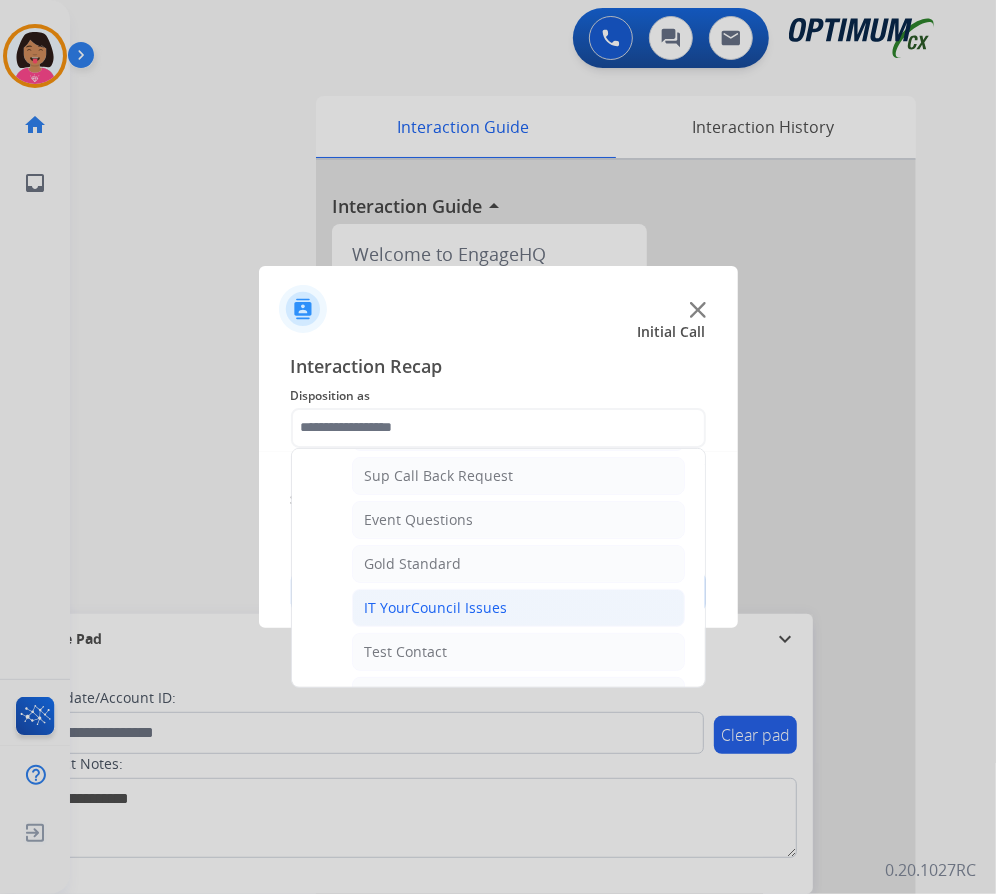 click on "IT YourCouncil Issues" 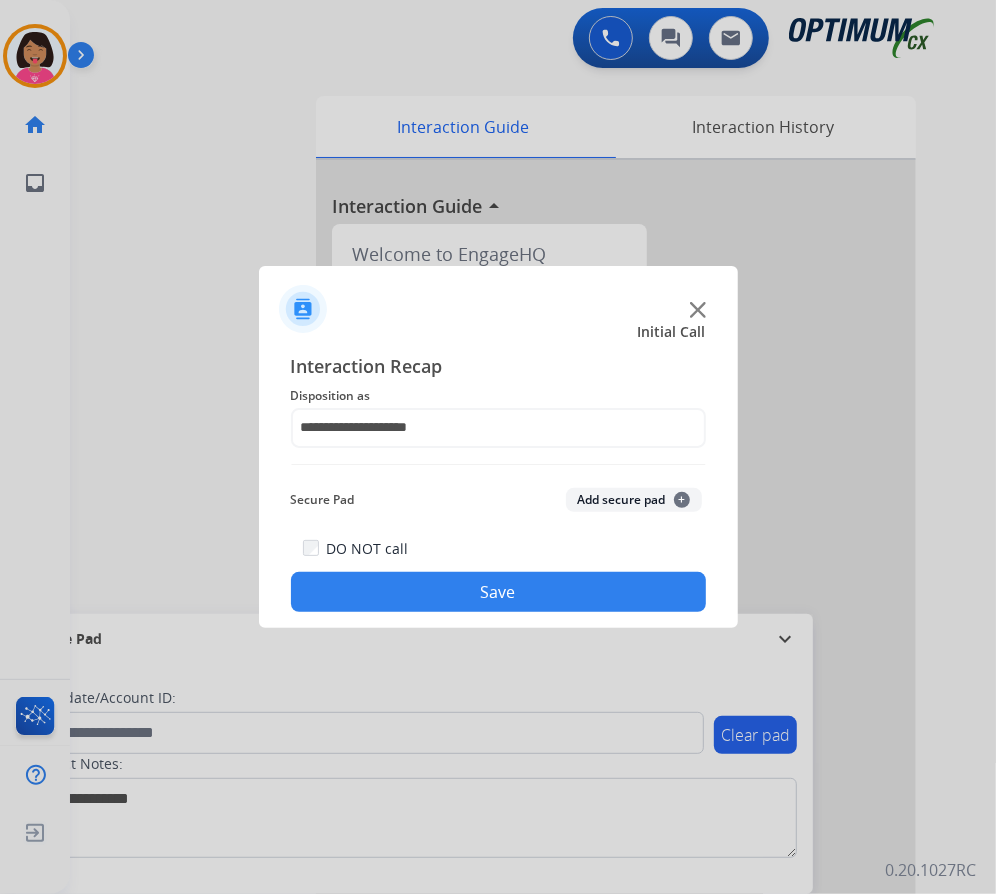 click on "Save" 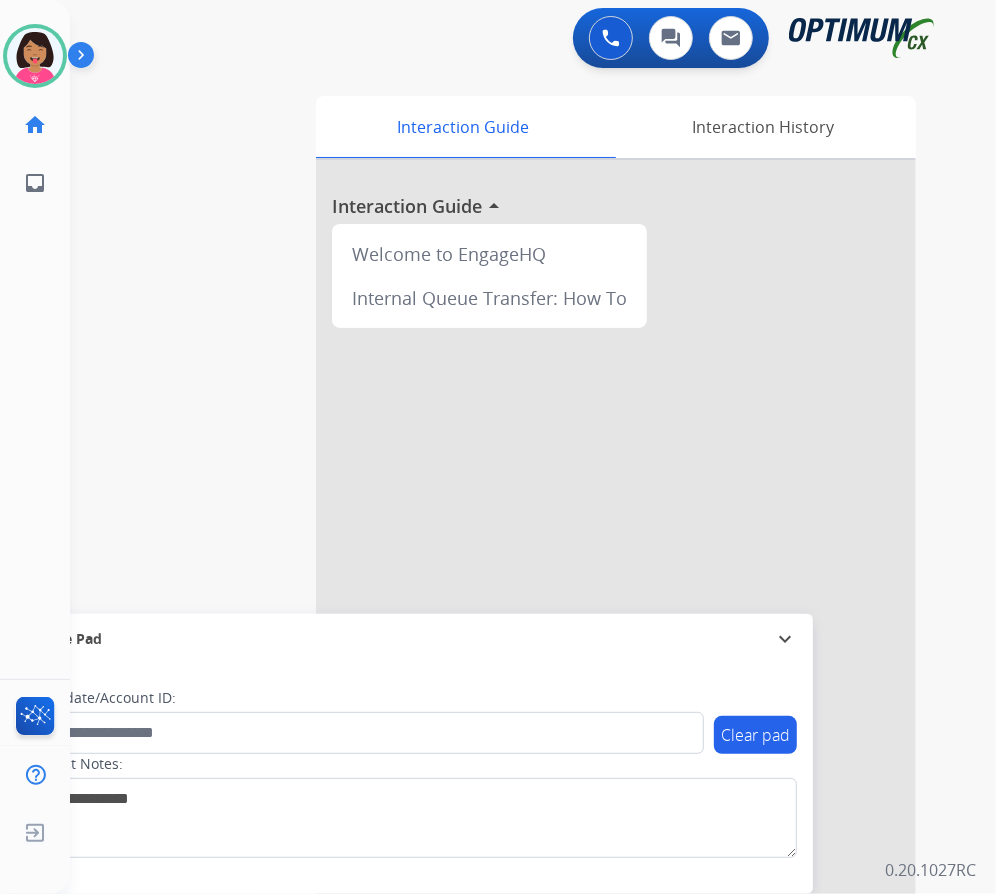 scroll, scrollTop: 10, scrollLeft: 0, axis: vertical 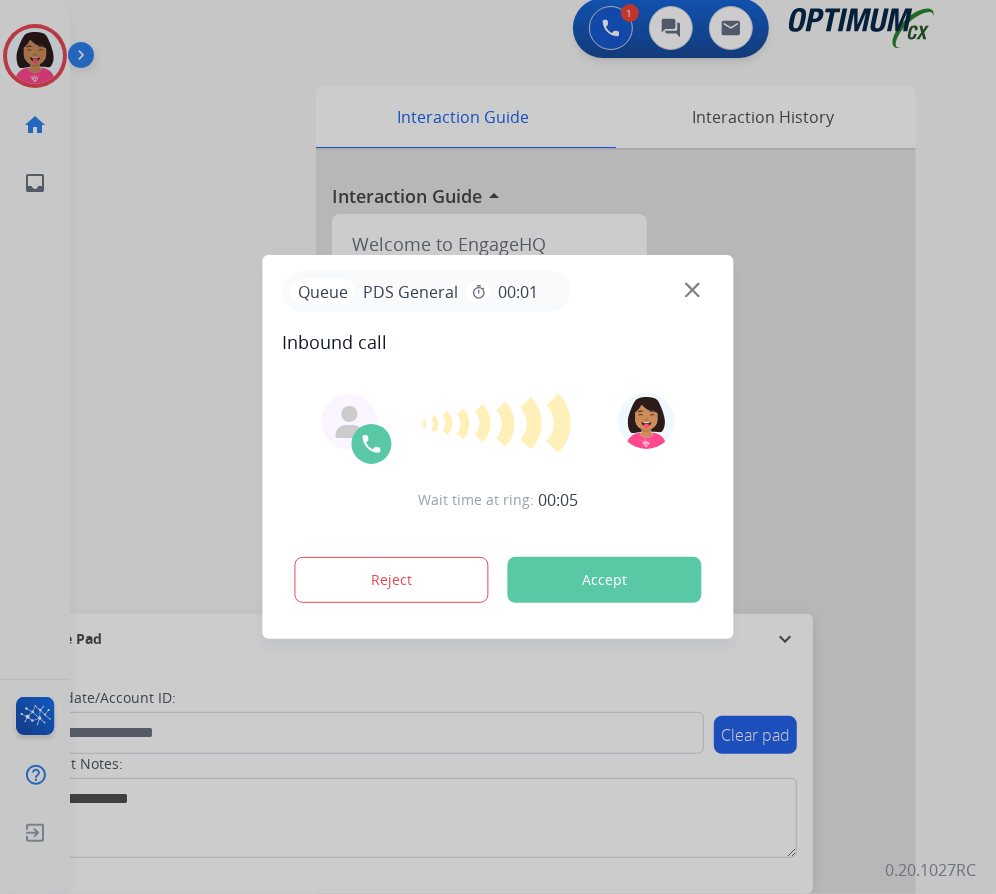 click at bounding box center (498, 447) 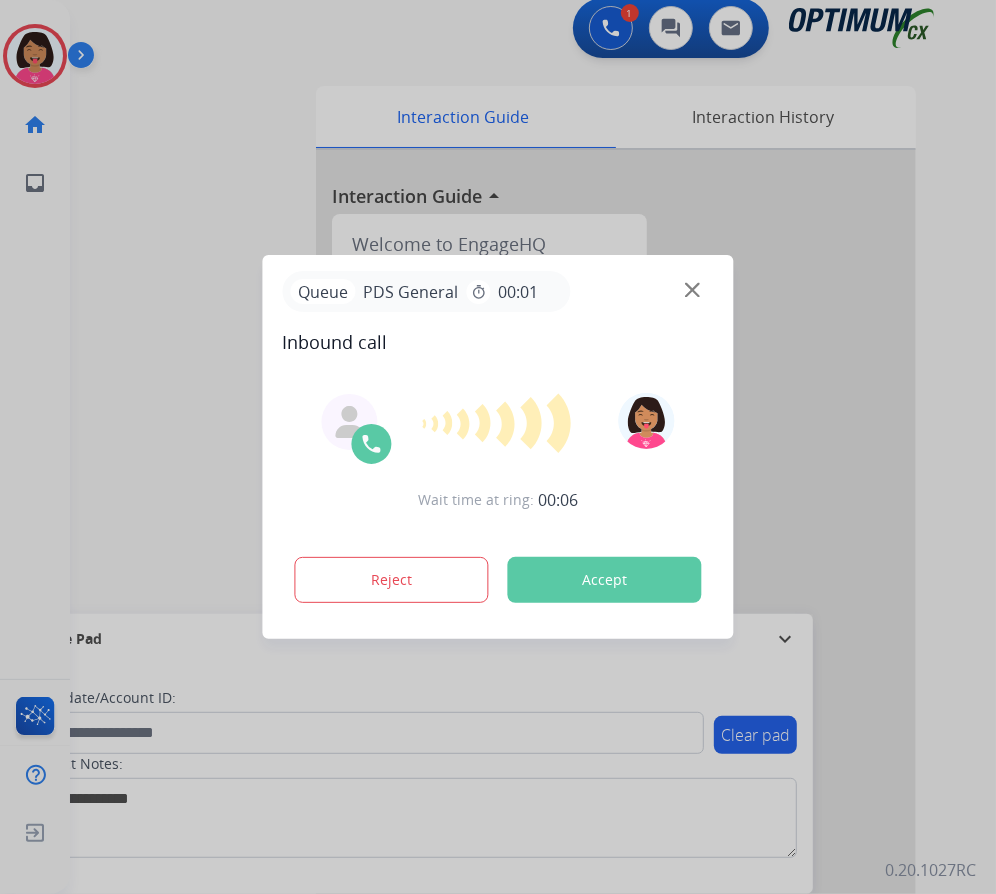 drag, startPoint x: 697, startPoint y: 281, endPoint x: 688, endPoint y: 295, distance: 16.643316 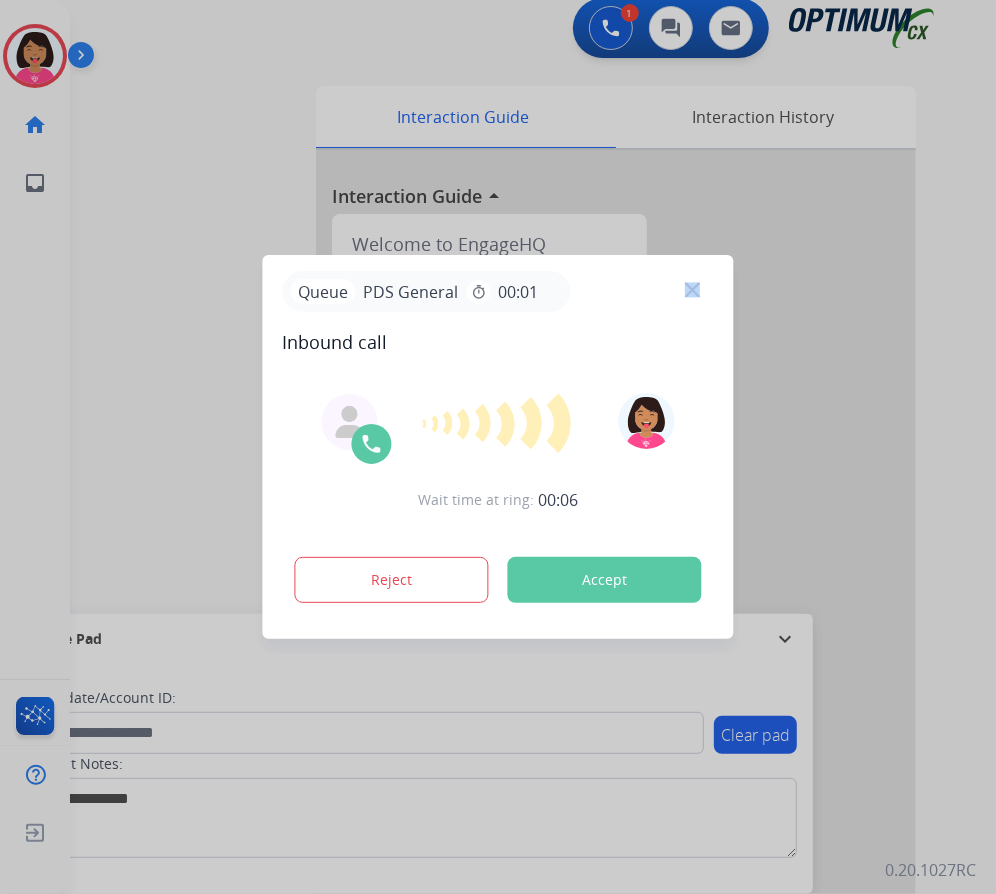 click at bounding box center (692, 290) 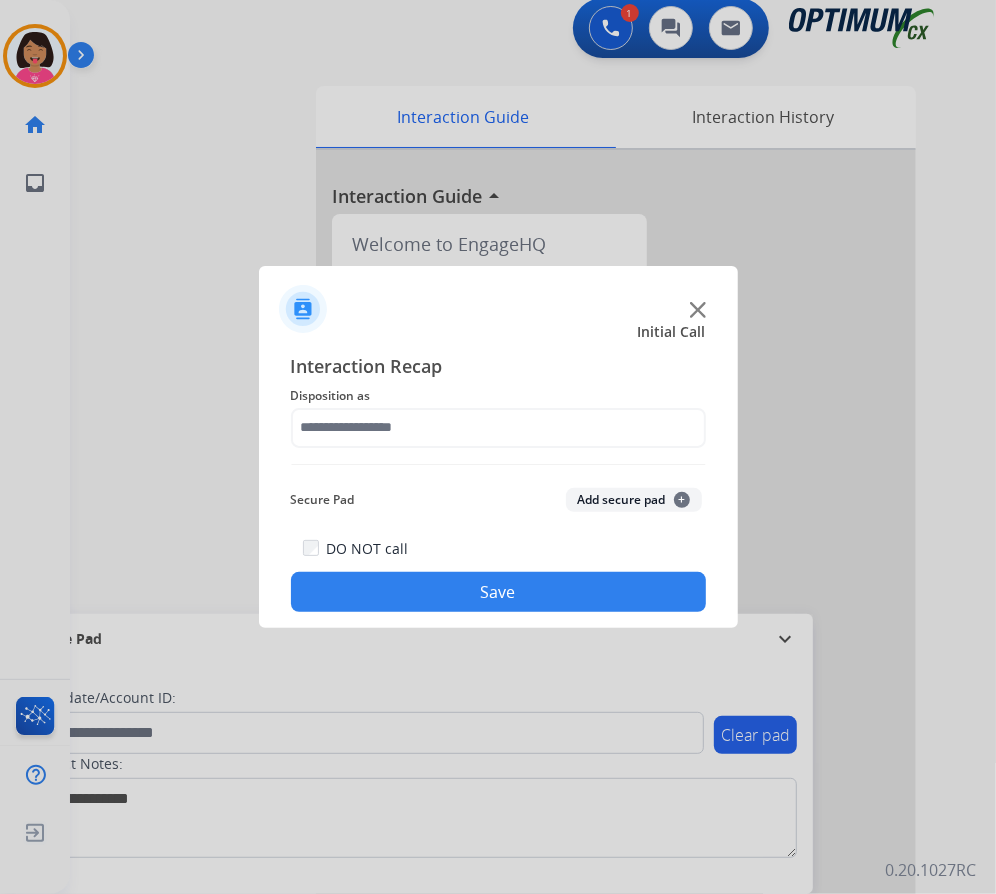 click 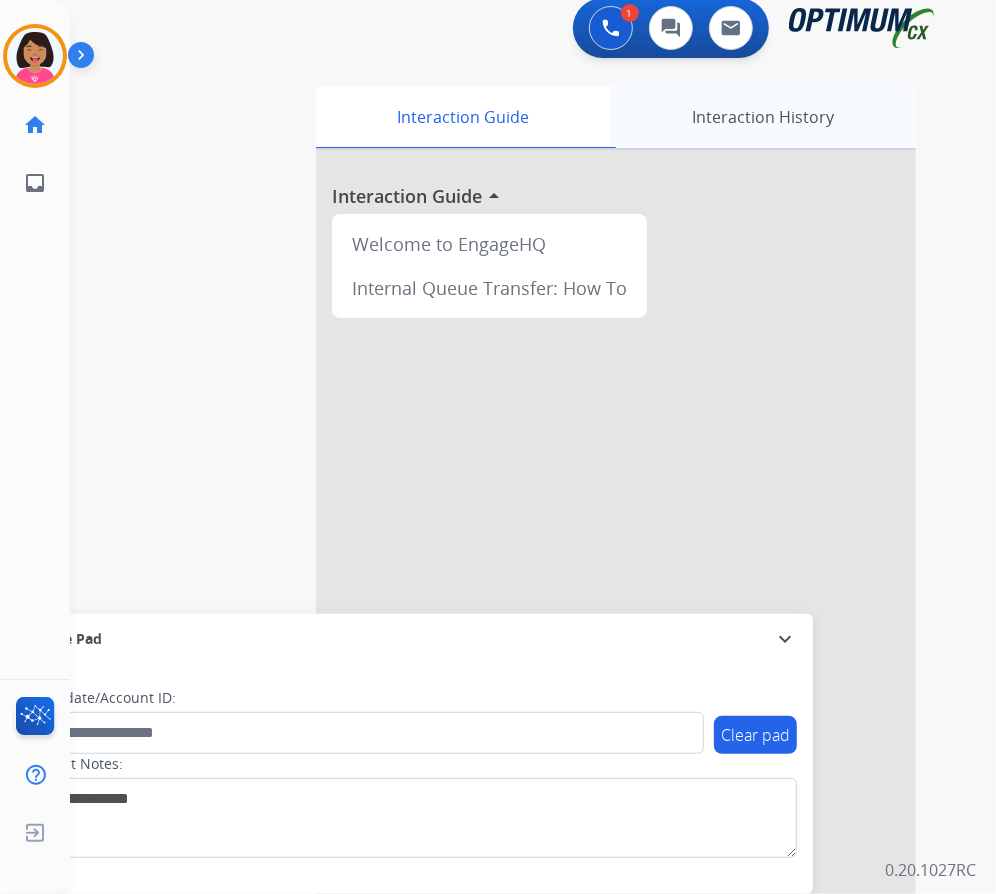 click on "Interaction History" at bounding box center (763, 117) 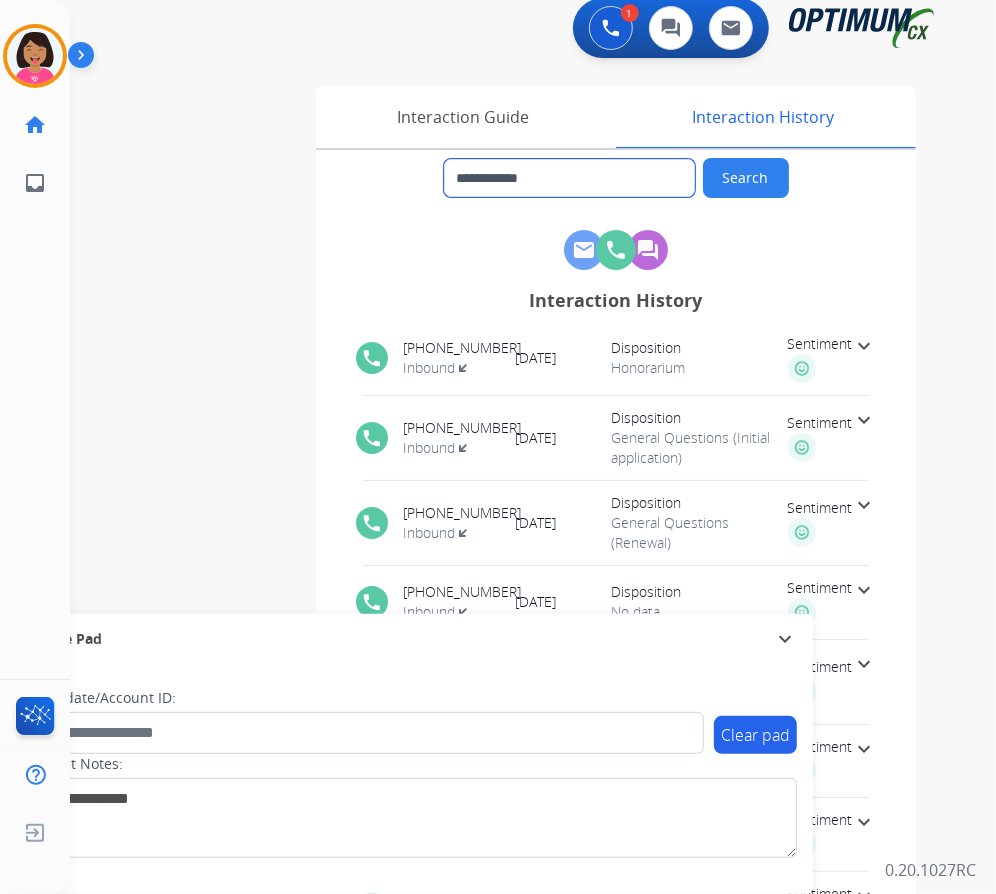 drag, startPoint x: 616, startPoint y: 170, endPoint x: 471, endPoint y: 169, distance: 145.00345 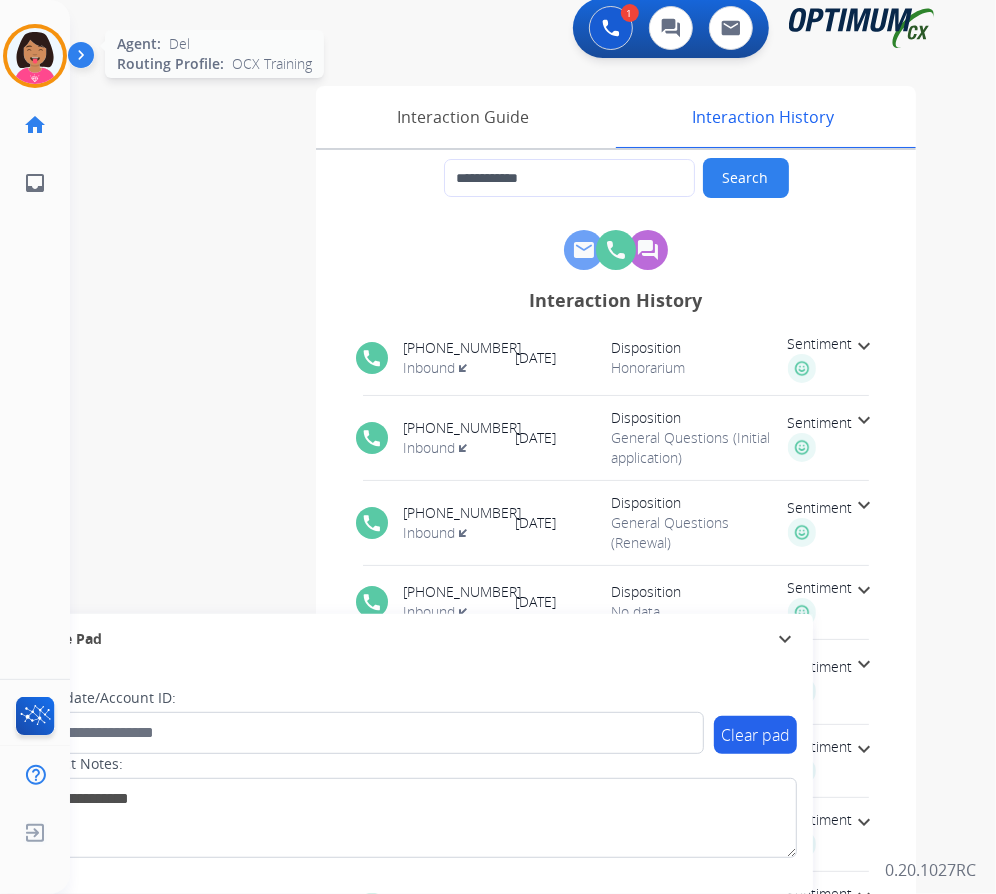 click at bounding box center (35, 56) 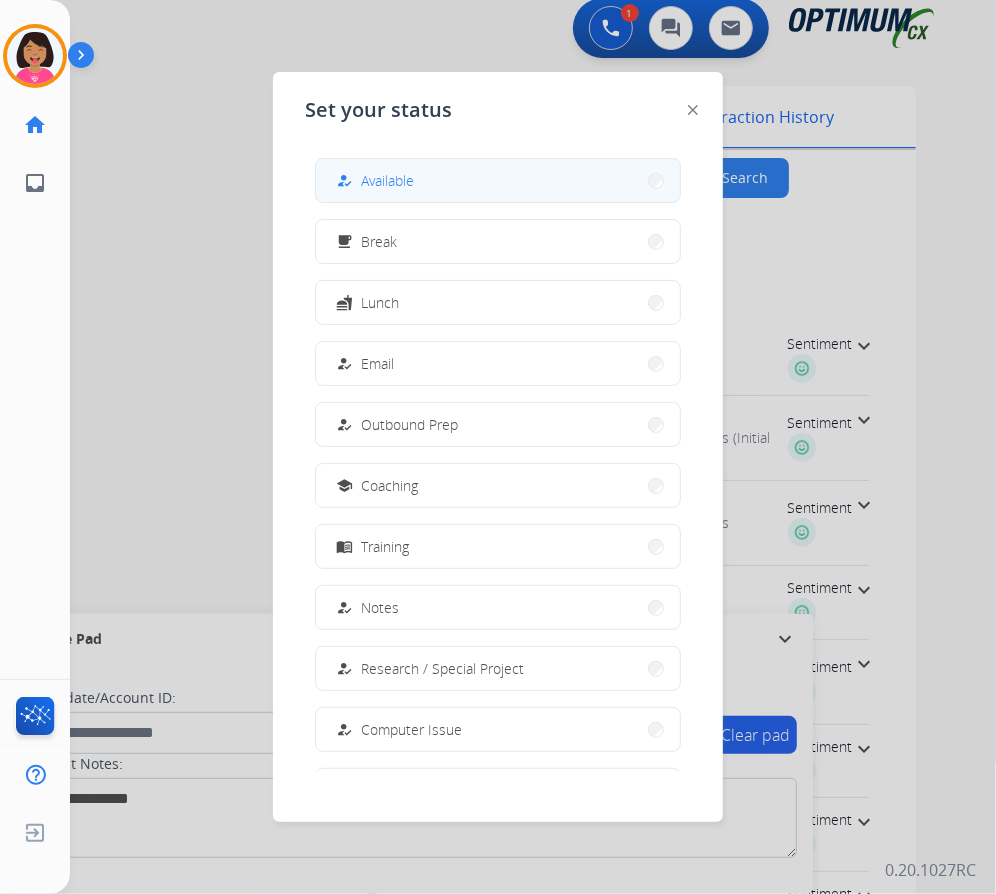 click on "how_to_reg Available" at bounding box center [373, 181] 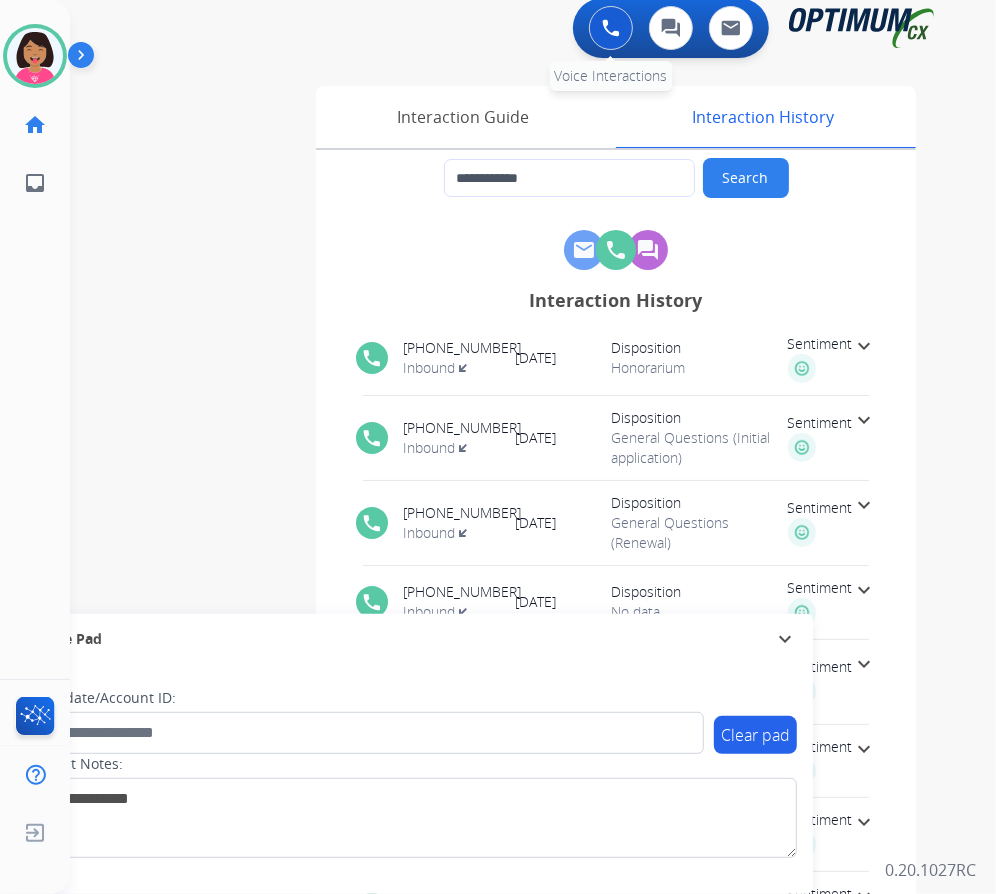 click at bounding box center [611, 28] 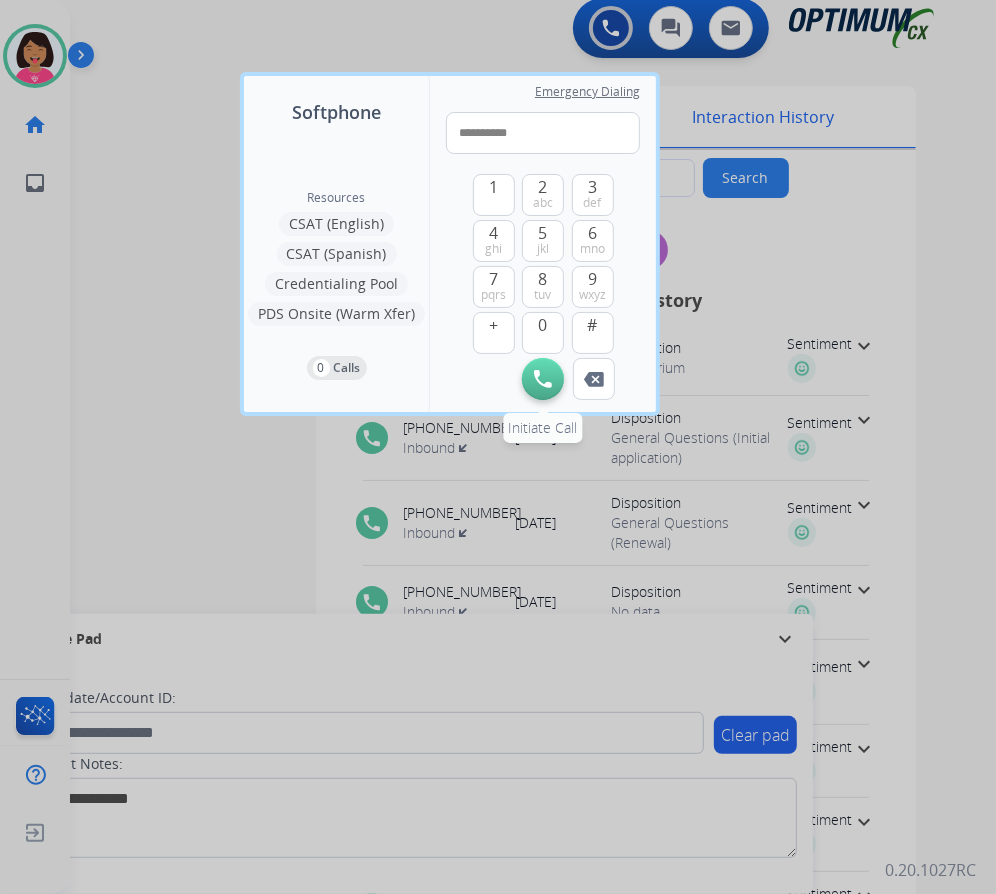 type on "**********" 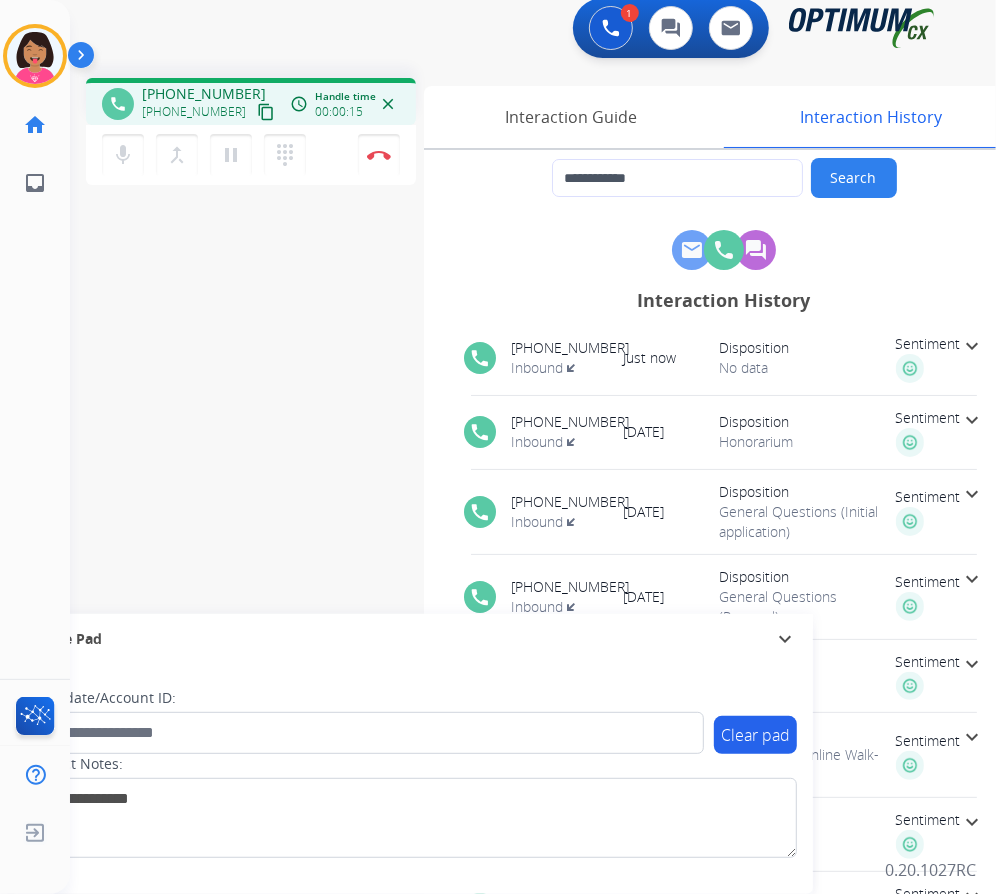 click on "**********" at bounding box center [509, 479] 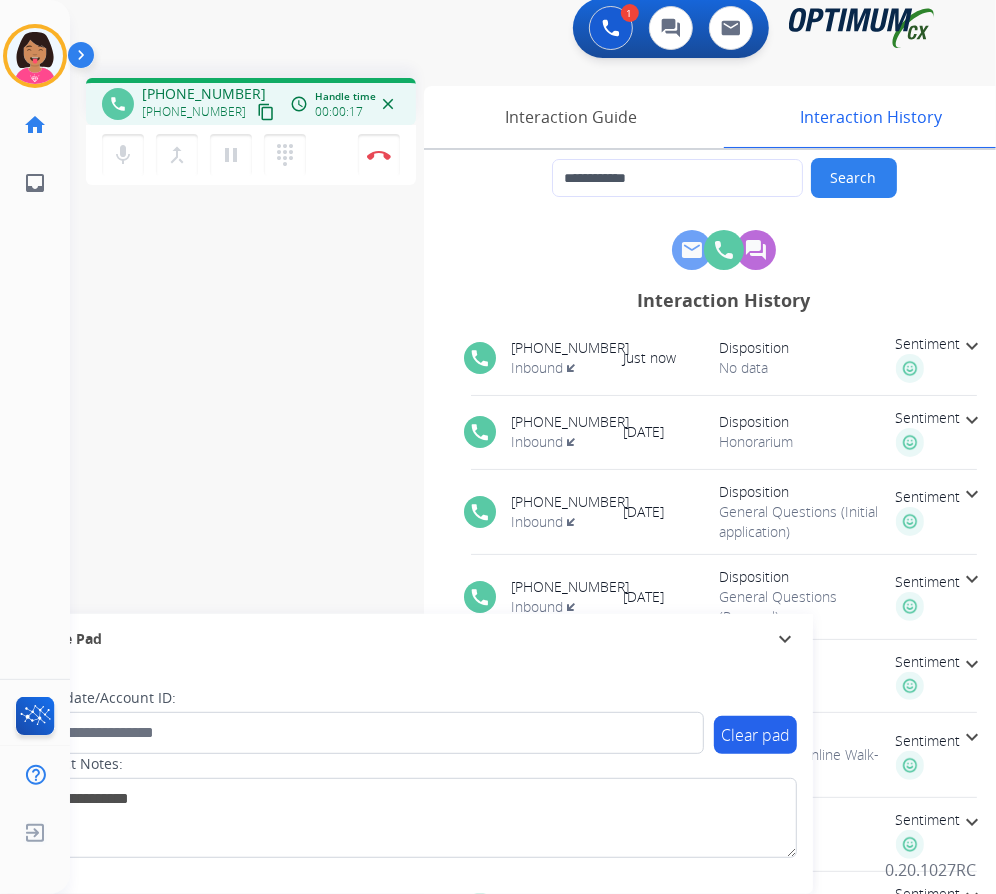 click on "content_copy" at bounding box center [266, 112] 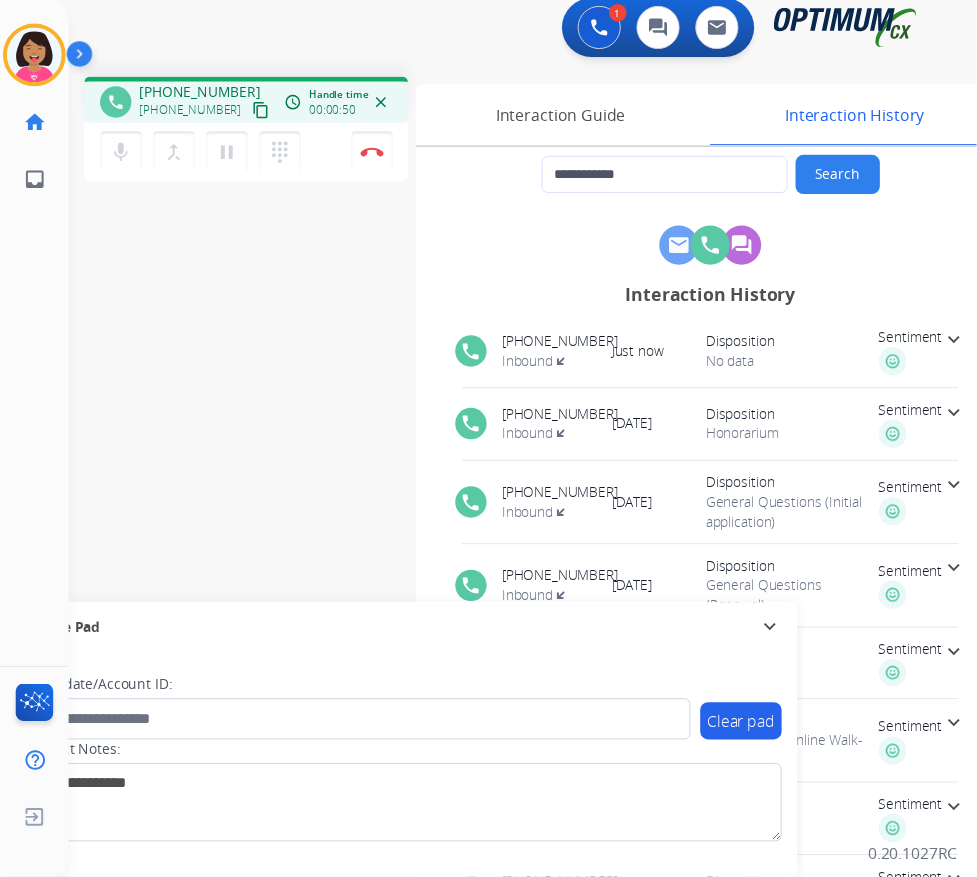 scroll, scrollTop: 10, scrollLeft: 0, axis: vertical 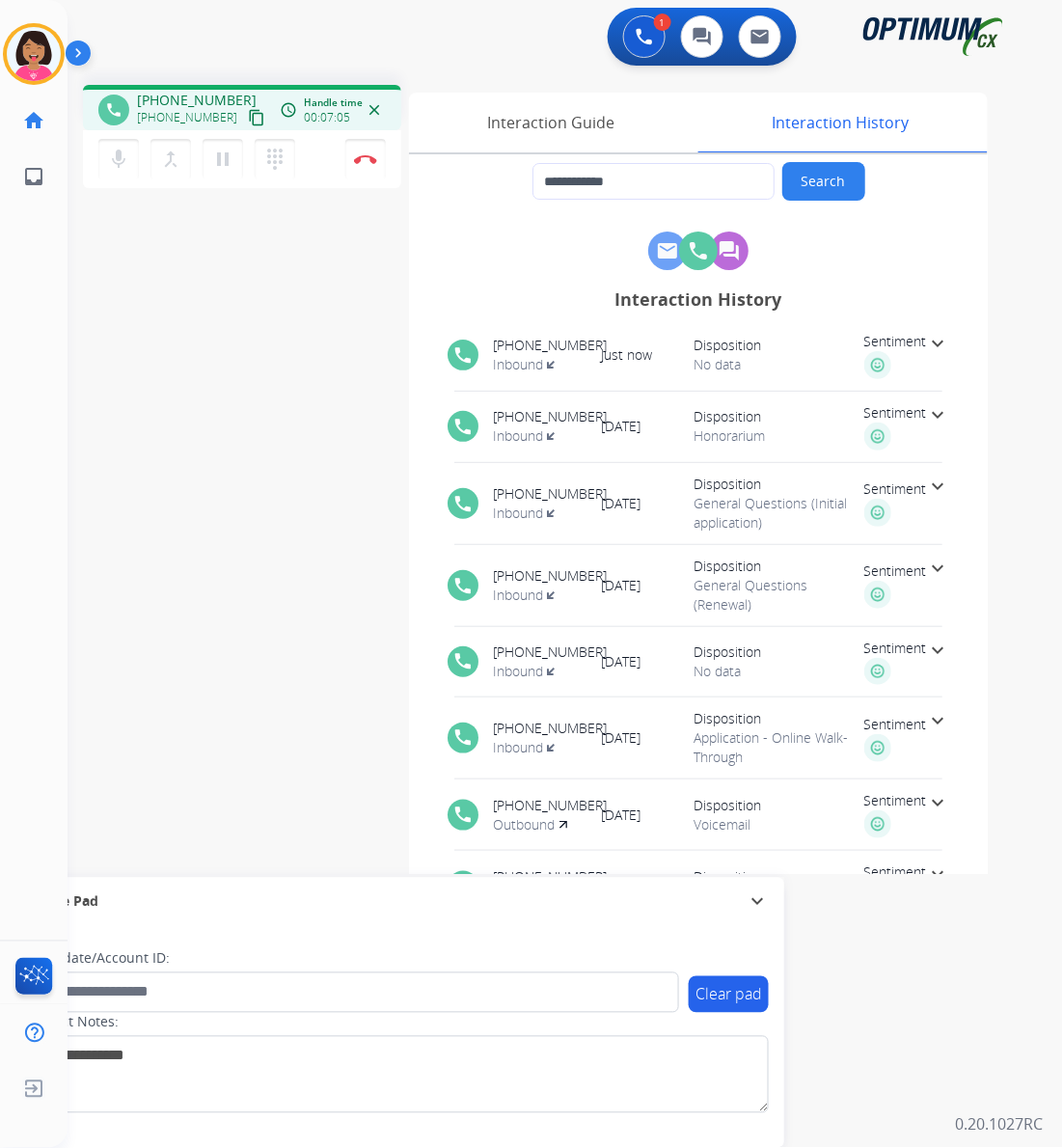 click on "**********" at bounding box center (542, 472) 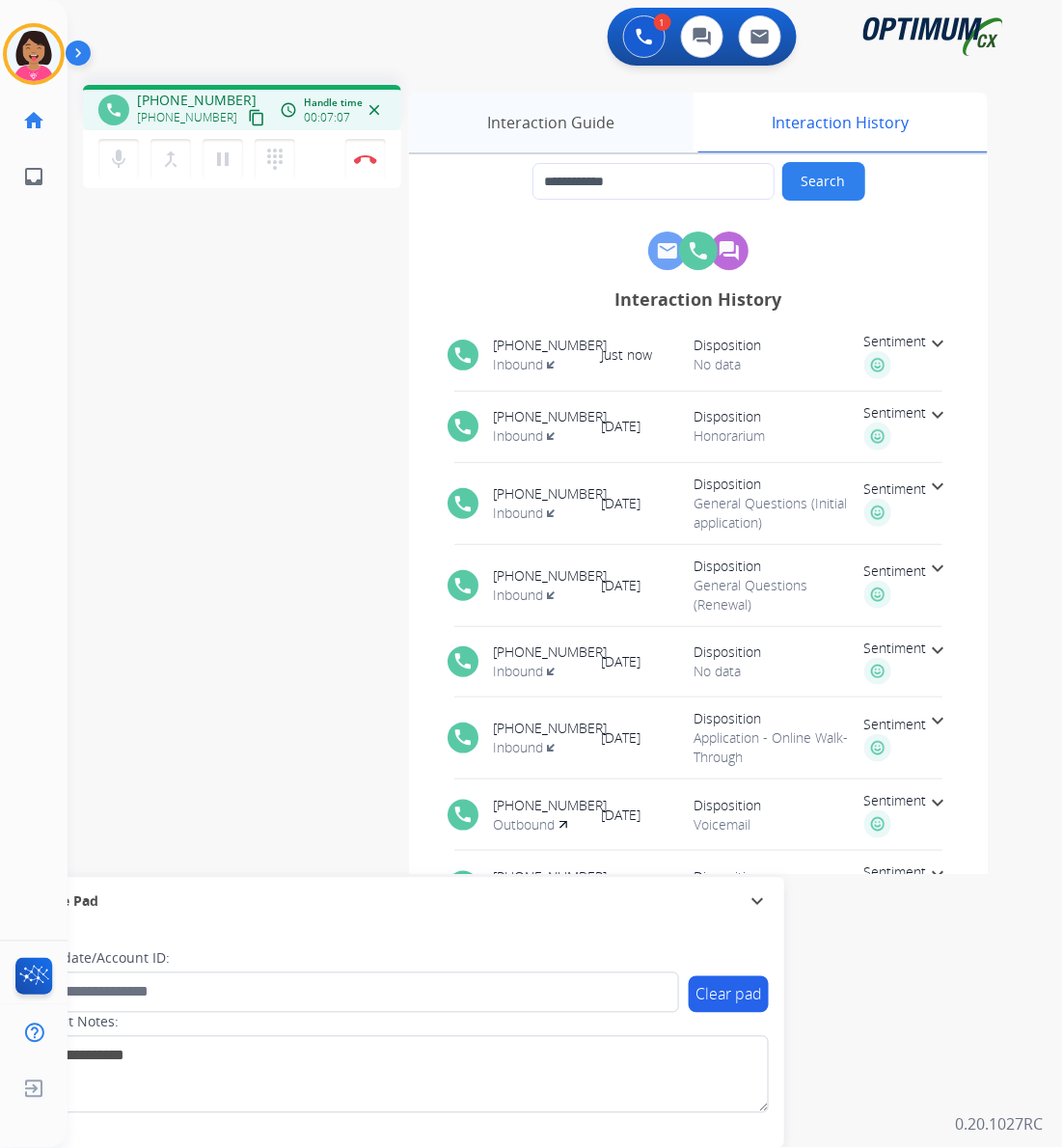 click on "Interaction Guide" at bounding box center [551, 123] 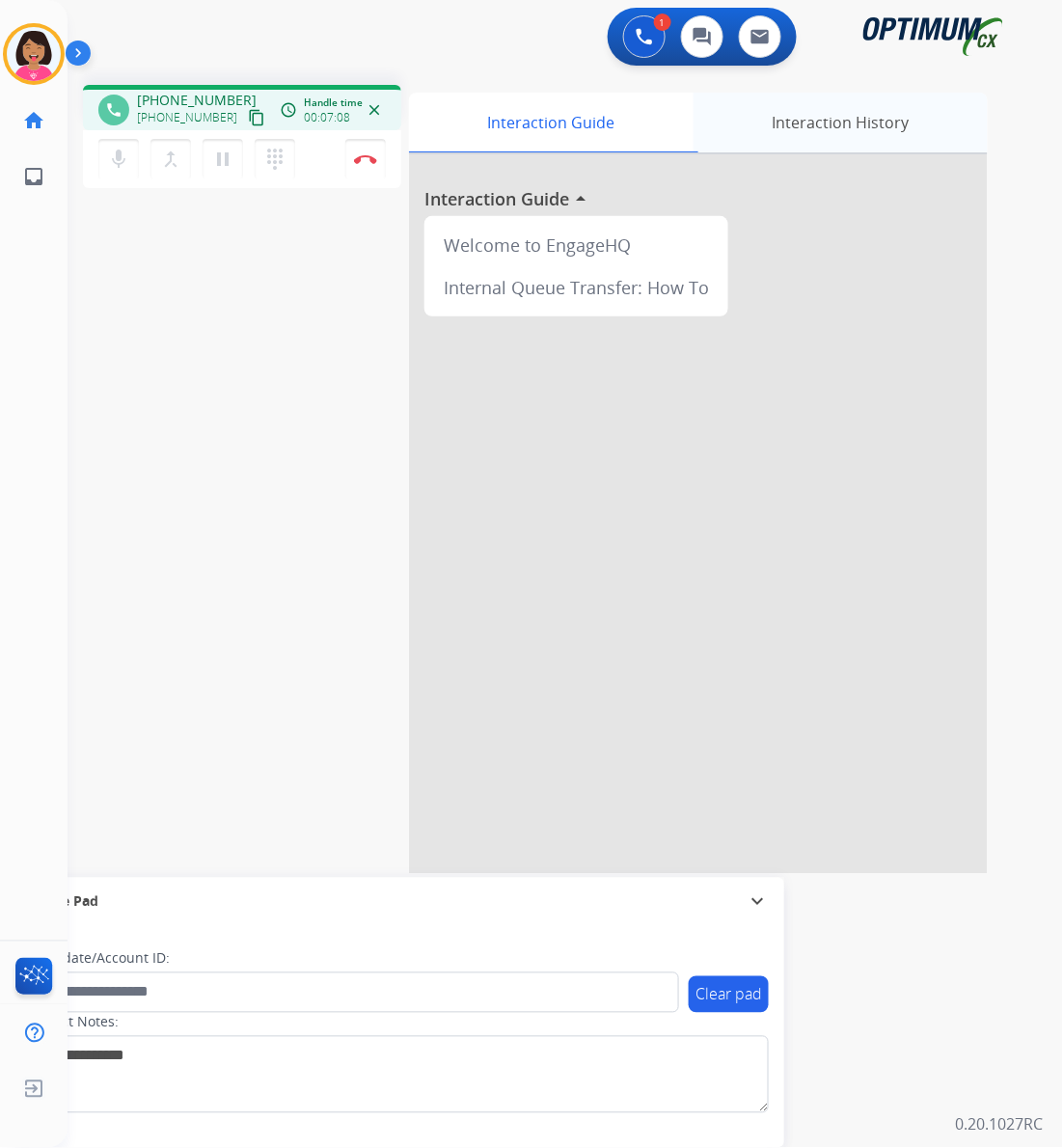 click on "Interaction History" at bounding box center [840, 123] 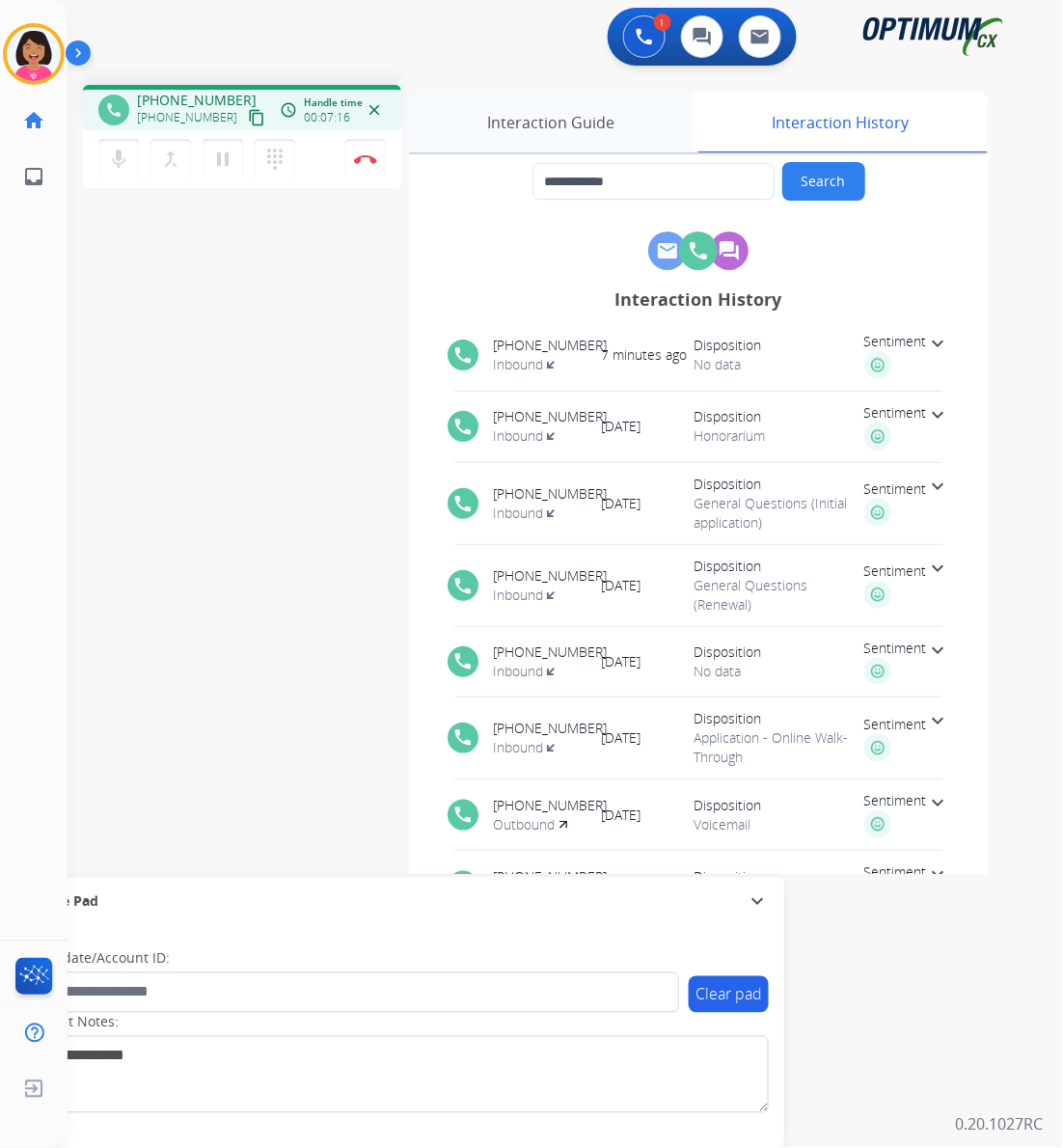 click on "Interaction Guide" at bounding box center [551, 123] 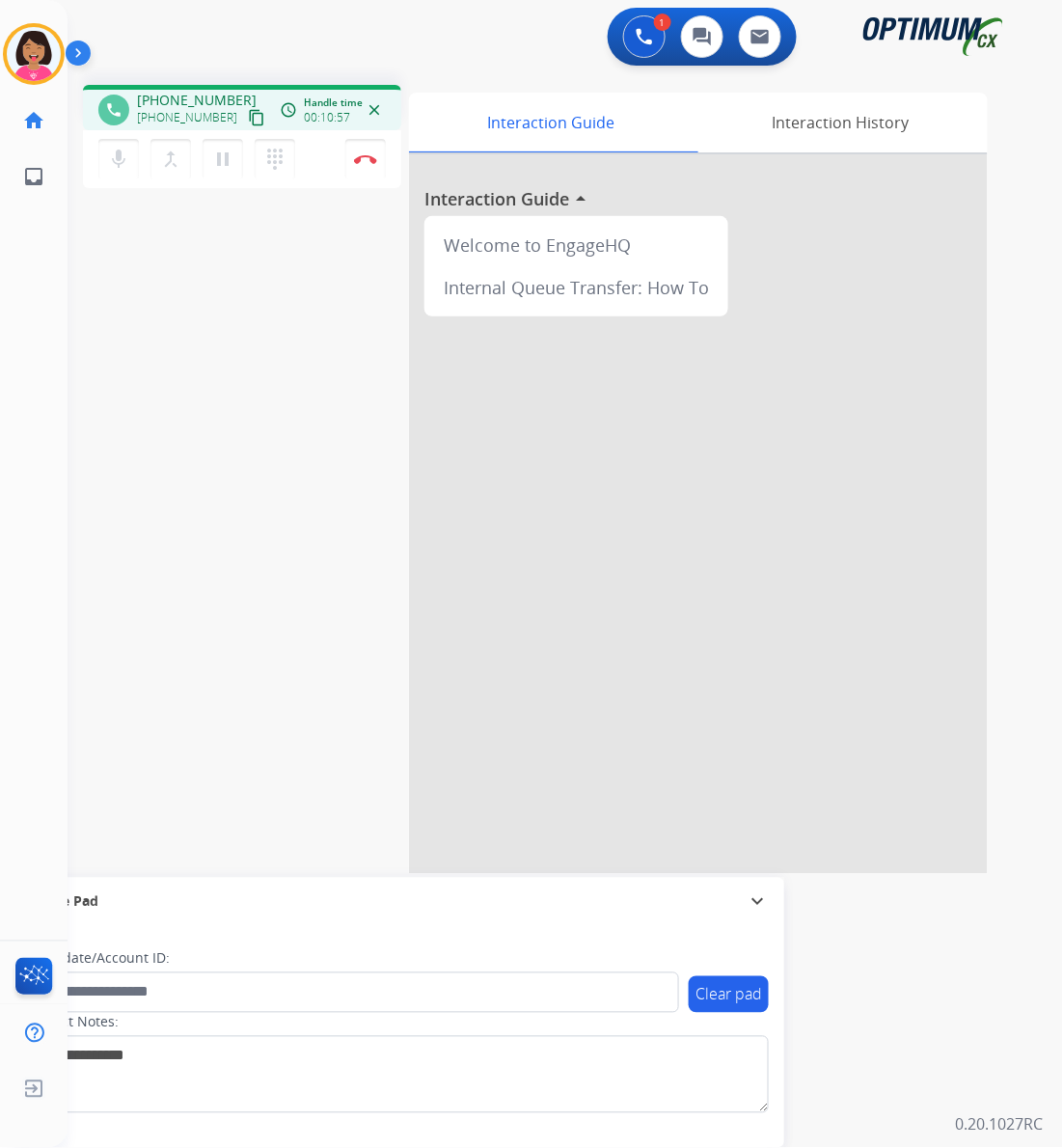 click on "phone [PHONE_NUMBER] [PHONE_NUMBER] content_copy access_time Call metrics Queue   00:14 Hold   00:00 Talk   10:58 Total   11:11 Handle time 00:10:57 close mic Mute merge_type Bridge pause Hold dialpad Dialpad Disconnect swap_horiz Break voice bridge close_fullscreen Connect 3-Way Call merge_type Separate 3-Way Call  Interaction Guide   Interaction History  Interaction Guide arrow_drop_up  Welcome to EngageHQ   Internal Queue Transfer: How To  Secure Pad expand_more Clear pad Candidate/Account ID: Contact Notes:" at bounding box center [542, 472] 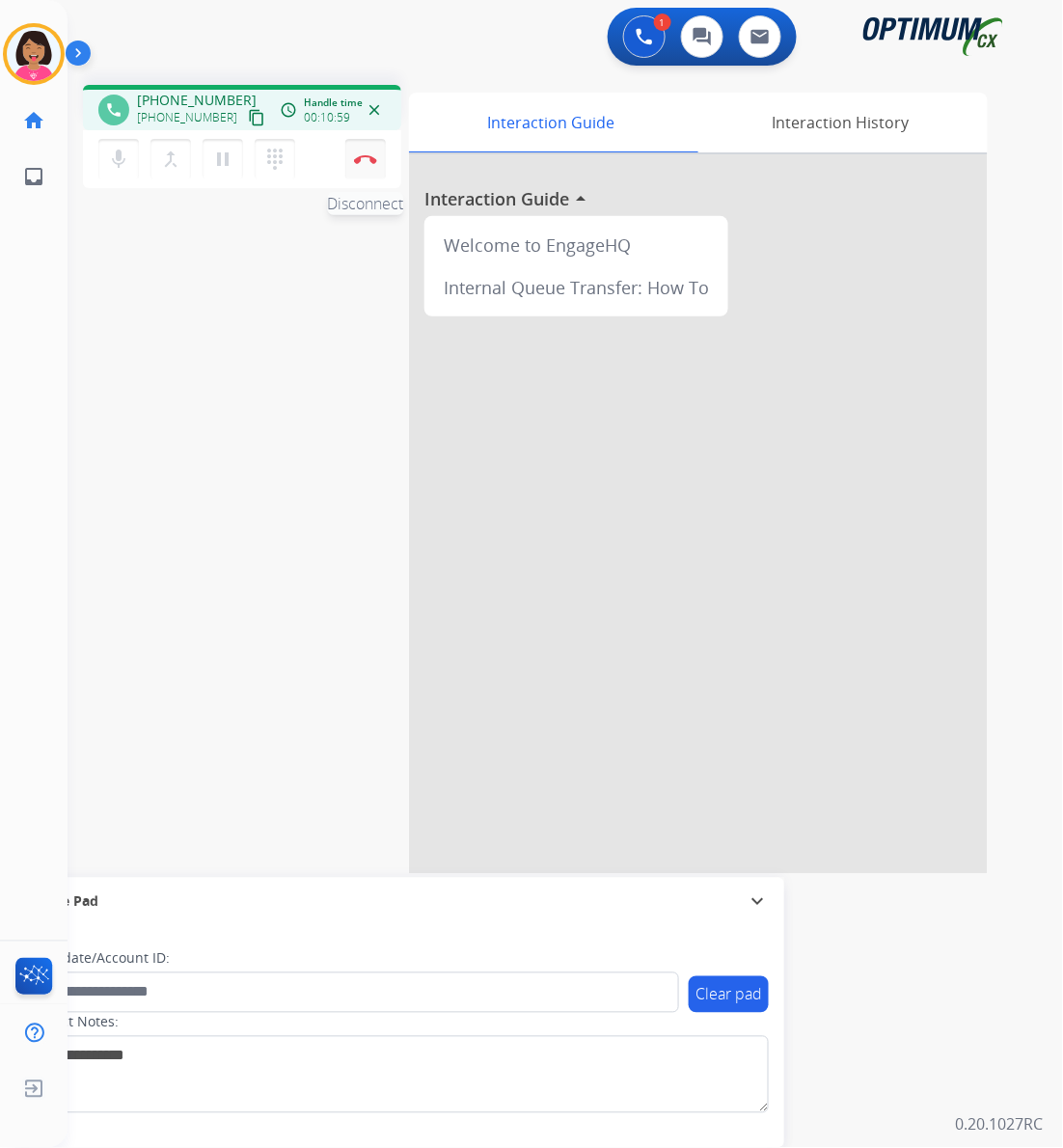 click on "Disconnect" at bounding box center (366, 159) 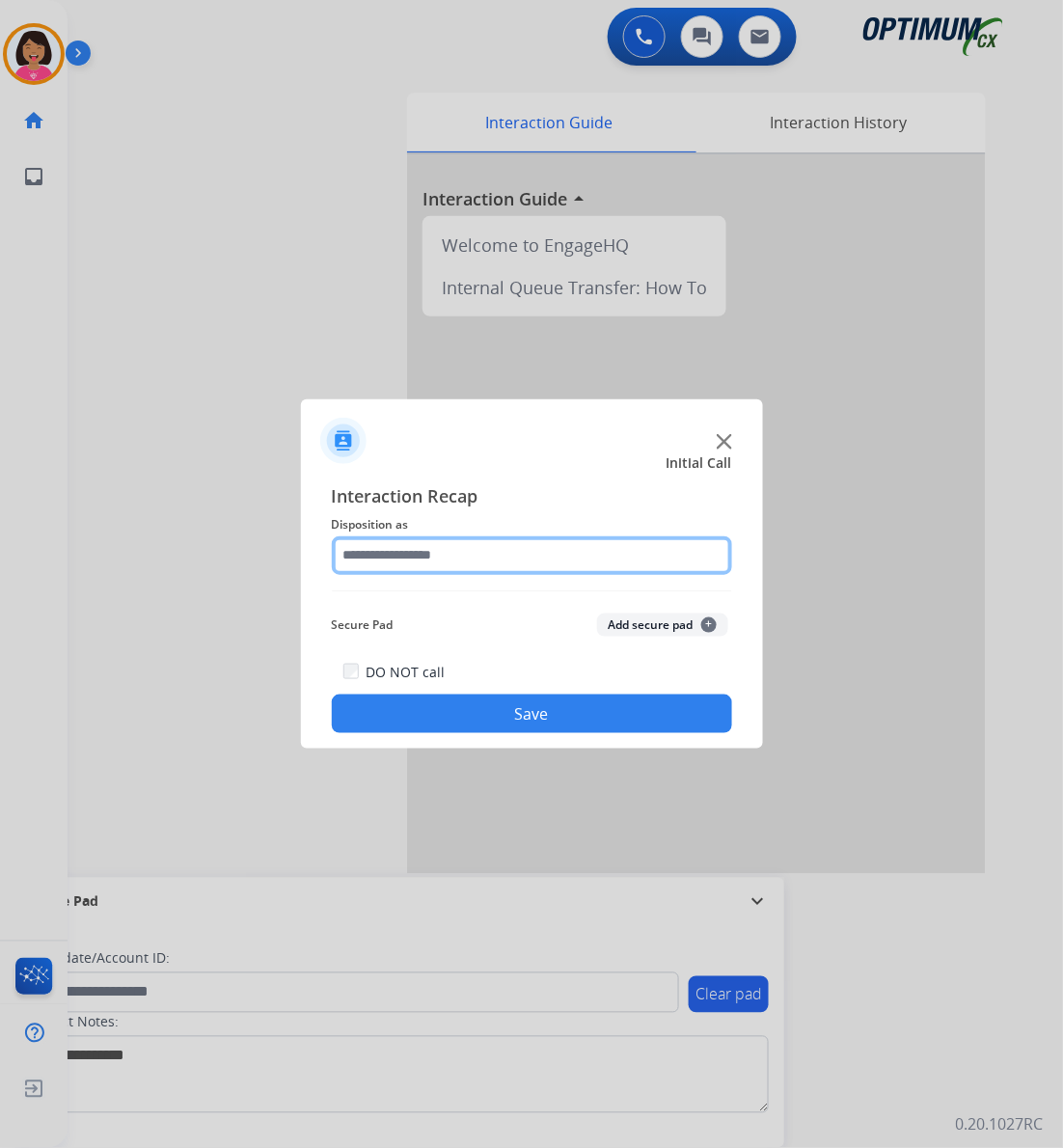 click 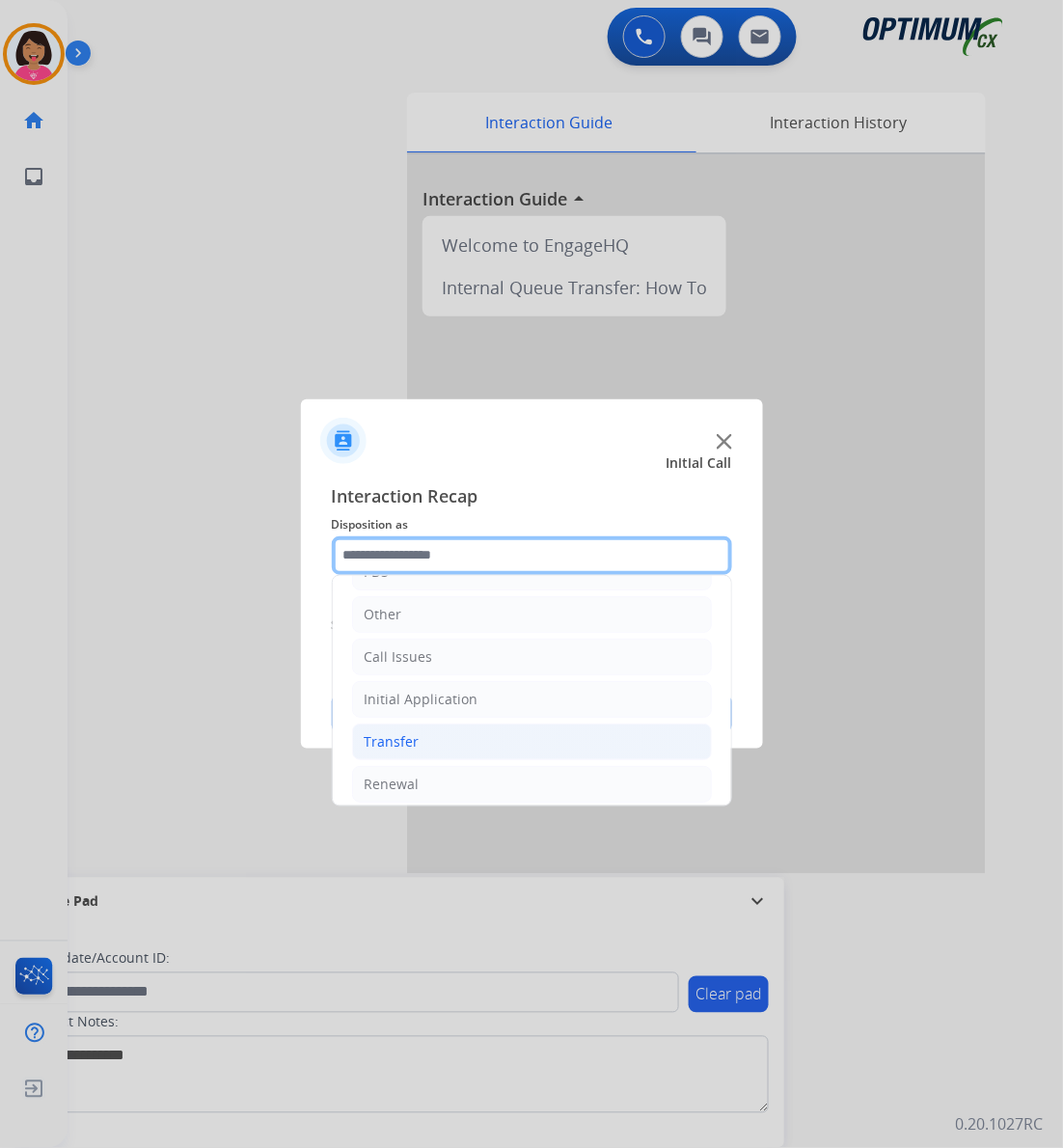 scroll, scrollTop: 136, scrollLeft: 0, axis: vertical 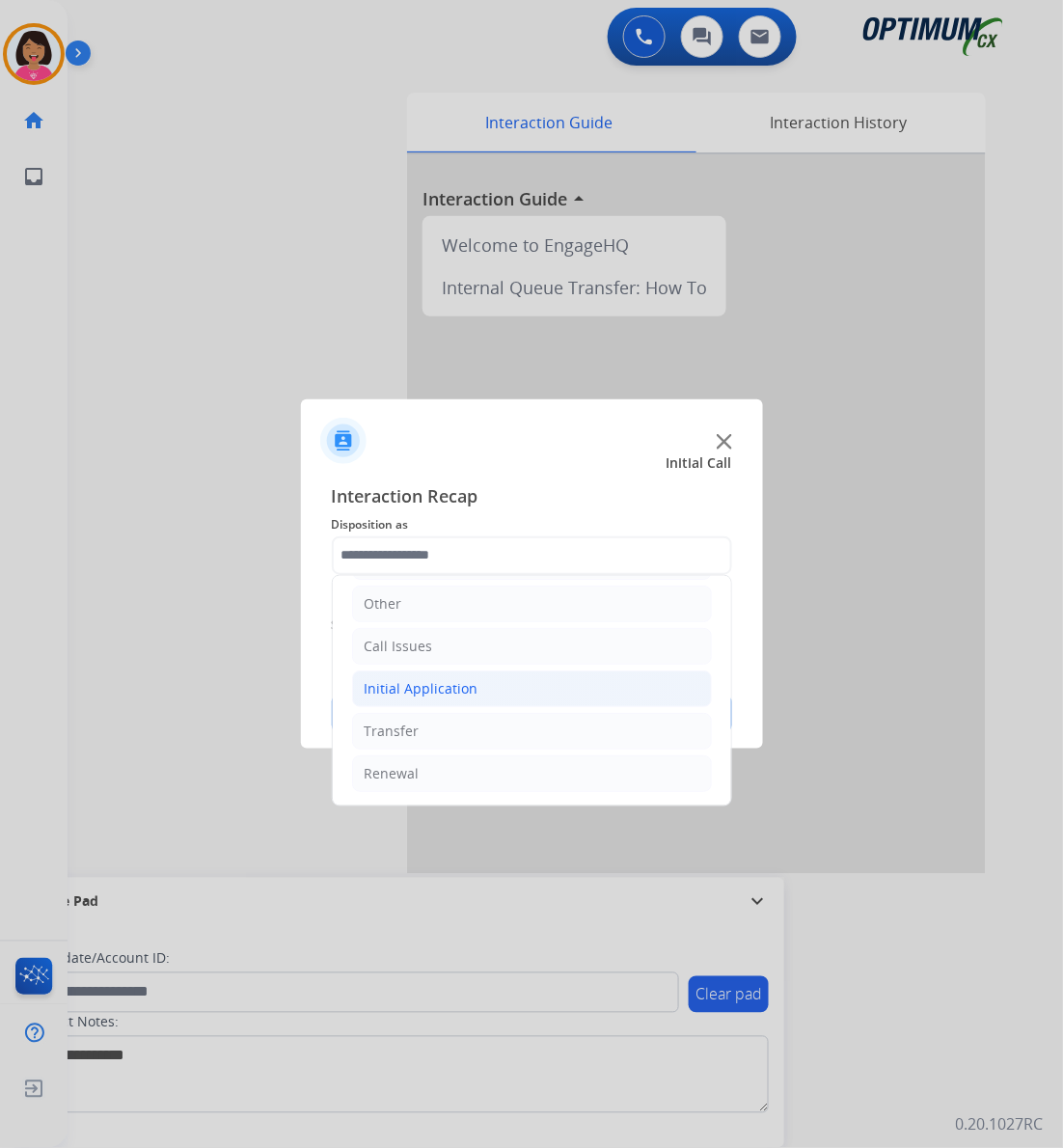 click on "Initial Application" 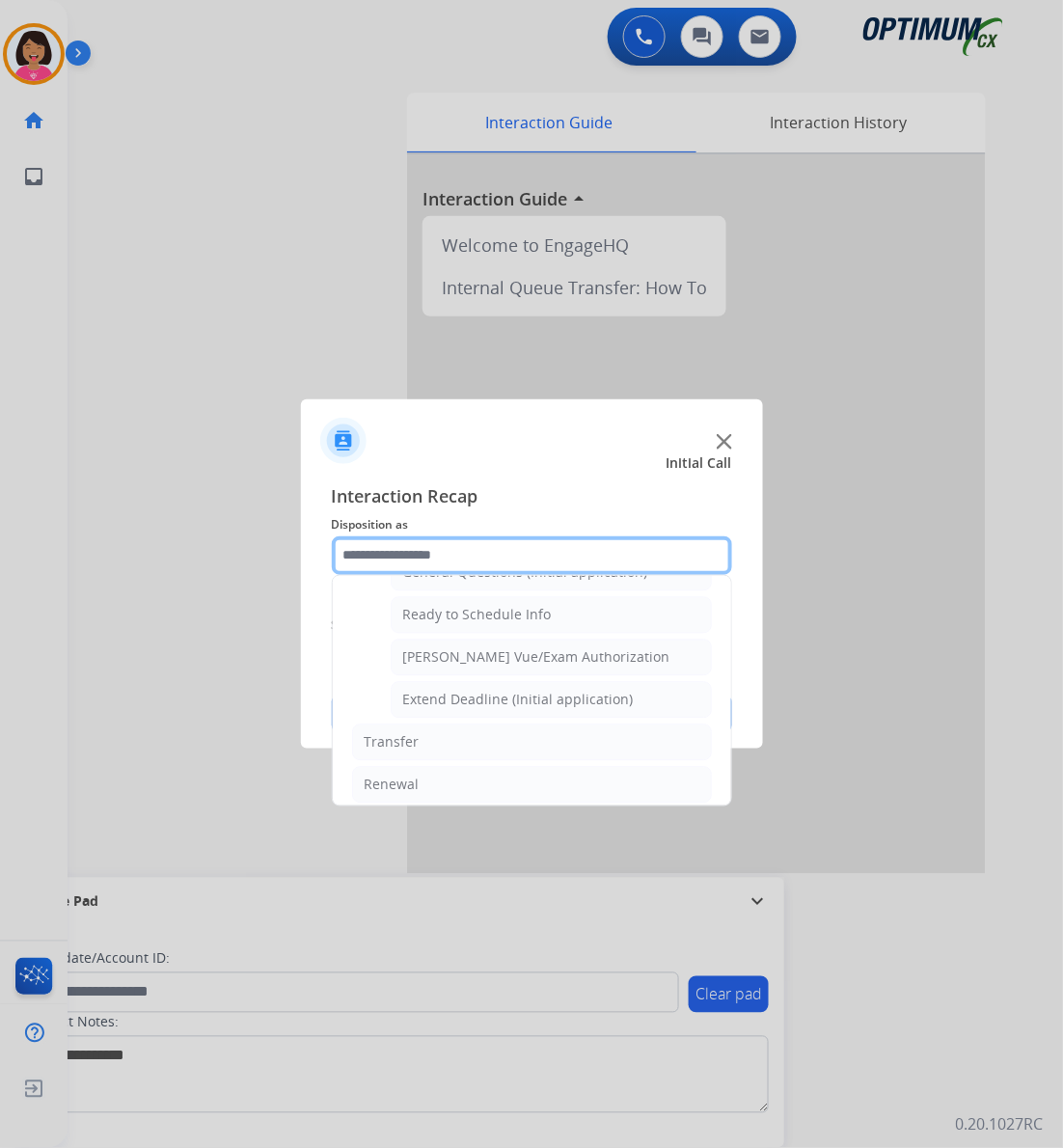 scroll, scrollTop: 1165, scrollLeft: 0, axis: vertical 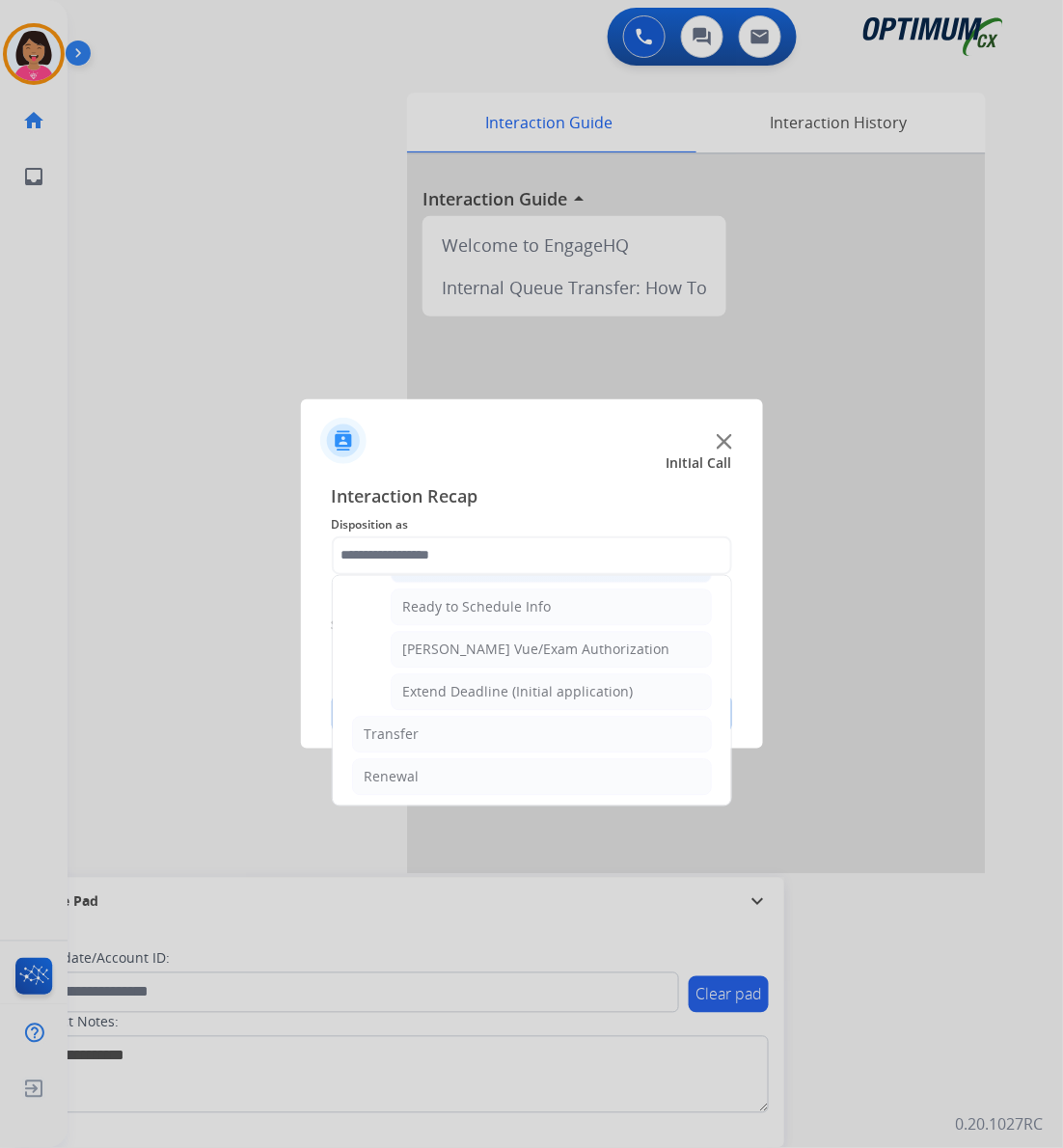 click on "General Questions (Initial application)" 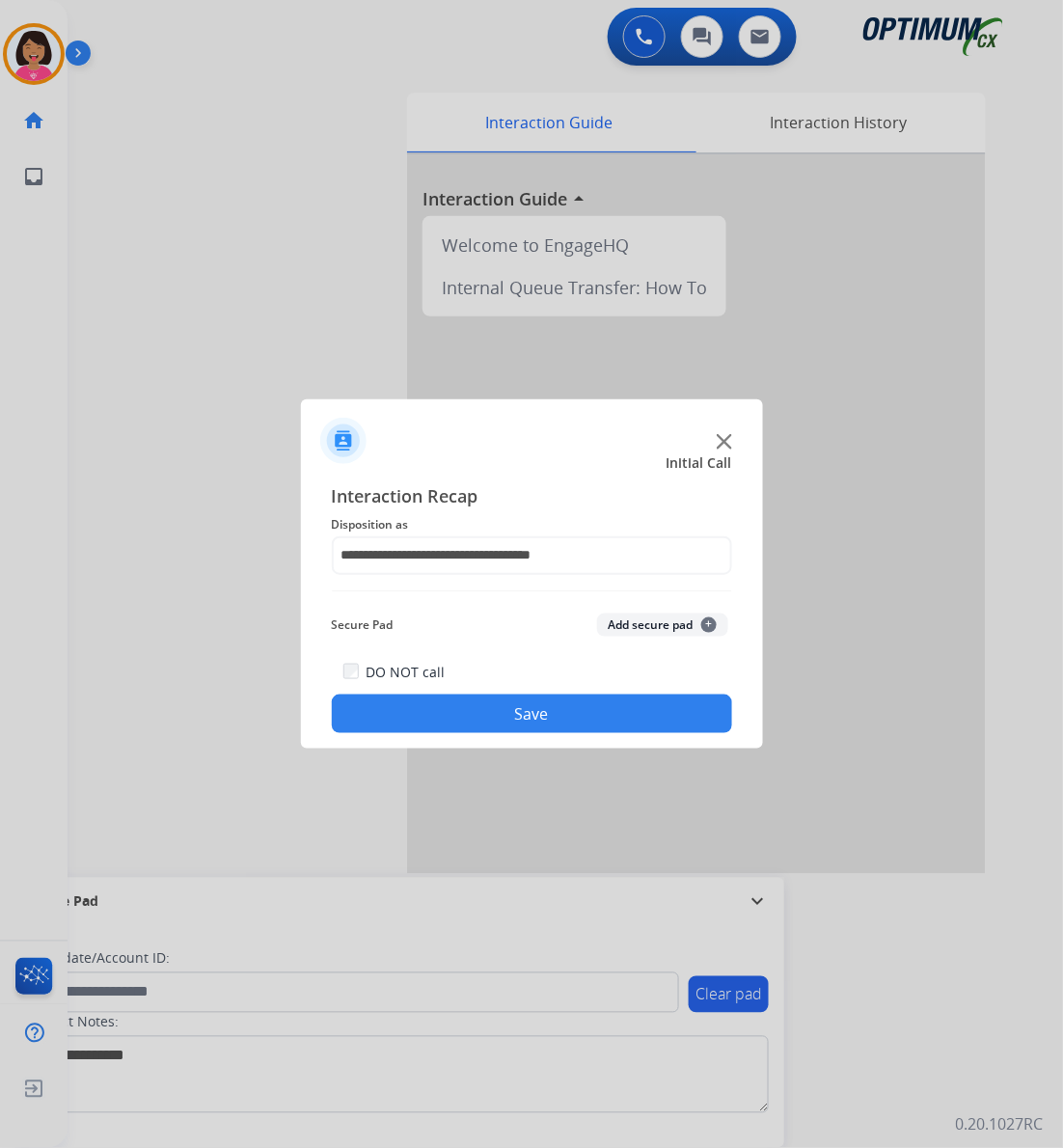 click on "Save" 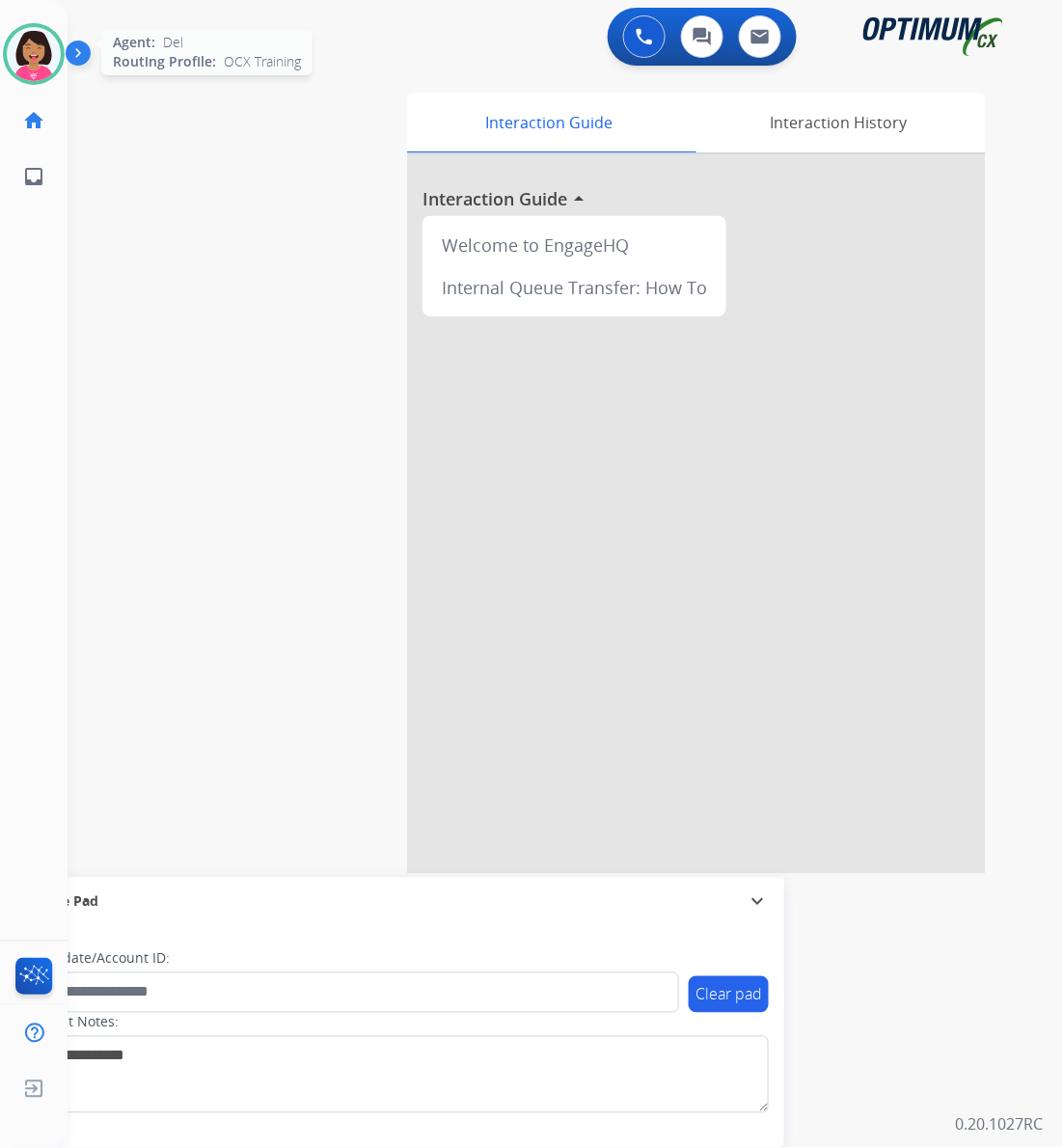 click at bounding box center [34, 54] 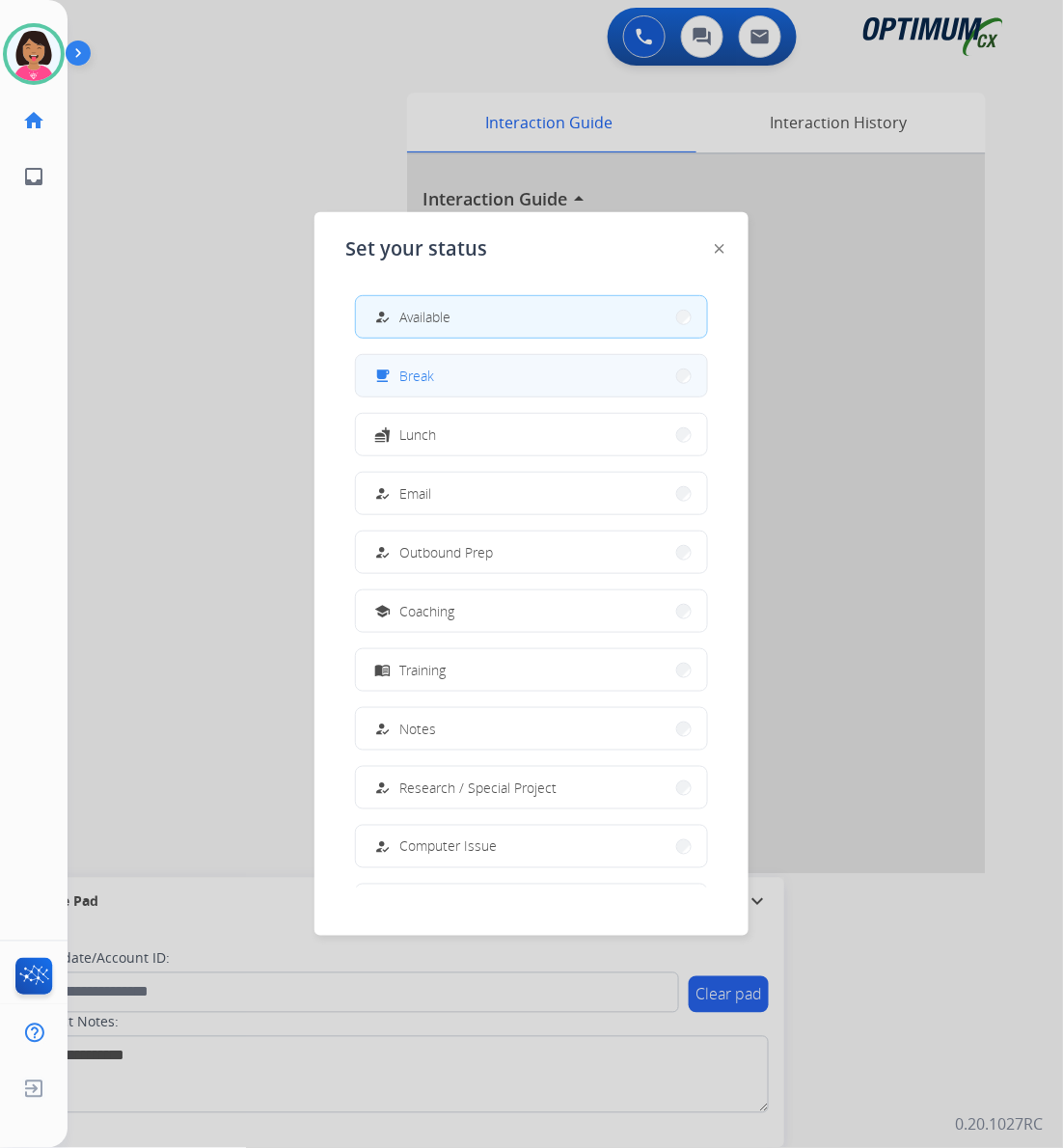 click on "Break" at bounding box center (417, 375) 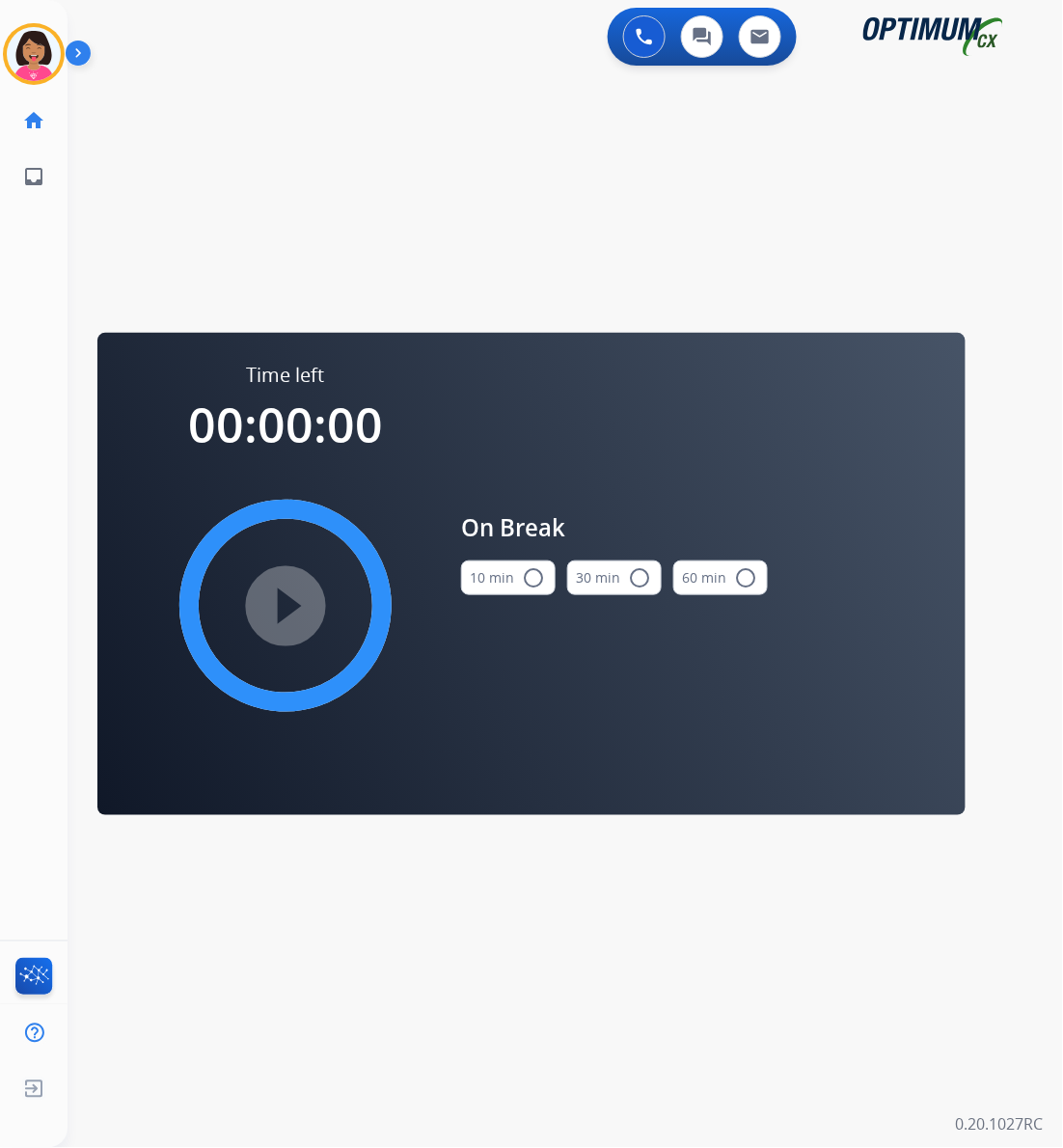 click on "10 min  radio_button_unchecked" at bounding box center [508, 578] 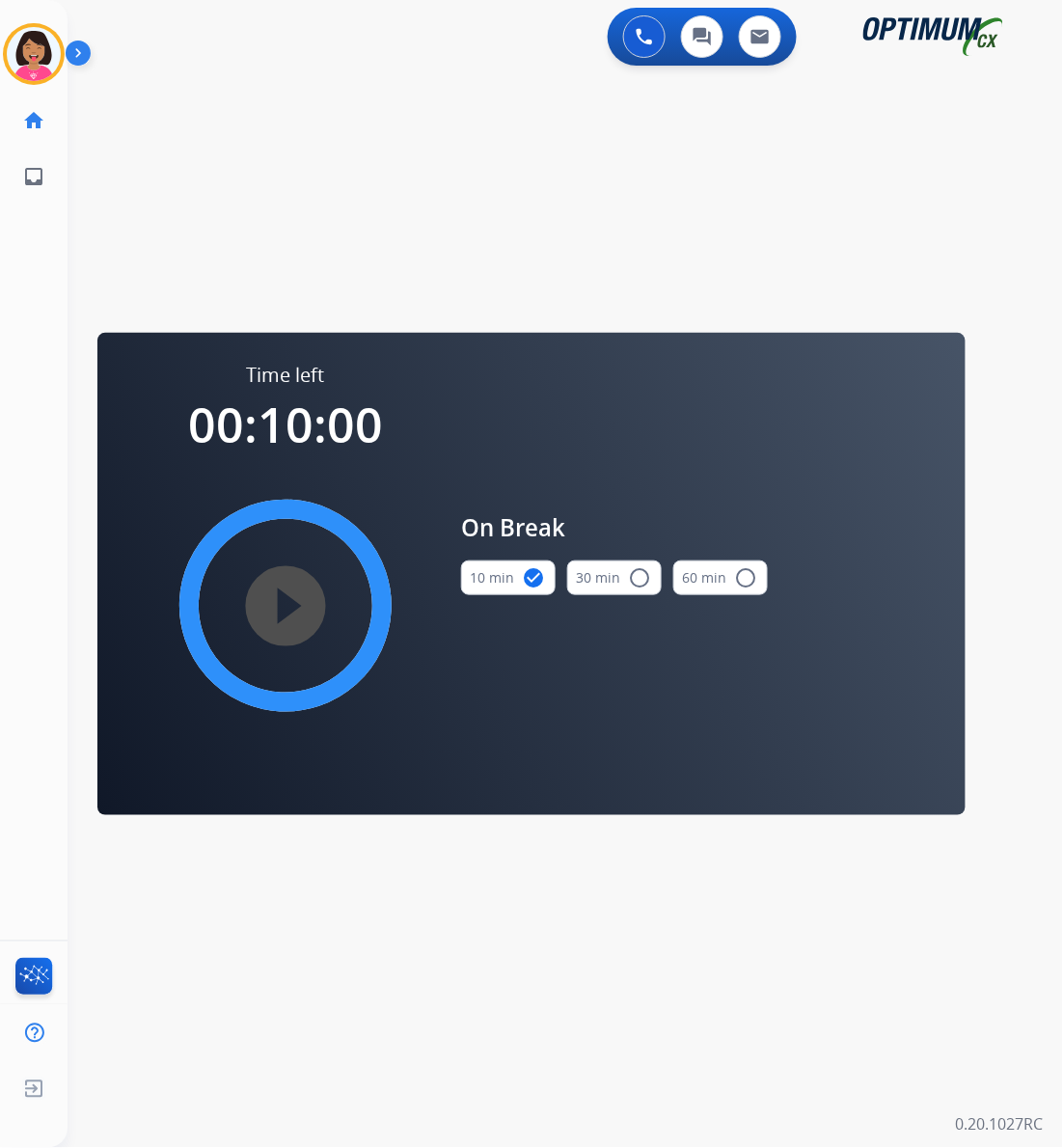 click on "play_circle_filled" at bounding box center [286, 606] 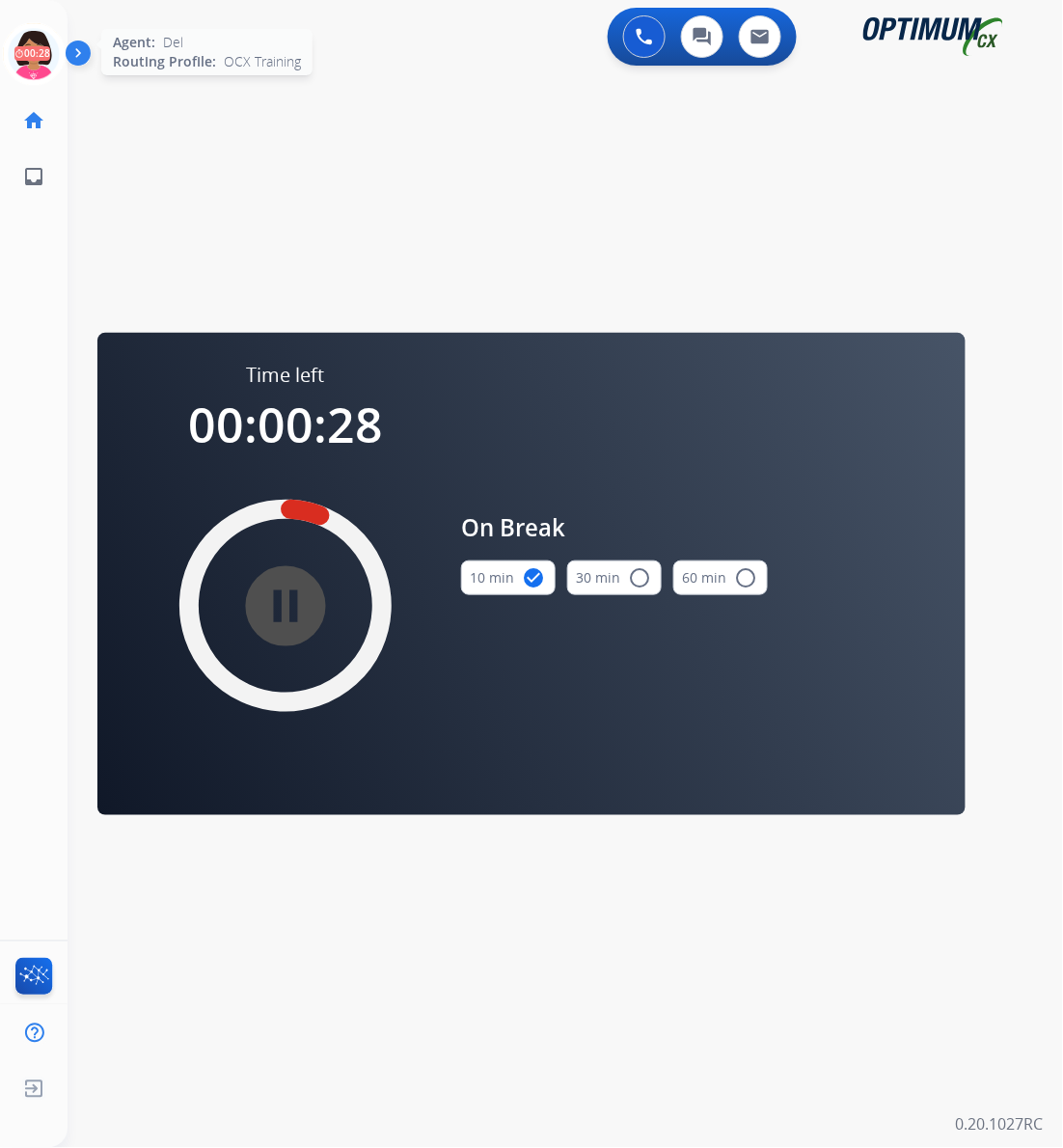 click 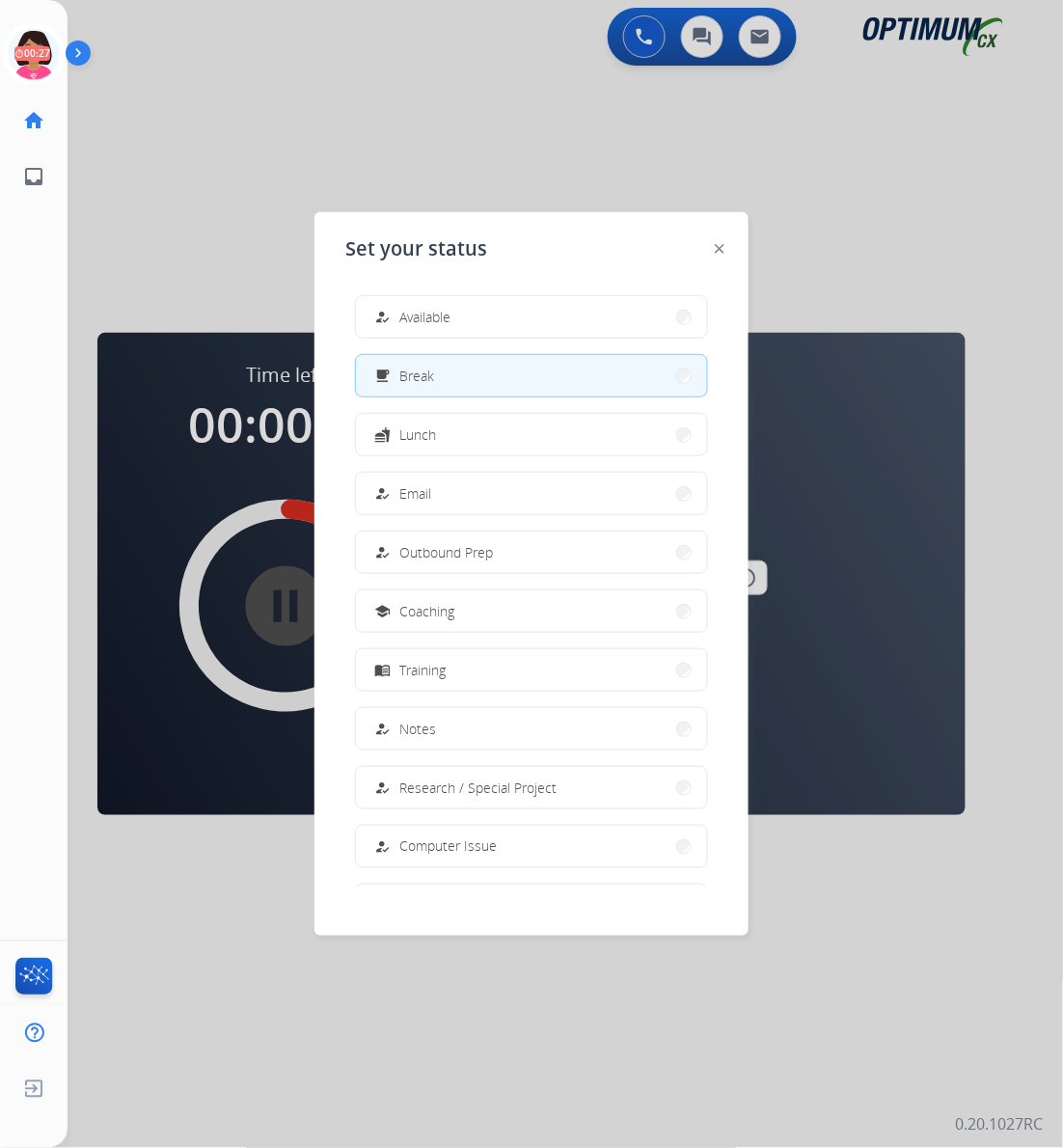 click on "how_to_reg Available free_breakfast Break fastfood Lunch how_to_reg Email how_to_reg Outbound Prep school Coaching menu_book Training how_to_reg Notes how_to_reg Research / Special Project how_to_reg Computer Issue how_to_reg Internet Issue how_to_reg Power Outage work_off Offline" at bounding box center [532, 584] 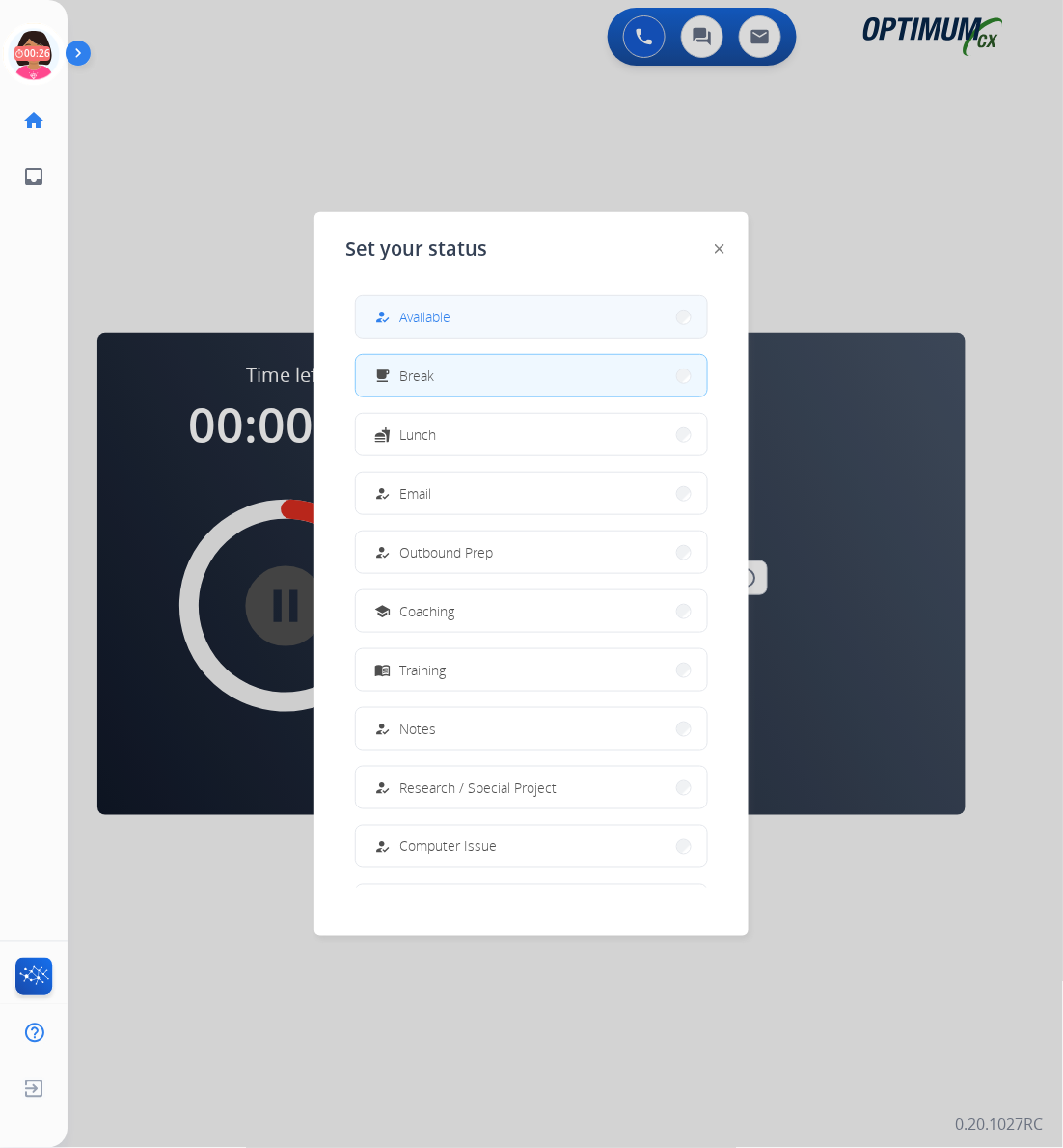 click on "how_to_reg Available" at bounding box center (532, 316) 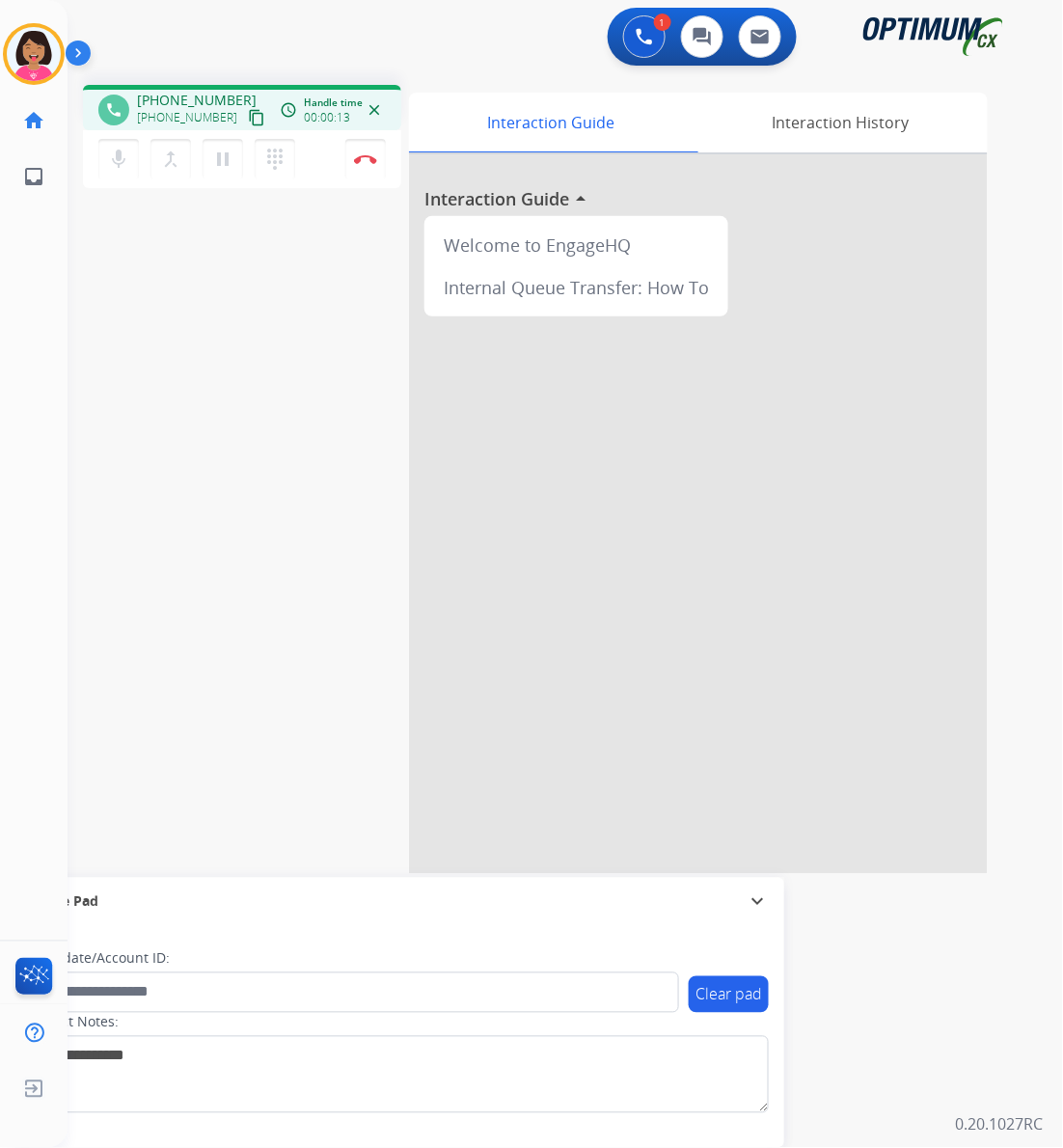 drag, startPoint x: 244, startPoint y: 397, endPoint x: 235, endPoint y: 336, distance: 61.66036 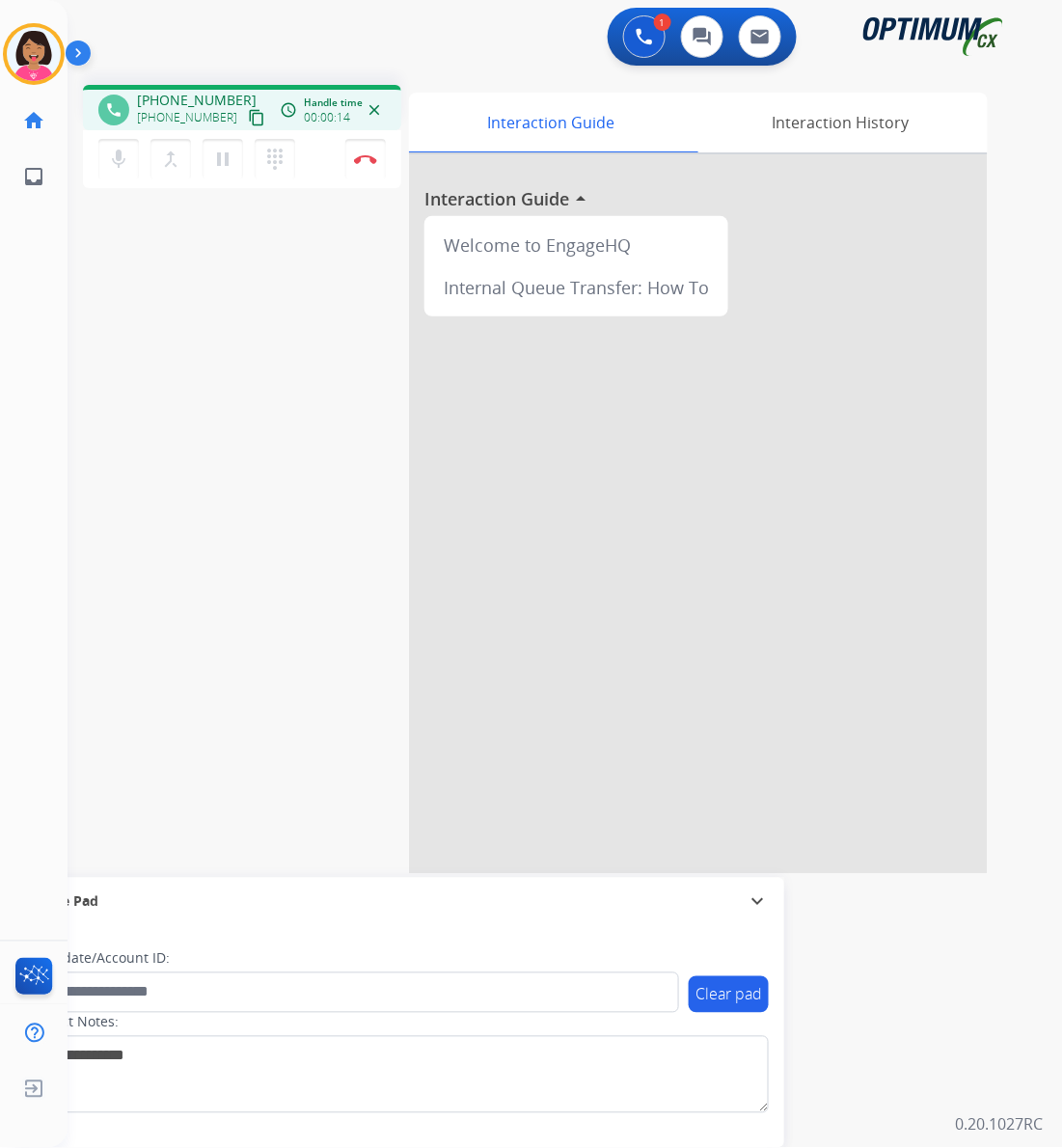 click on "[PHONE_NUMBER] content_copy" at bounding box center (203, 118) 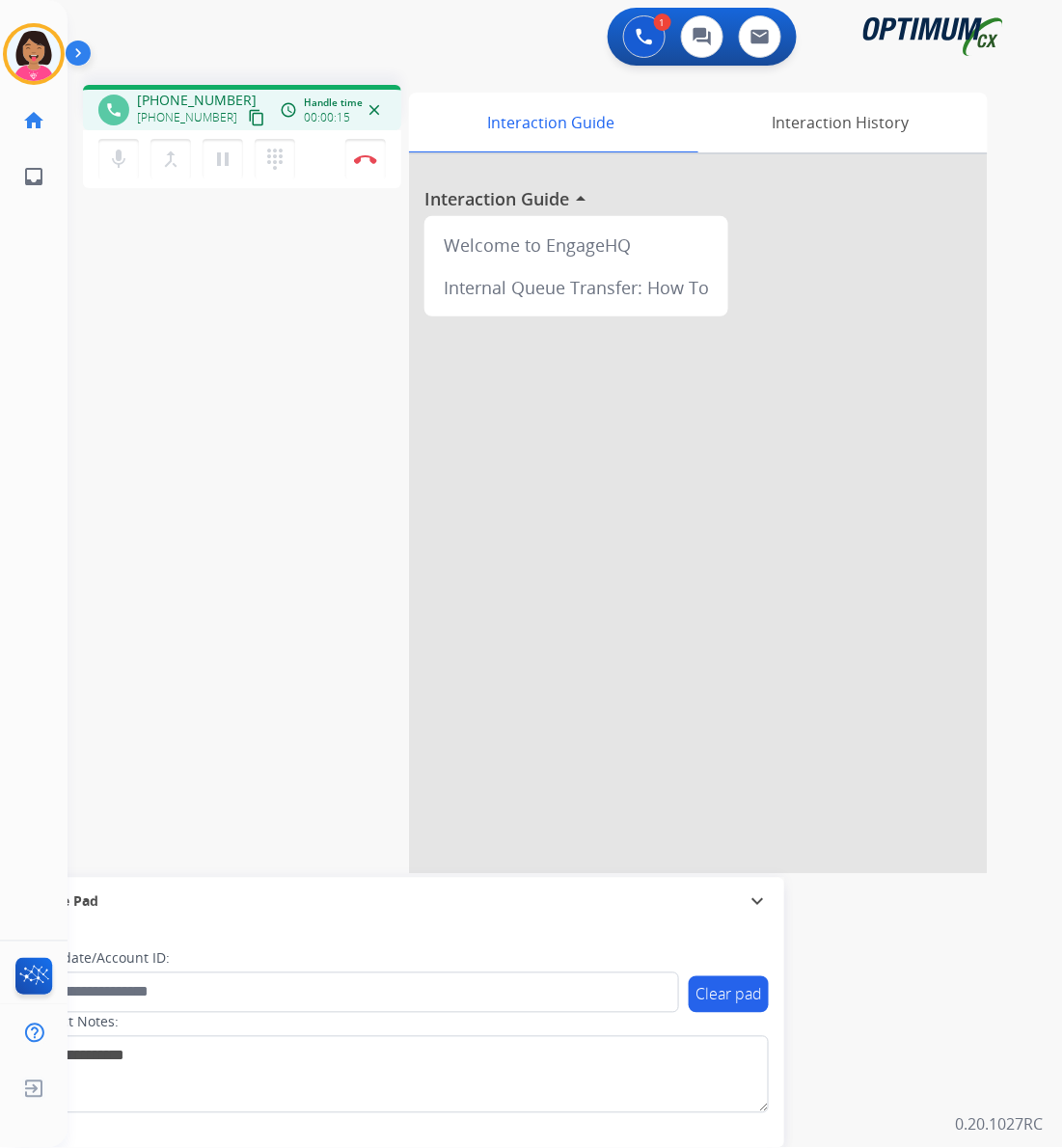 click on "content_copy" at bounding box center (257, 118) 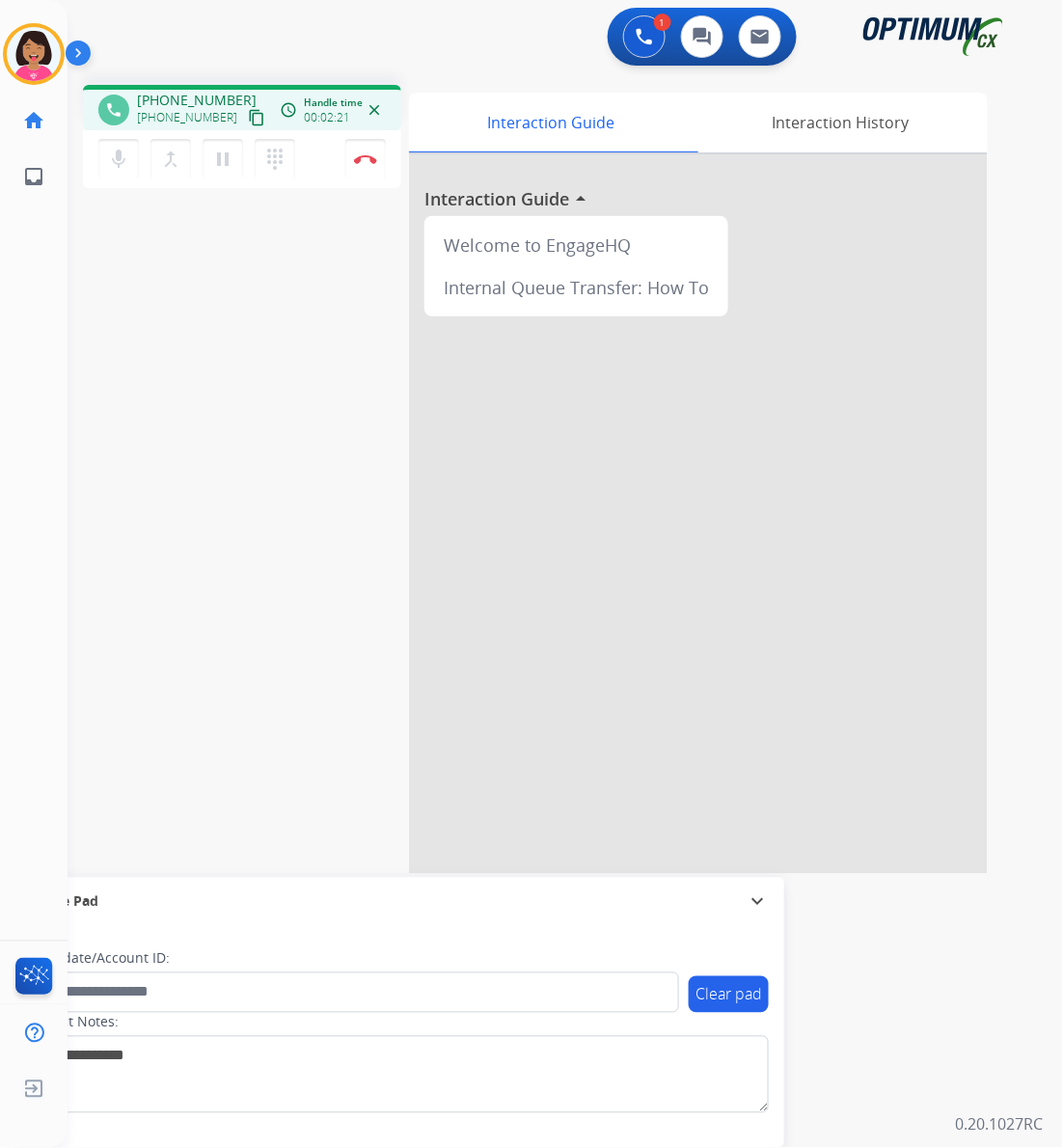 click on "Del   Busy  Edit Avatar  Agent:   [PERSON_NAME] Profile:  OCX Training home  Home  Home inbox  Emails  Emails  FocalPoints  Help Center  Help Center  Log out  Log out" 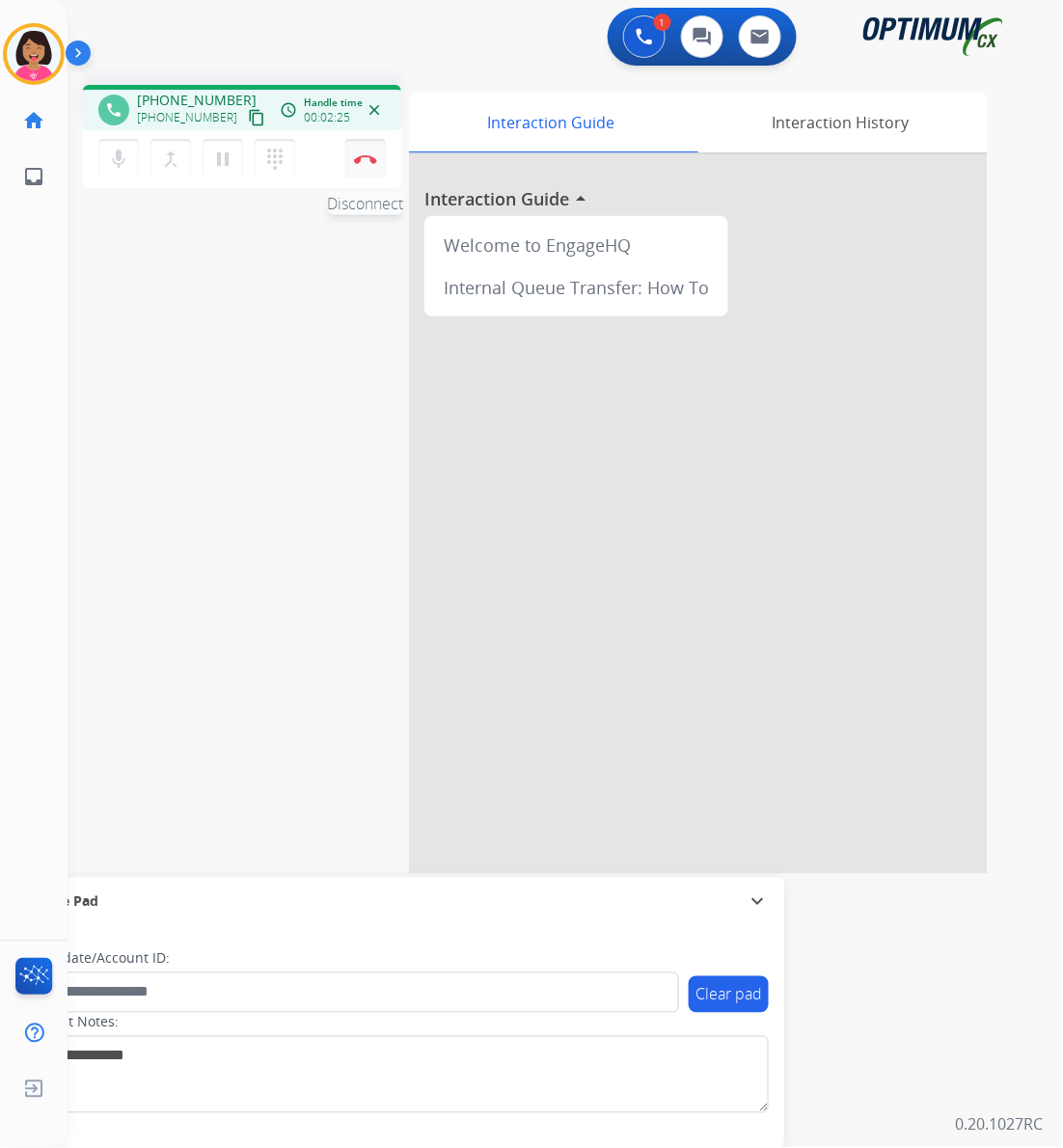 click on "Disconnect" at bounding box center [366, 159] 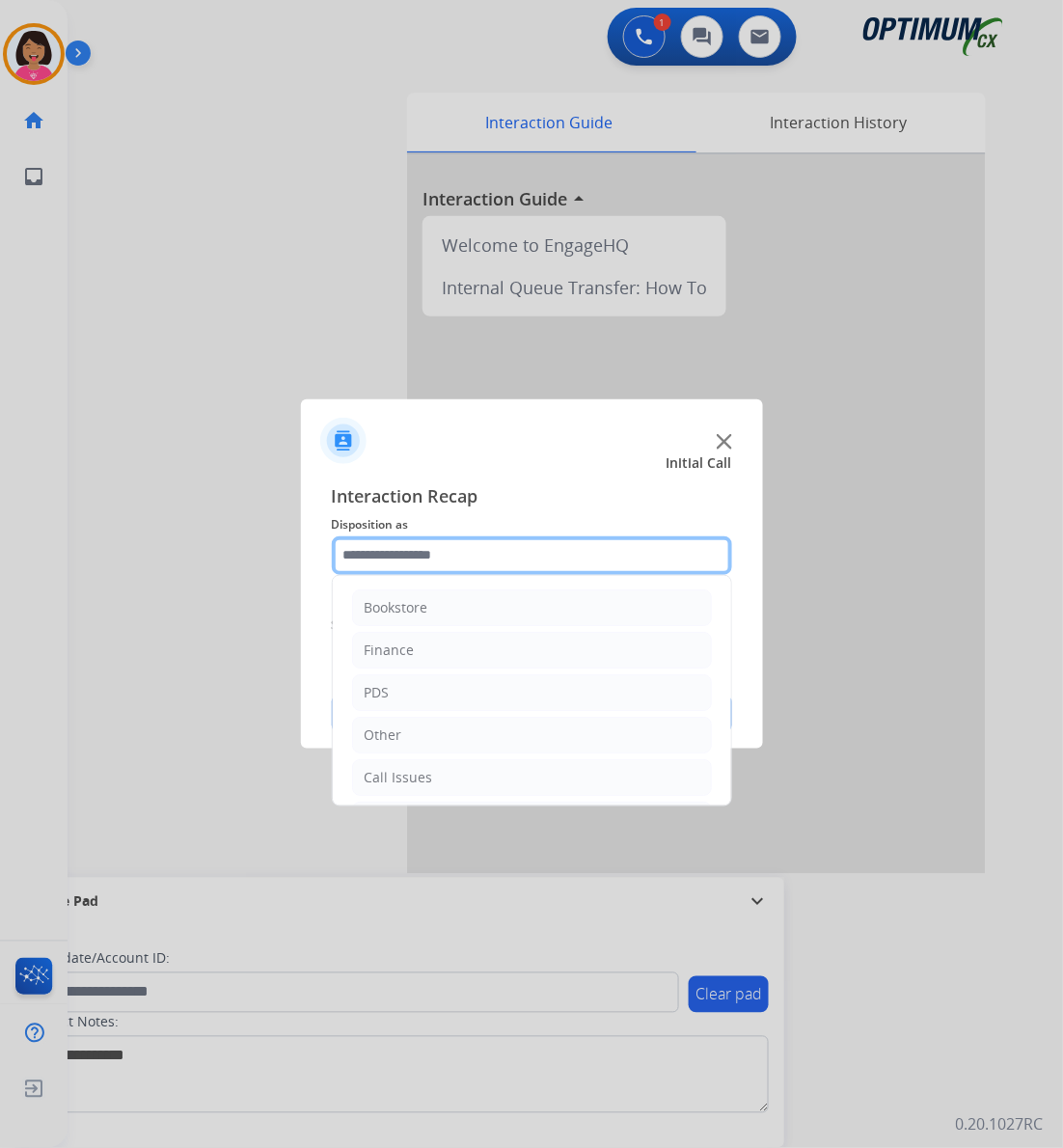 click 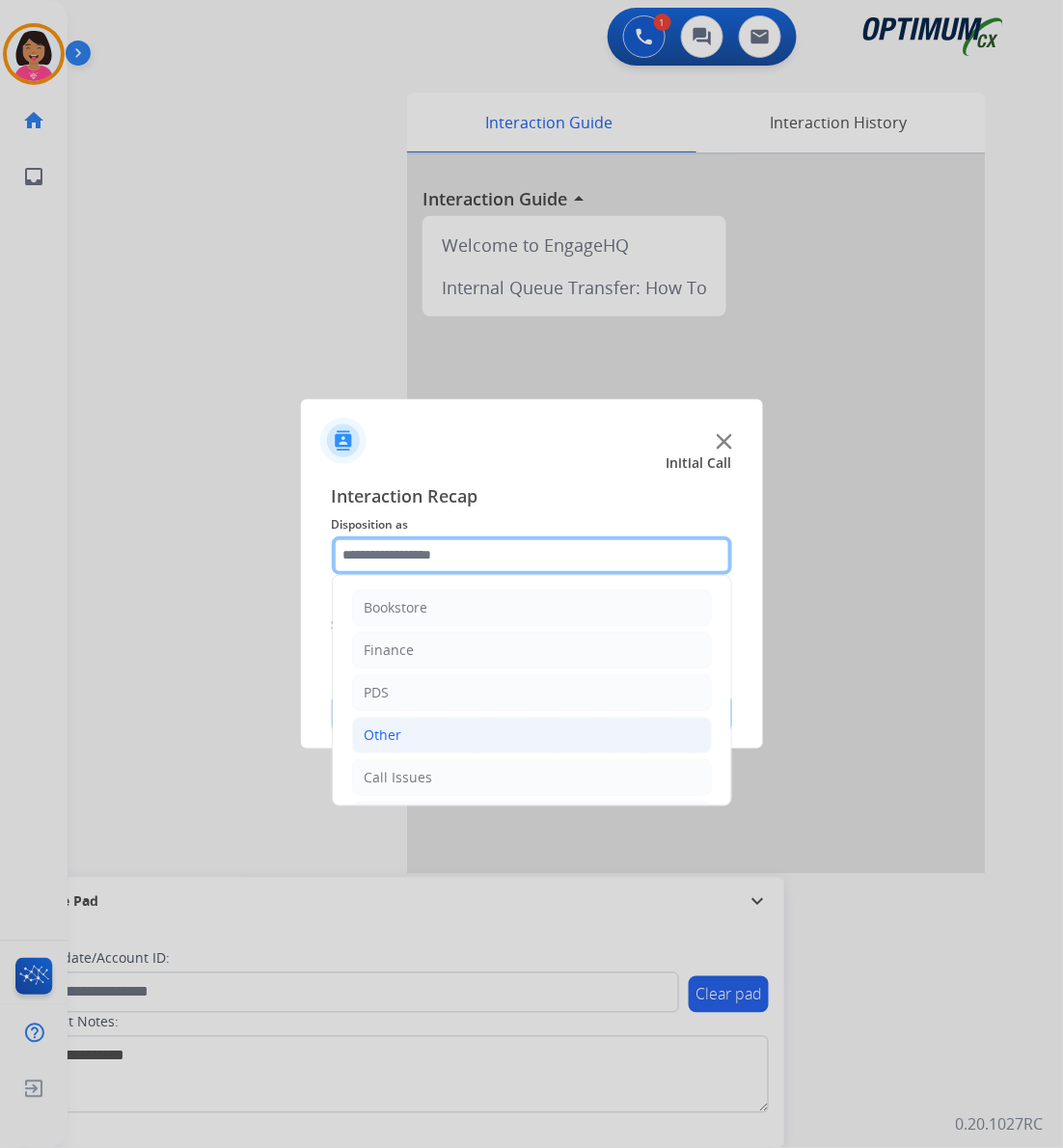 scroll, scrollTop: 136, scrollLeft: 0, axis: vertical 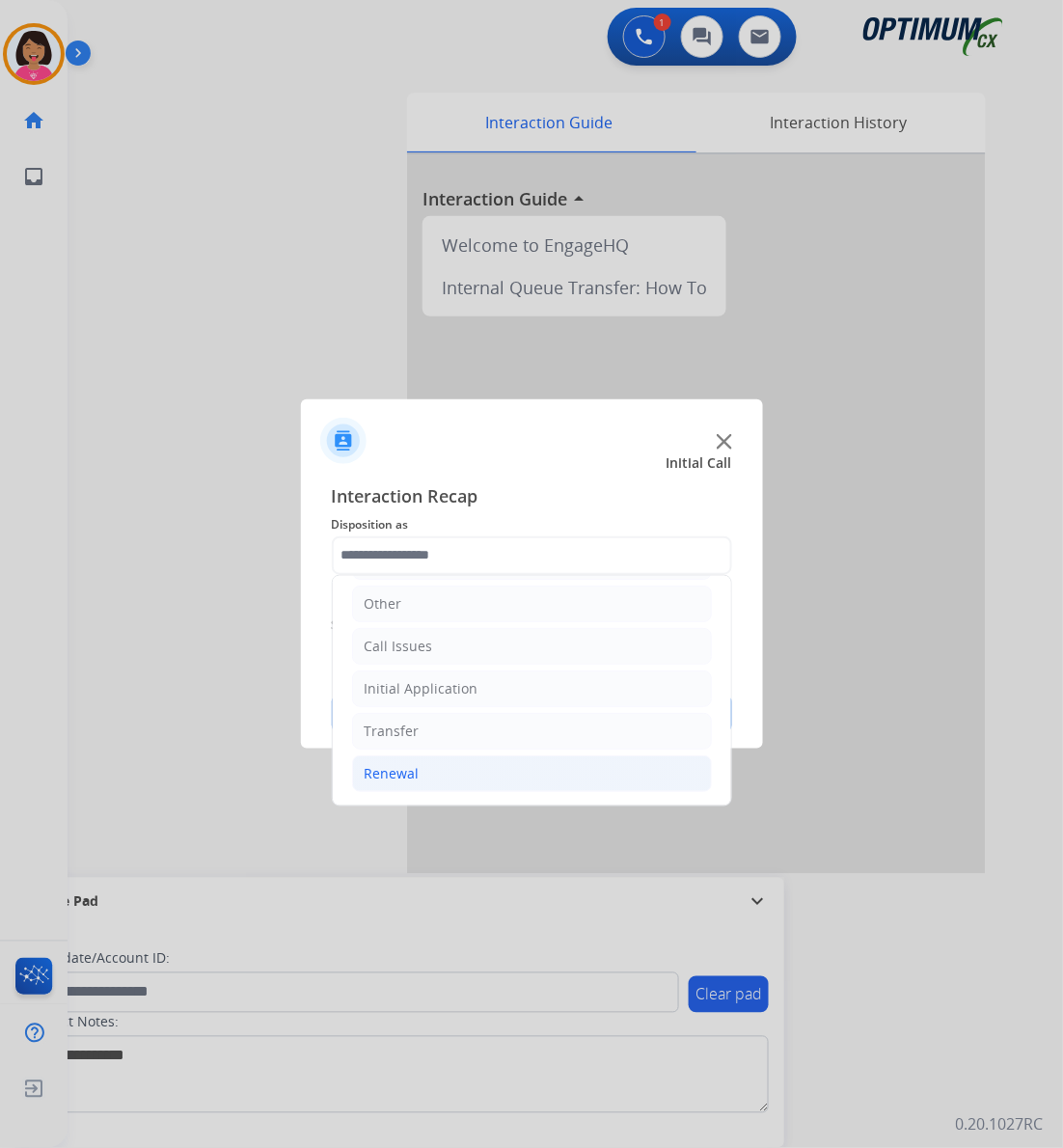 click on "Renewal" 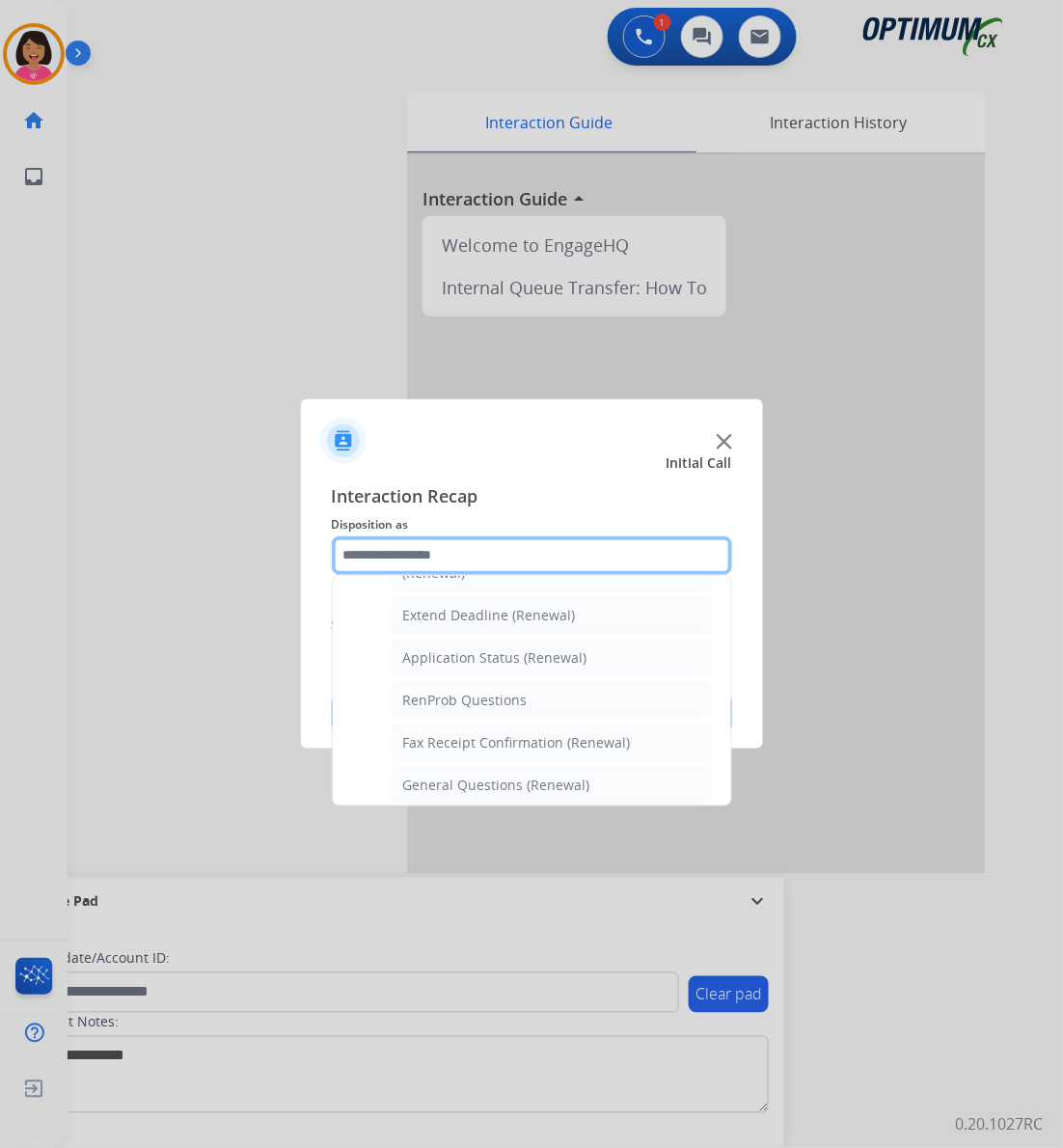 scroll, scrollTop: 522, scrollLeft: 0, axis: vertical 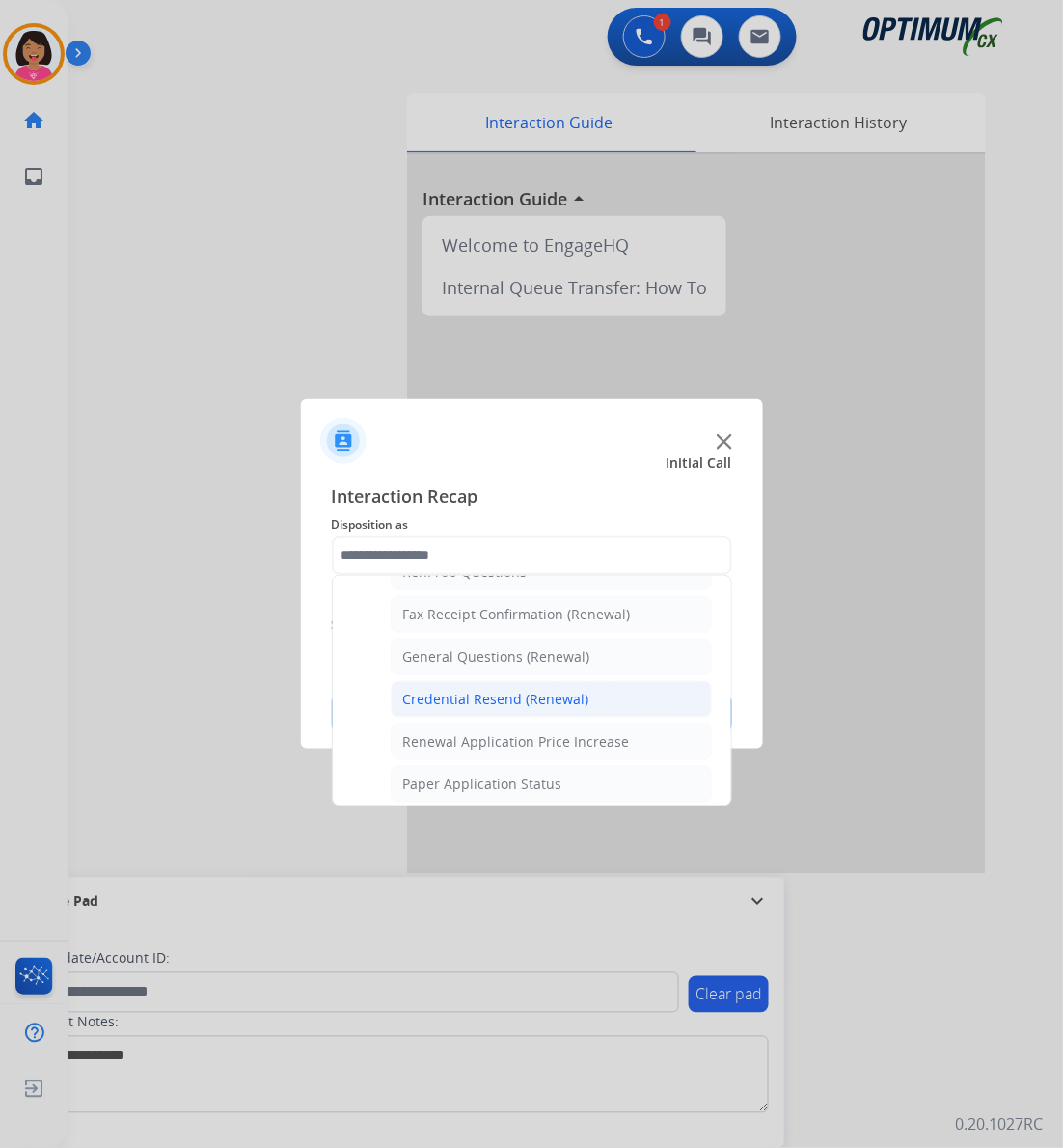 click on "Credential Resend (Renewal)" 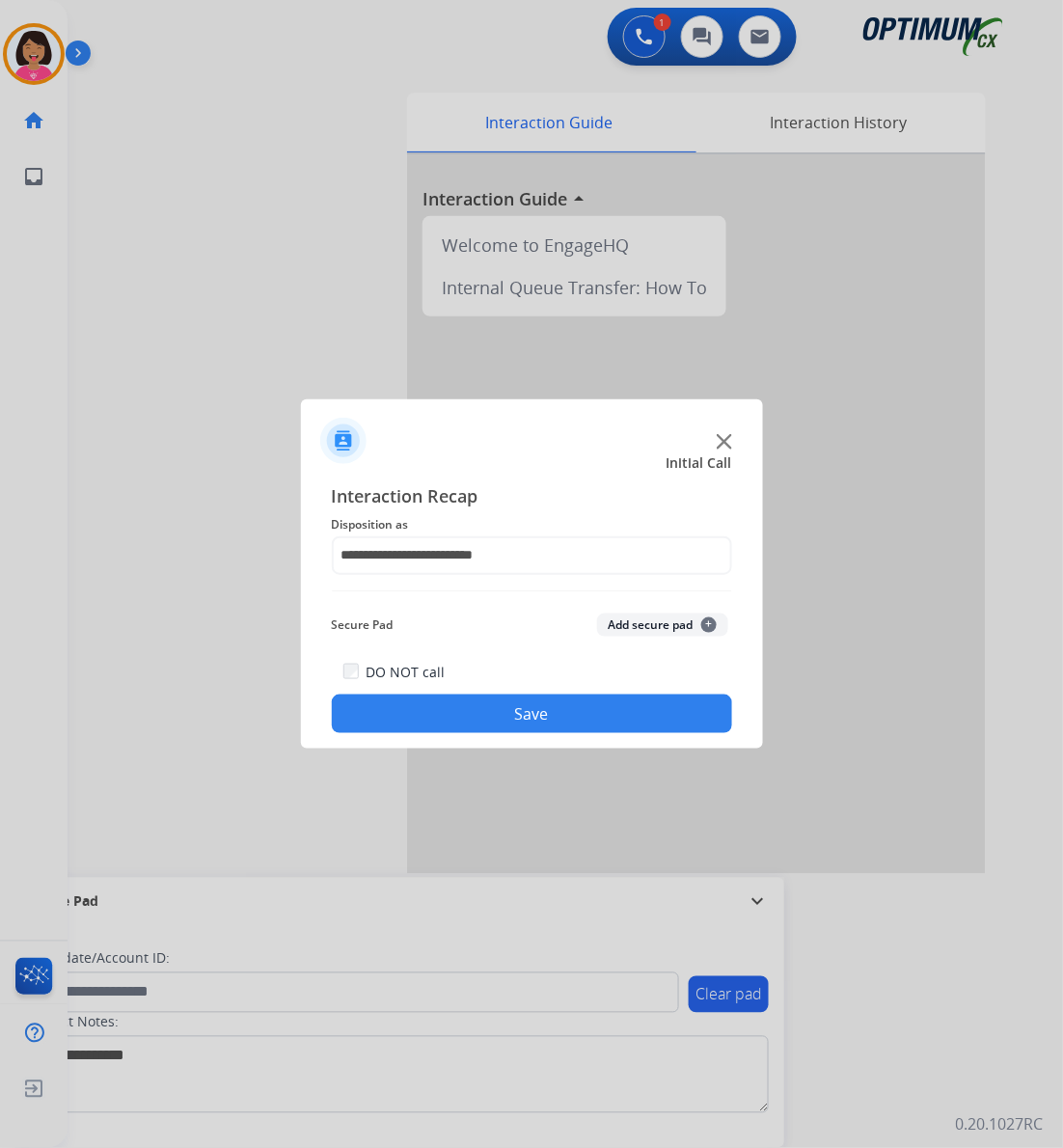 click on "Save" 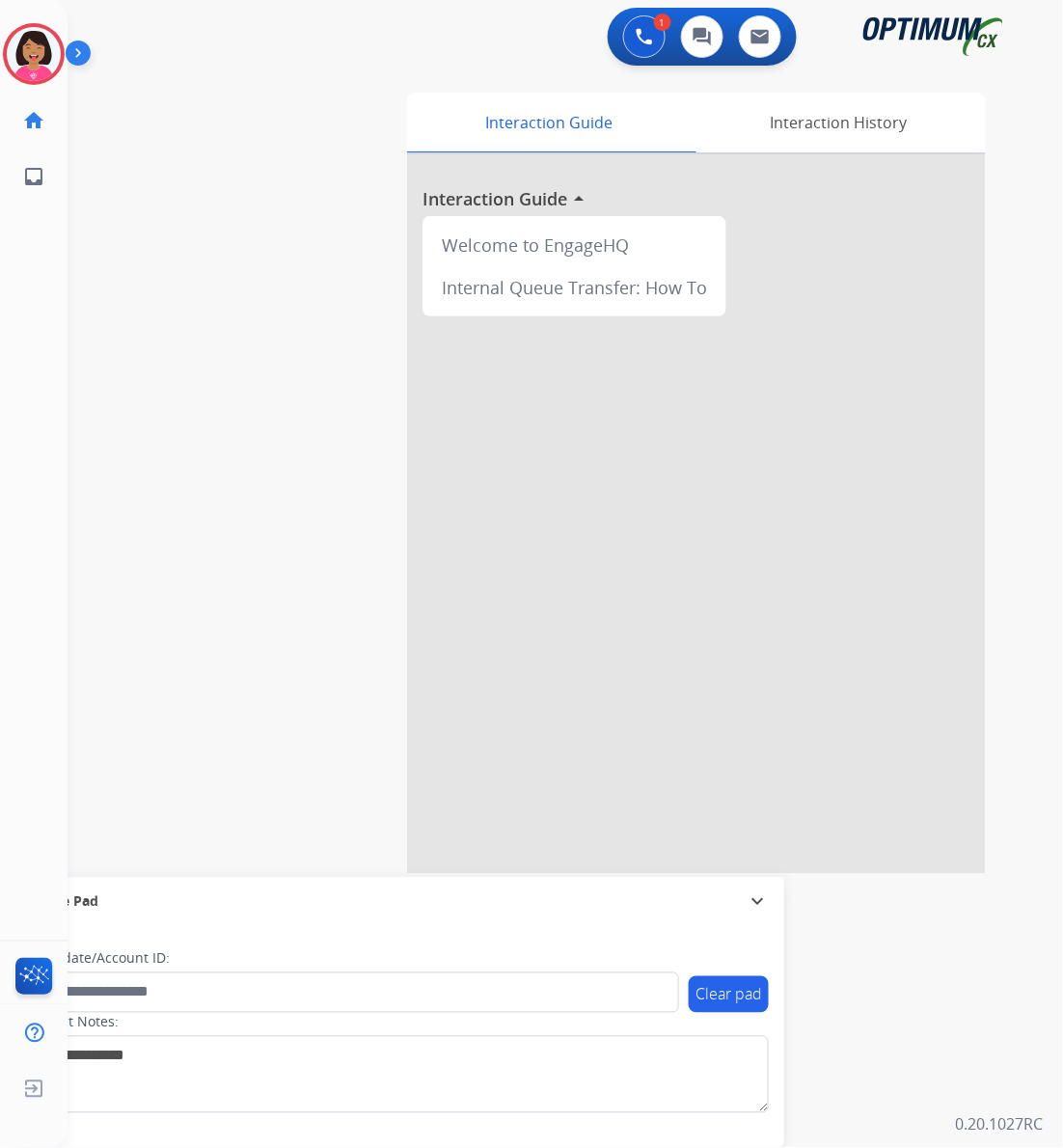 drag, startPoint x: 31, startPoint y: 380, endPoint x: 117, endPoint y: 360, distance: 88.29496 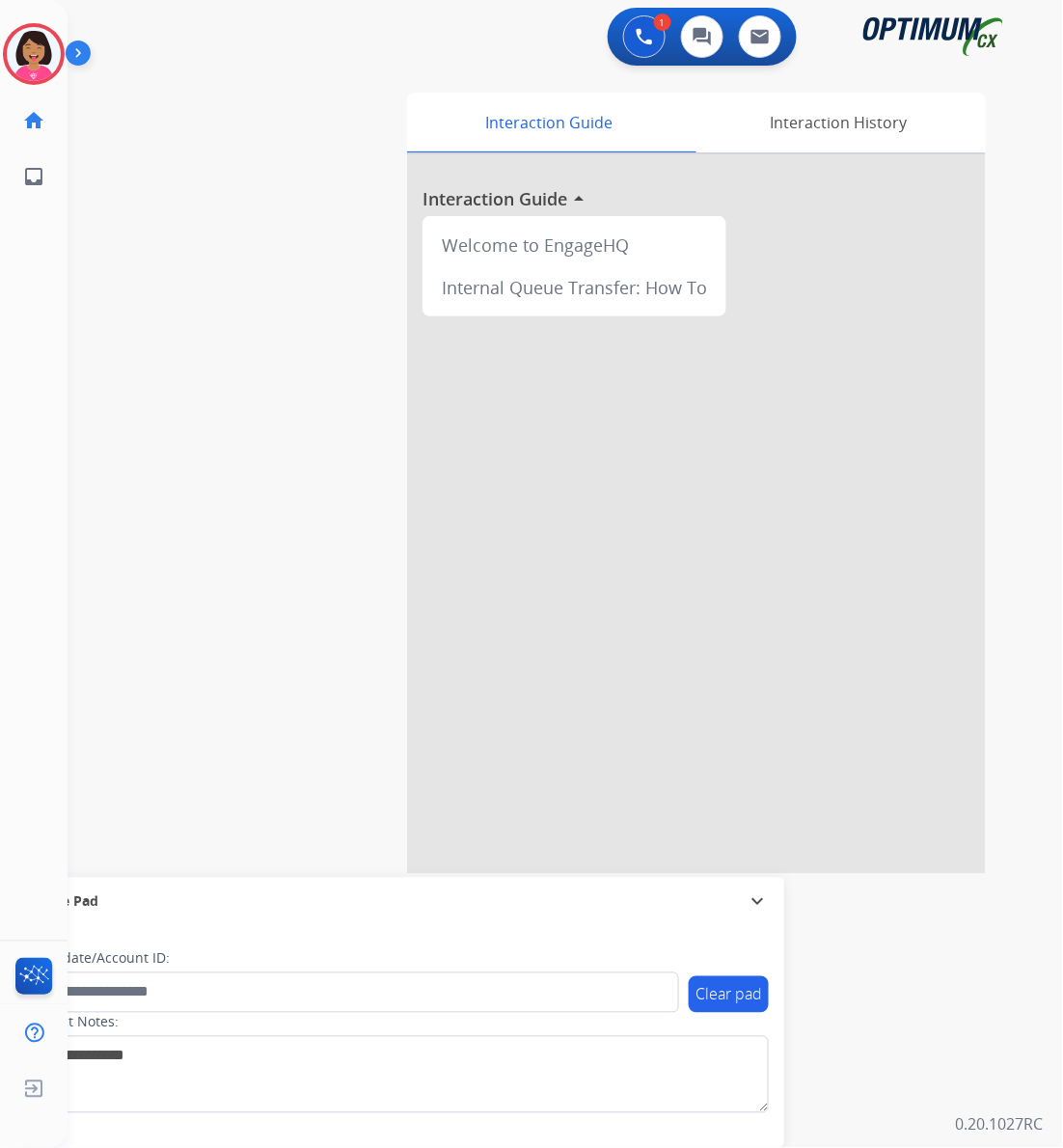 click at bounding box center (532, 574) 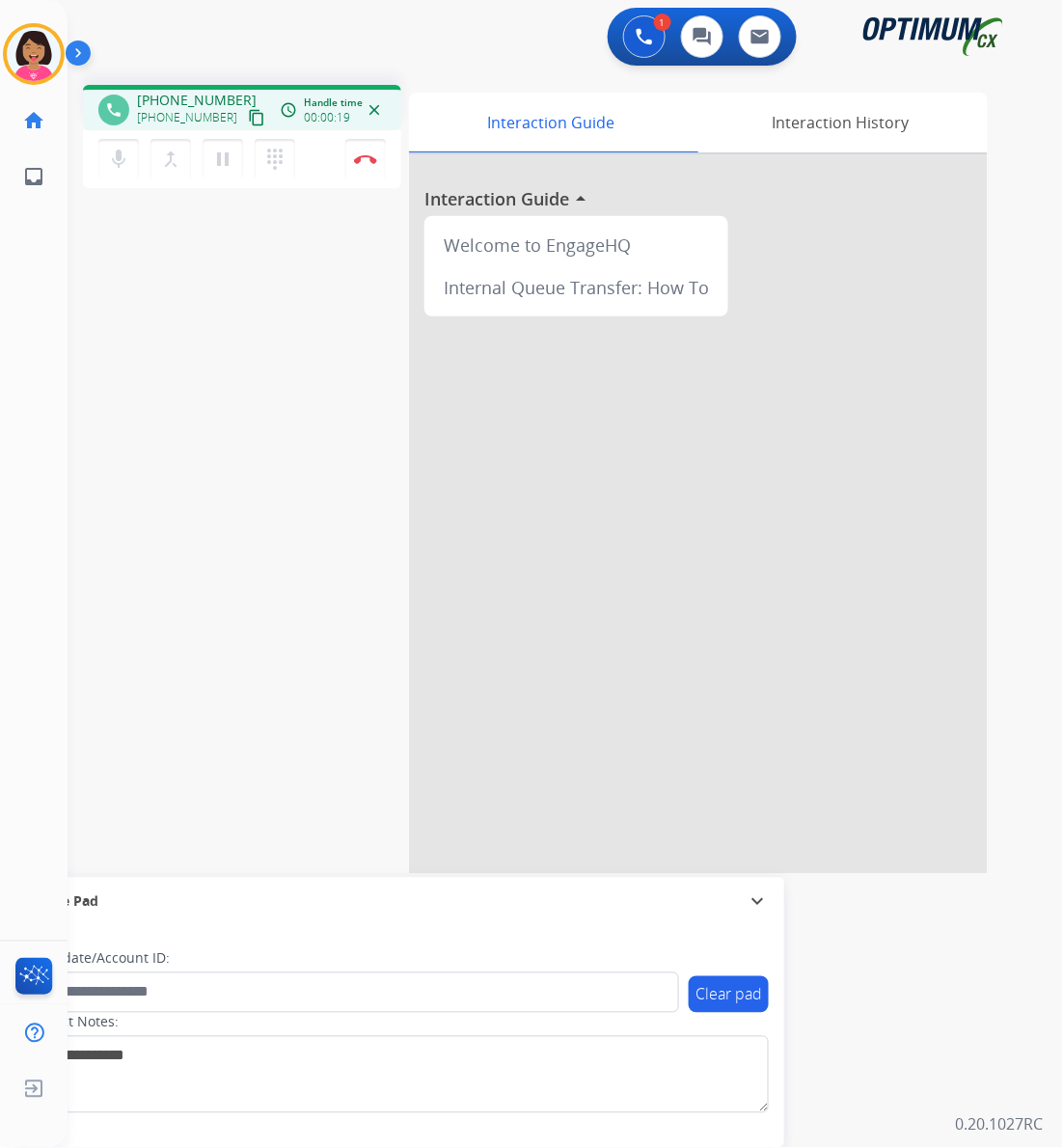 click on "content_copy" at bounding box center [257, 118] 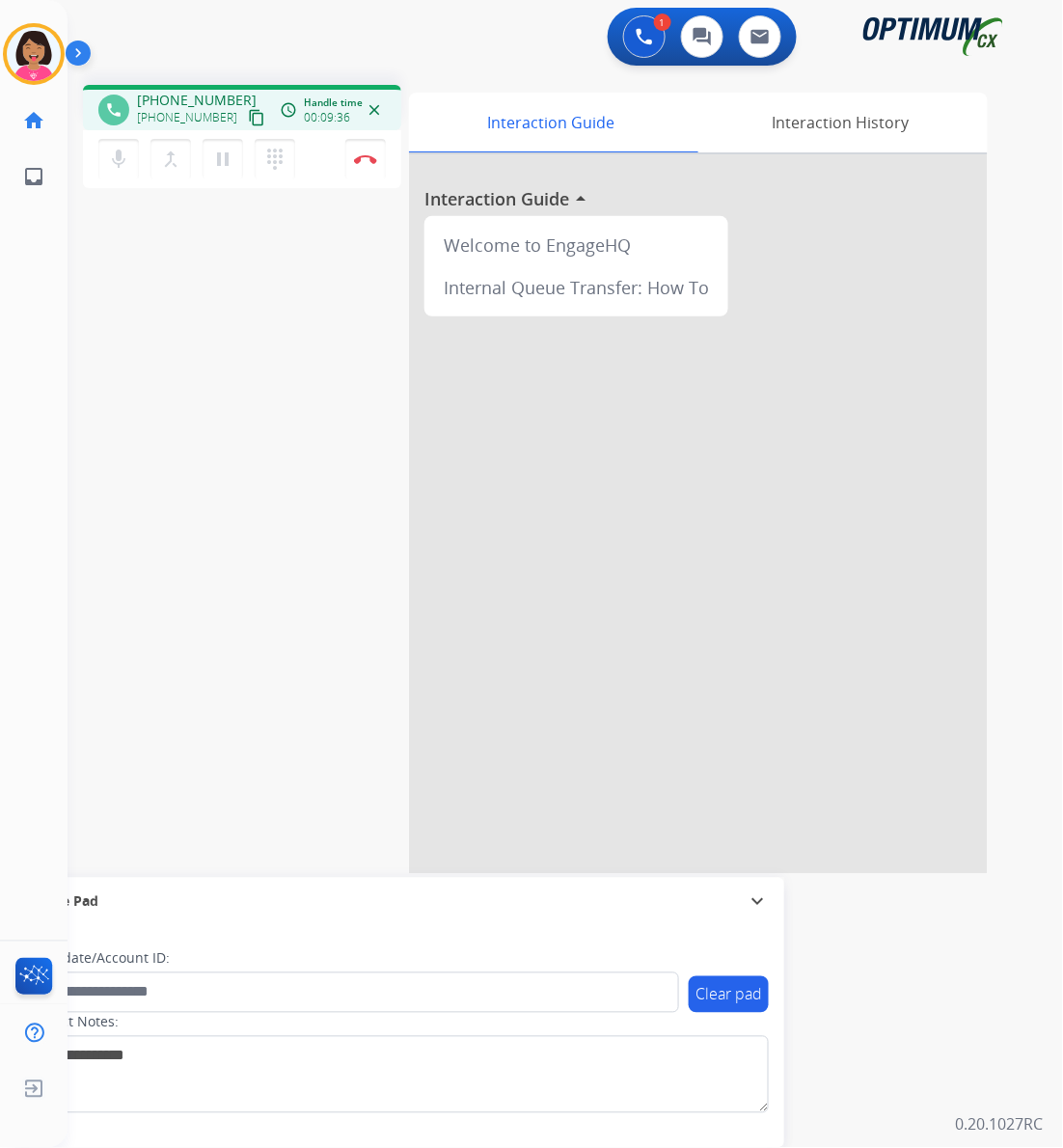click on "phone [PHONE_NUMBER] [PHONE_NUMBER] content_copy access_time Call metrics Queue   00:06 Hold   00:00 Talk   09:37 Total   09:42 Handle time 00:09:36 close mic Mute merge_type Bridge pause Hold dialpad Dialpad Disconnect swap_horiz Break voice bridge close_fullscreen Connect 3-Way Call merge_type Separate 3-Way Call  Interaction Guide   Interaction History  Interaction Guide arrow_drop_up  Welcome to EngageHQ   Internal Queue Transfer: How To  Secure Pad expand_more Clear pad Candidate/Account ID: Contact Notes:" at bounding box center [542, 472] 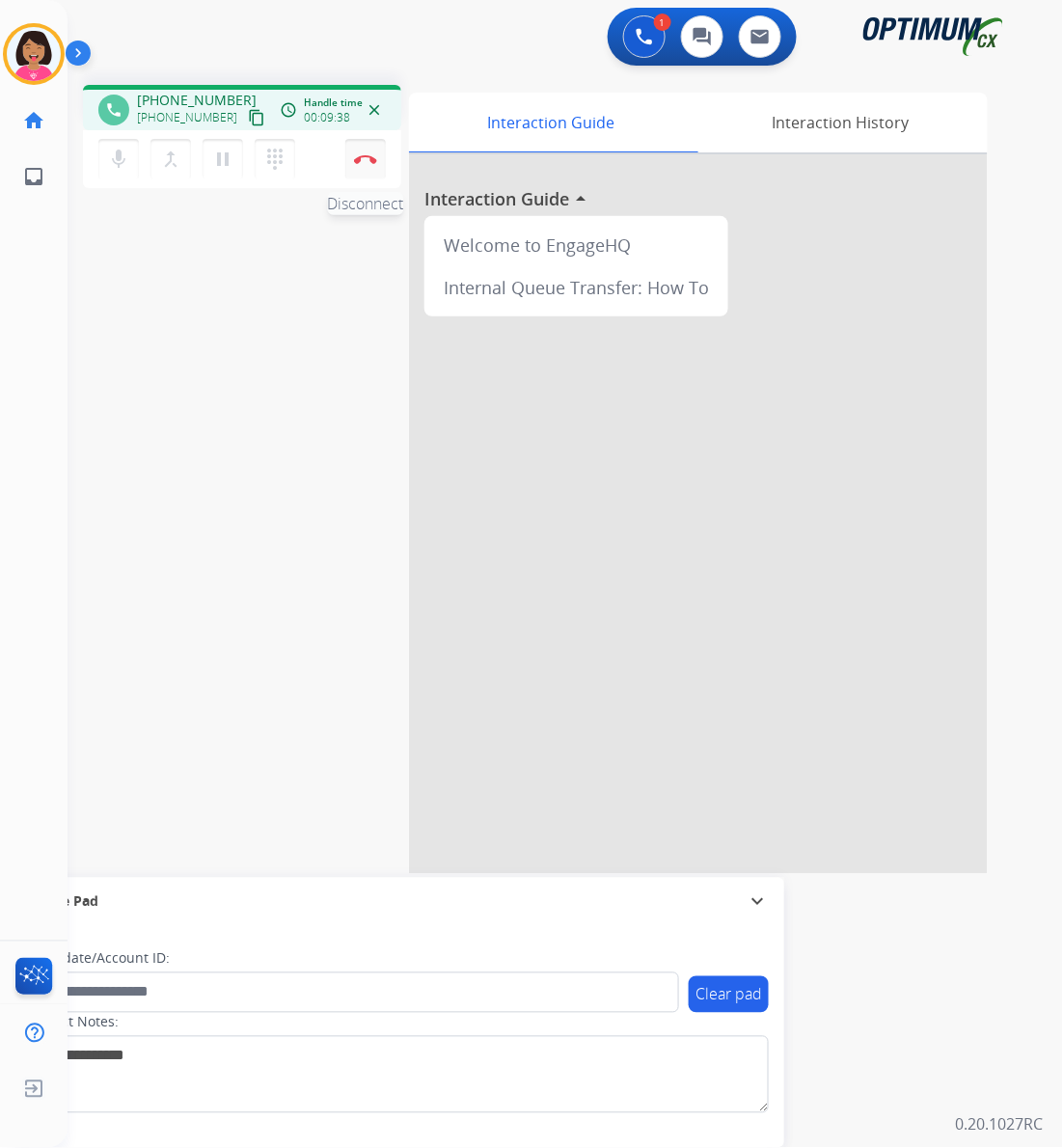click at bounding box center (366, 159) 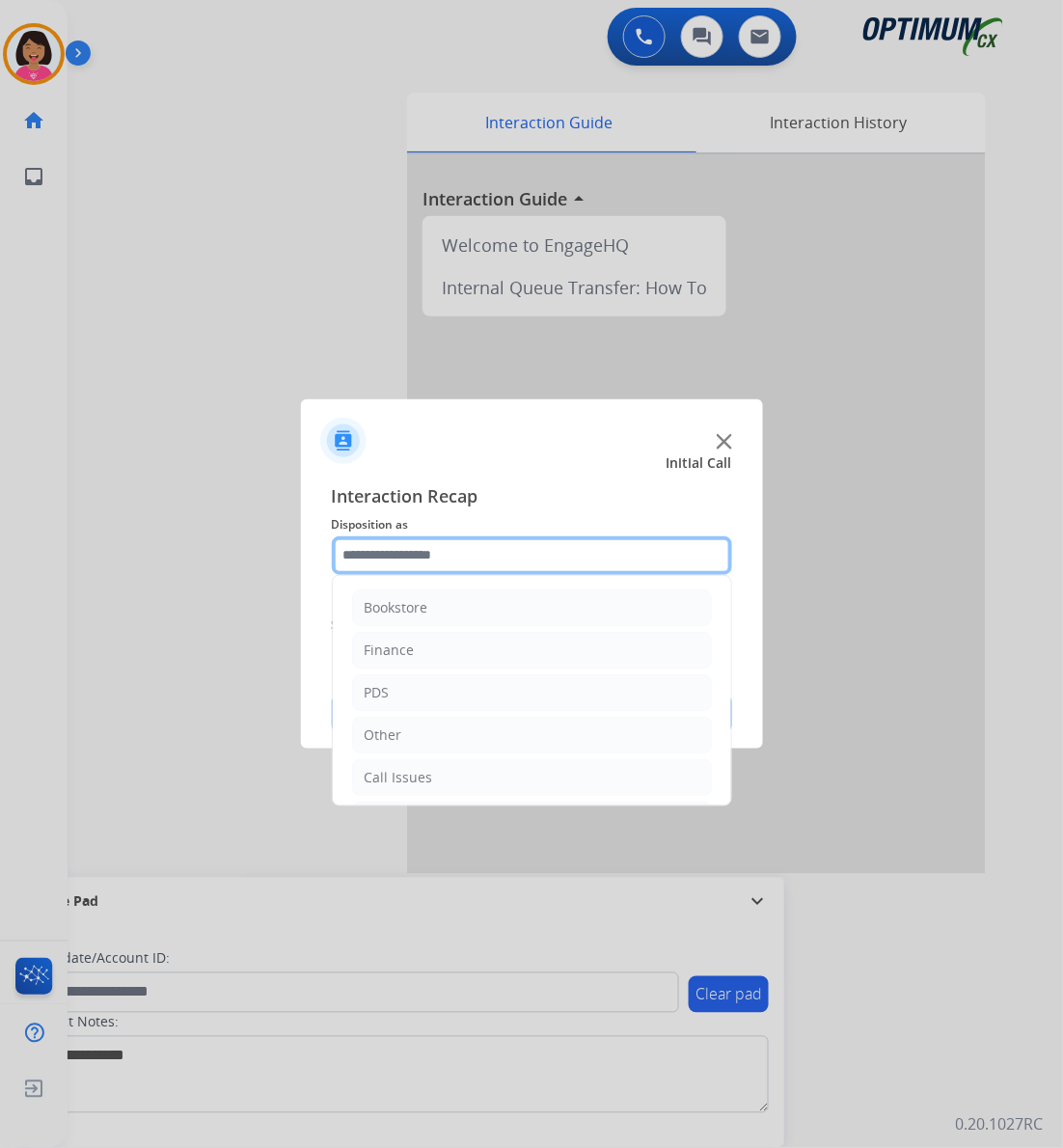 click 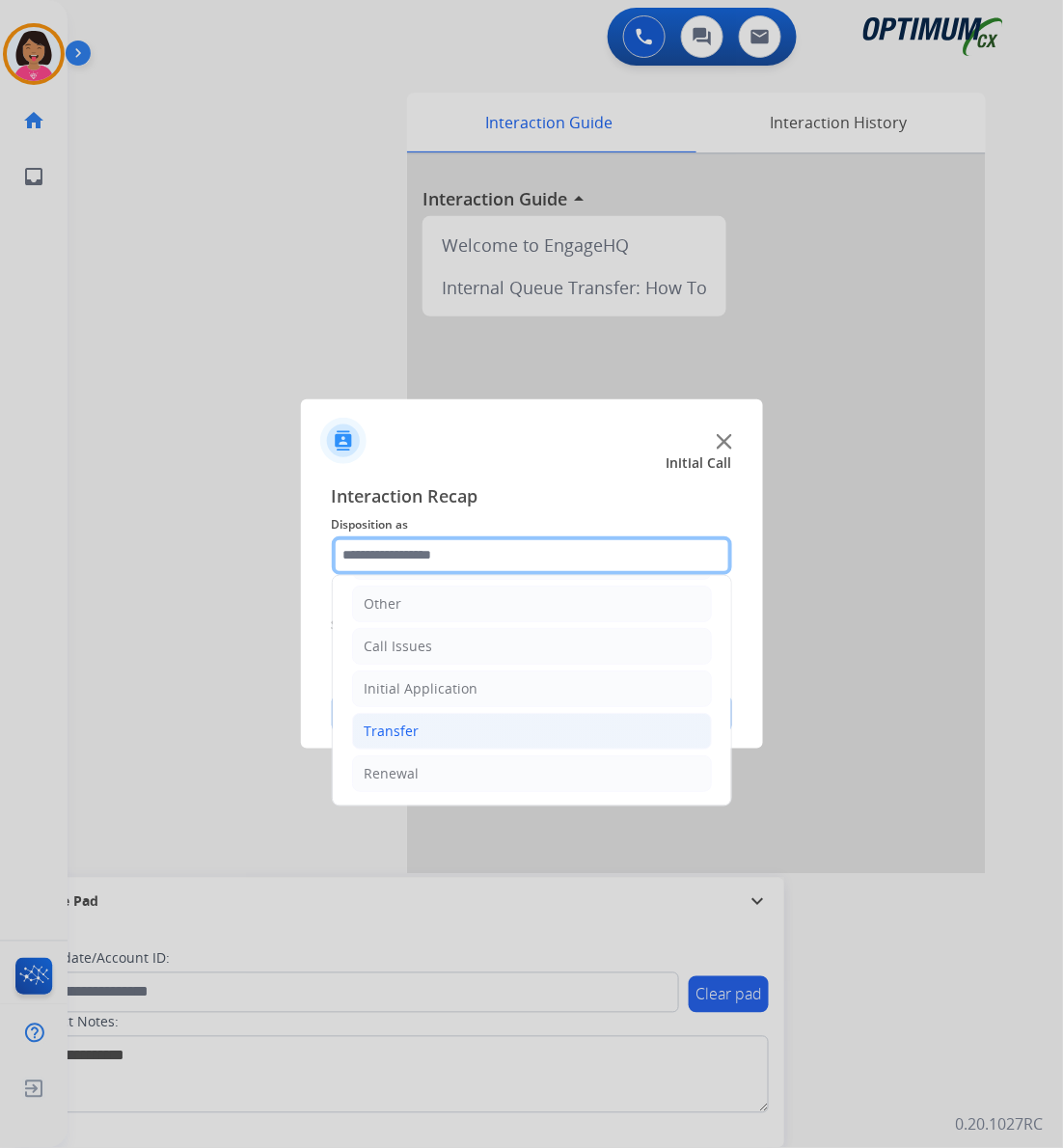 scroll, scrollTop: 136, scrollLeft: 0, axis: vertical 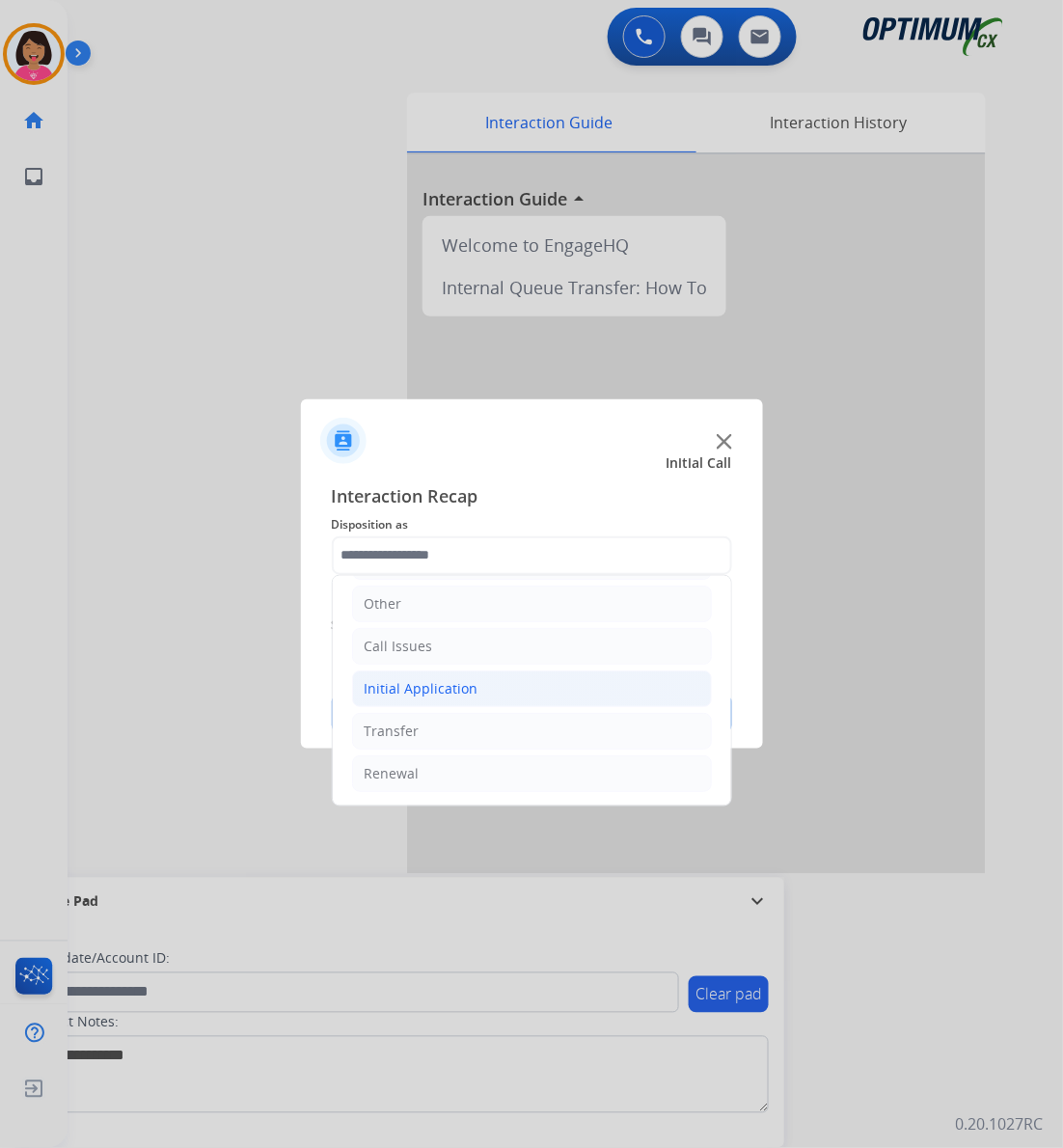 click on "Initial Application" 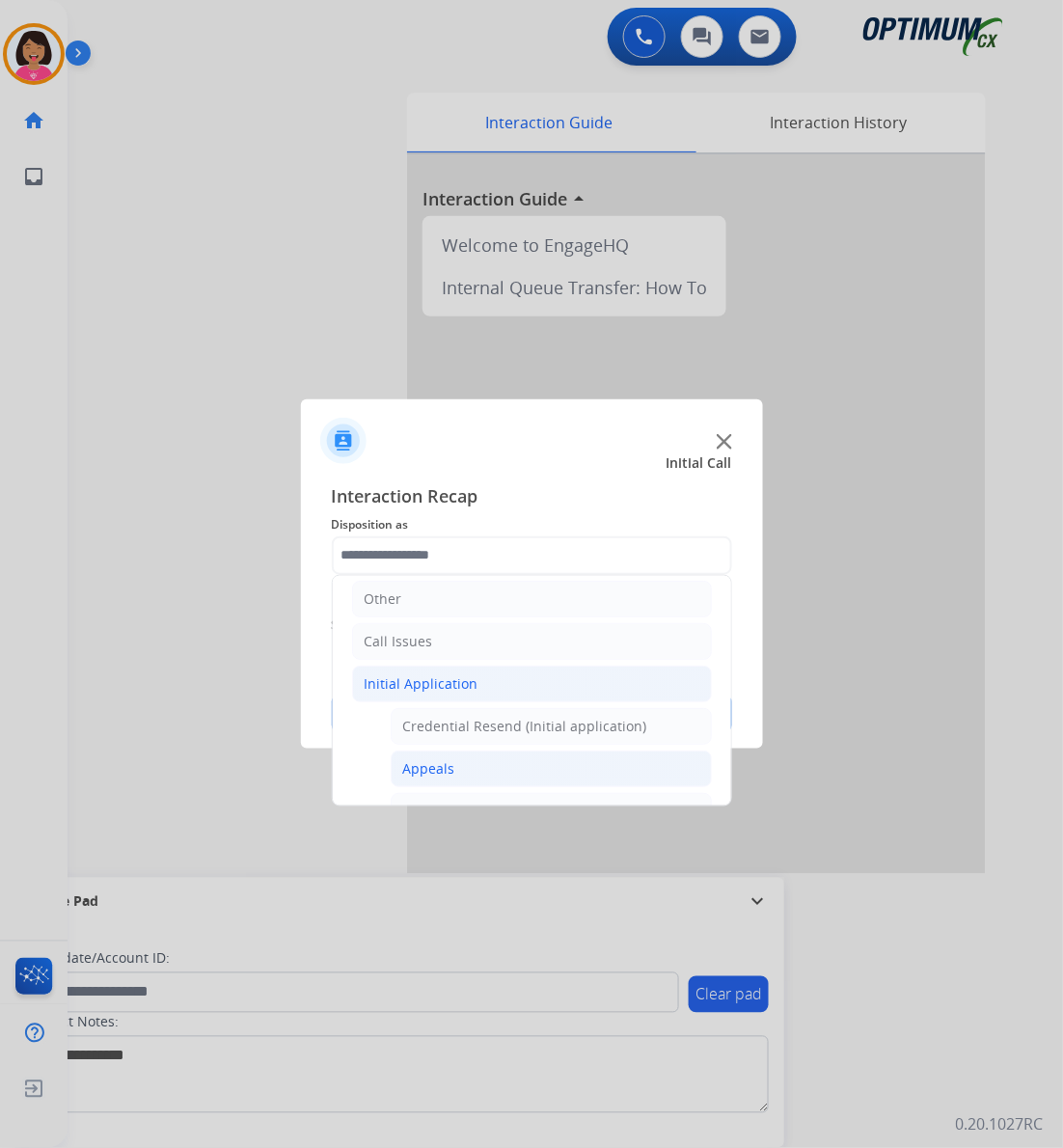 click on "Appeals" 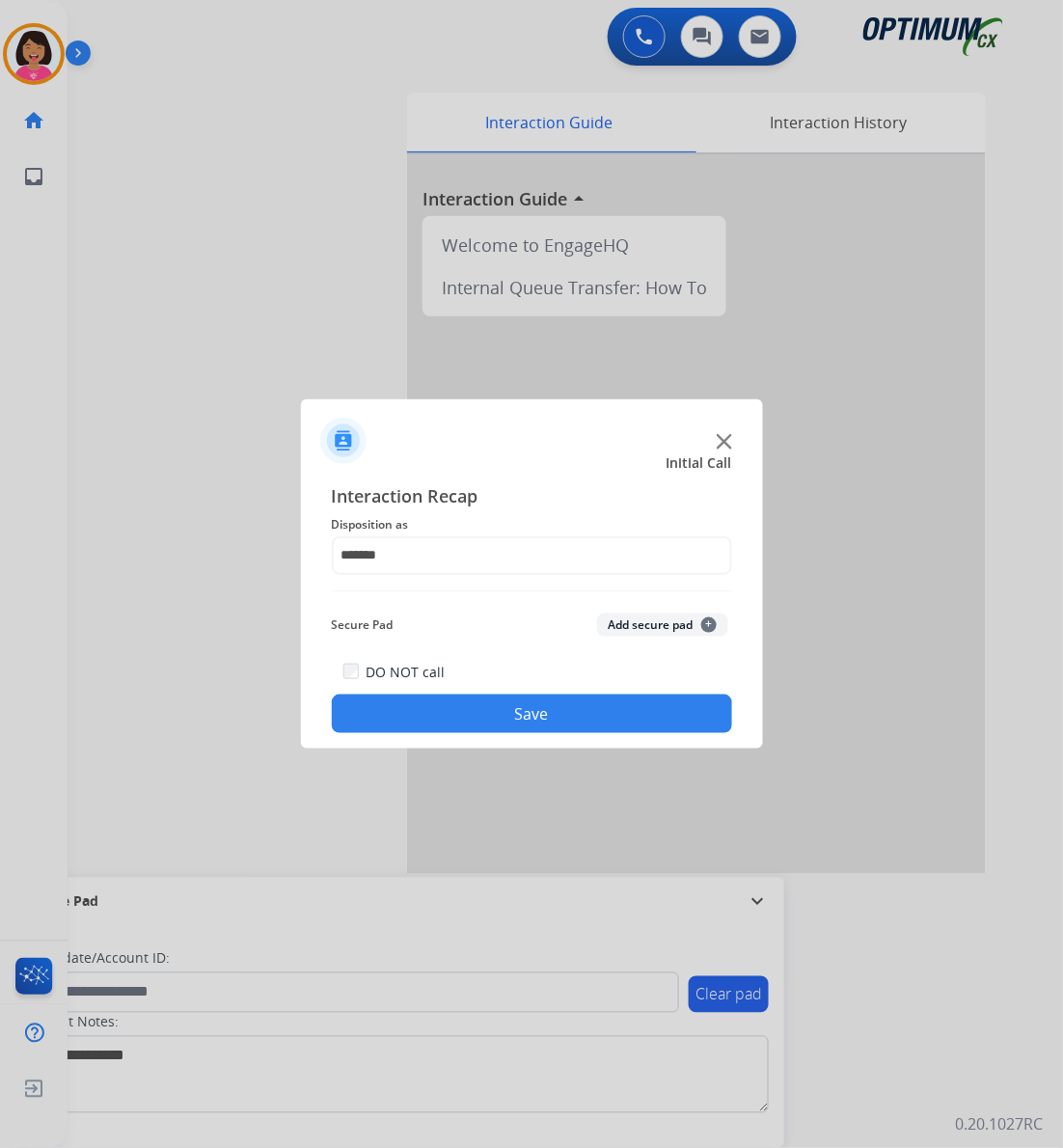 click on "Save" 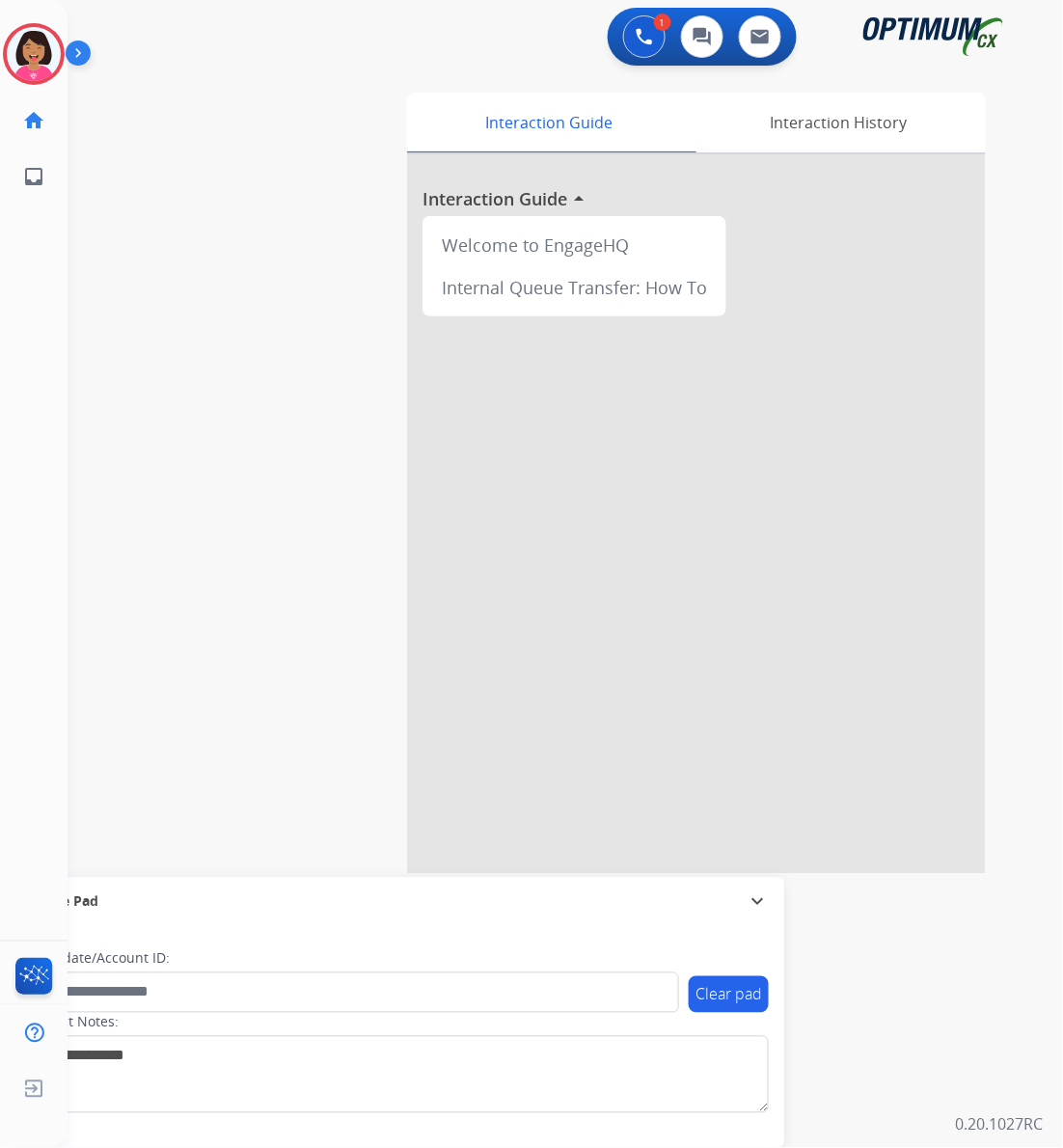 drag, startPoint x: 127, startPoint y: 409, endPoint x: 224, endPoint y: 370, distance: 104.54664 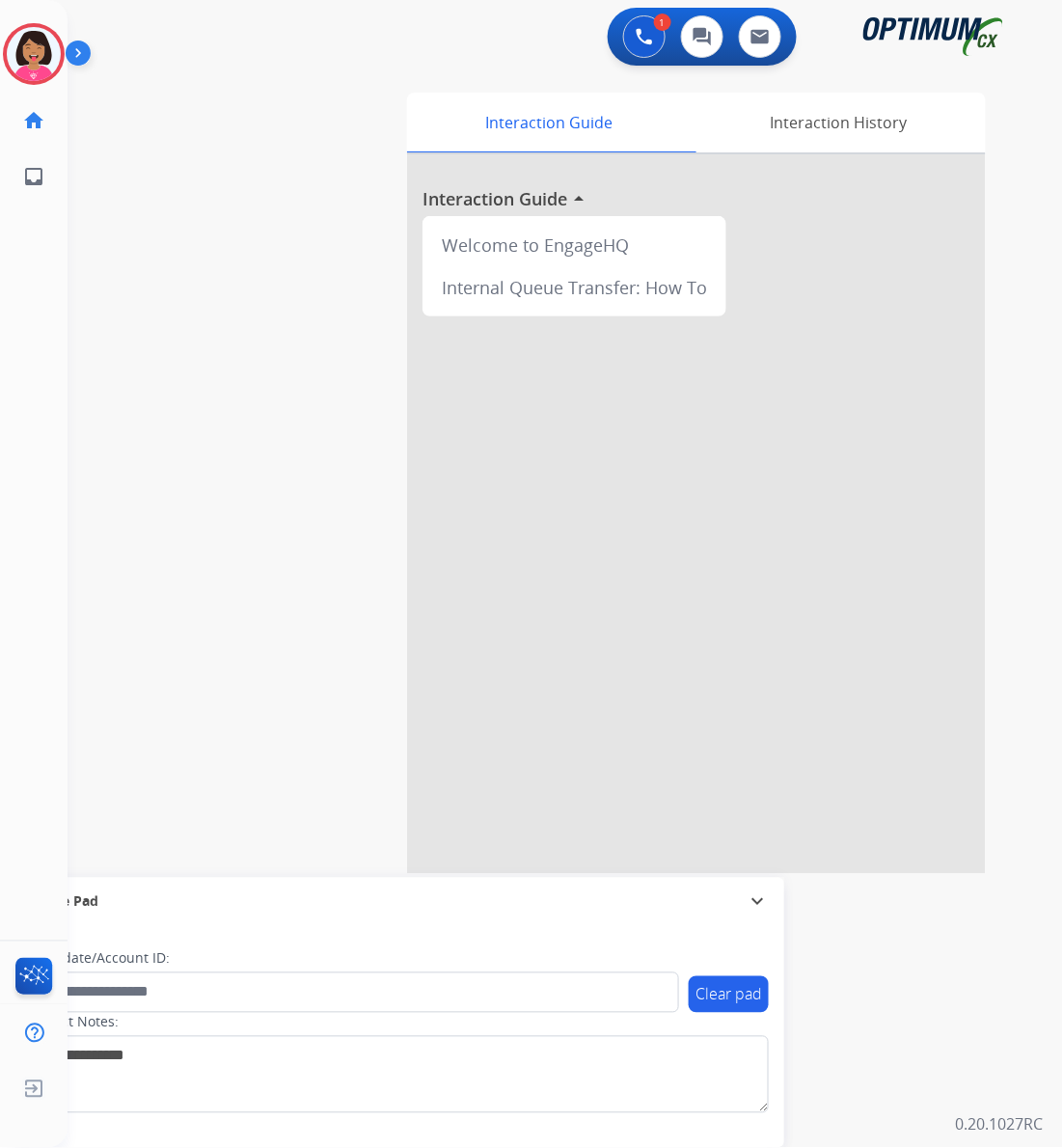 click at bounding box center [532, 574] 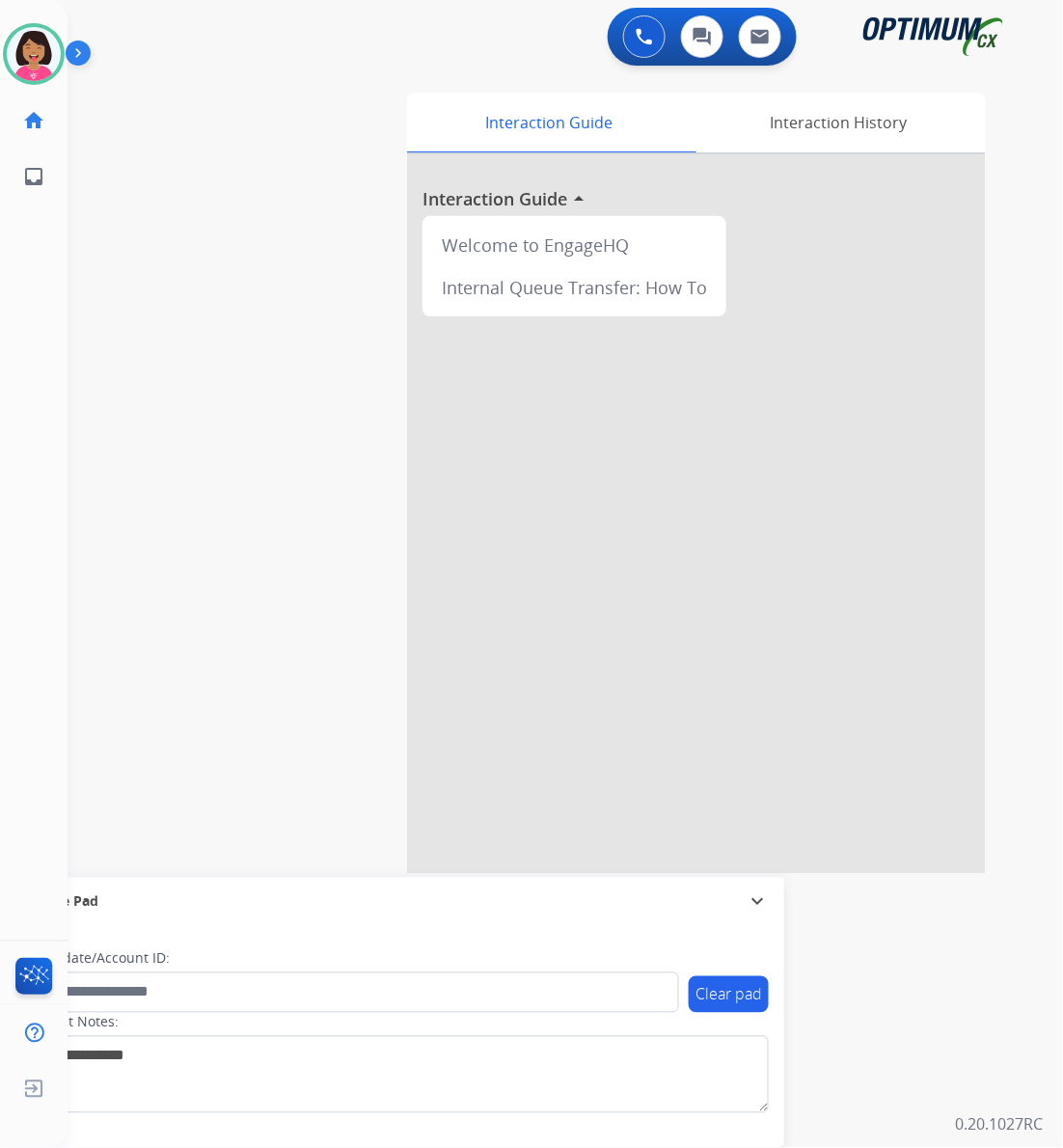 click at bounding box center (696, 514) 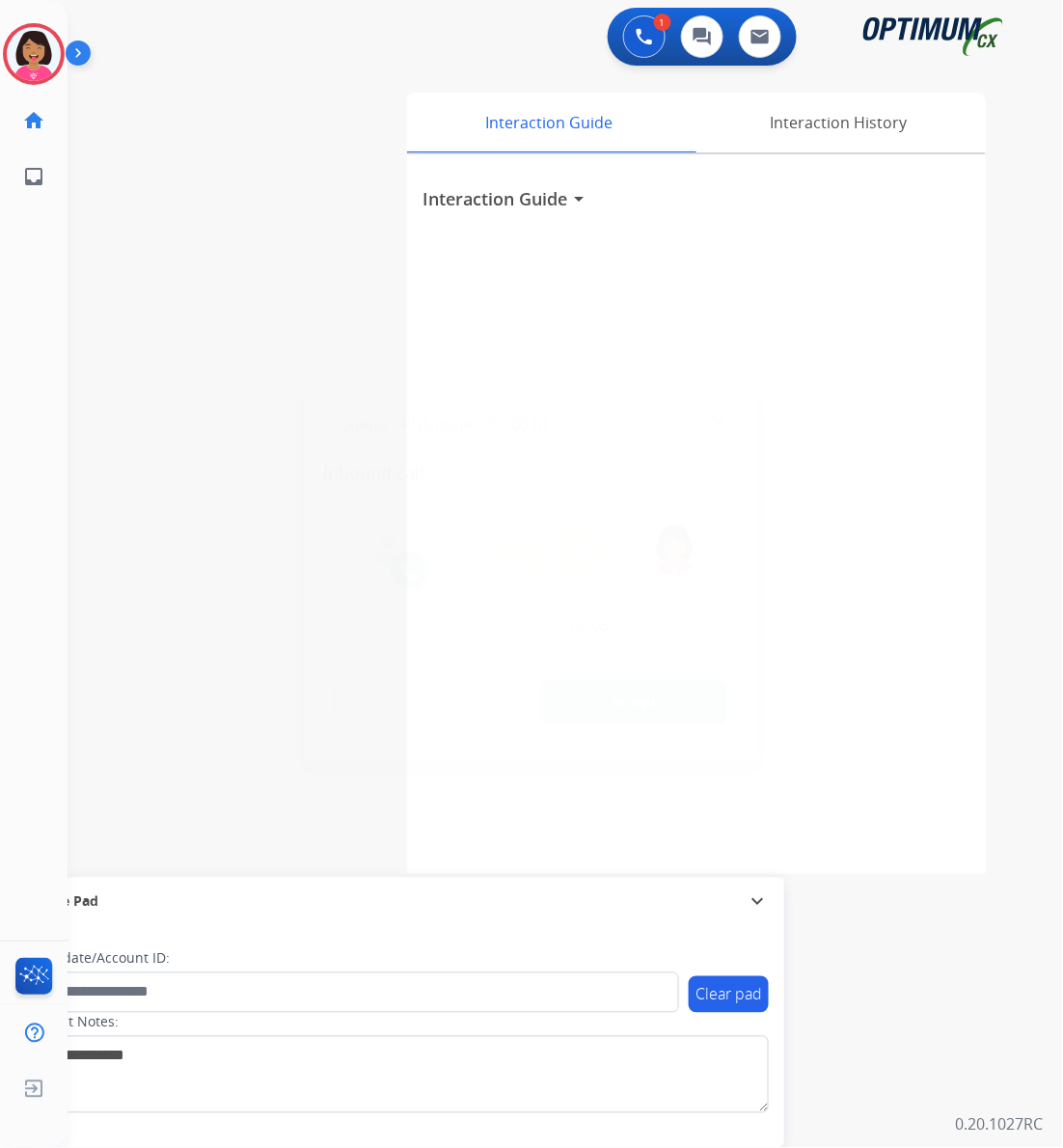 click at bounding box center (719, 423) 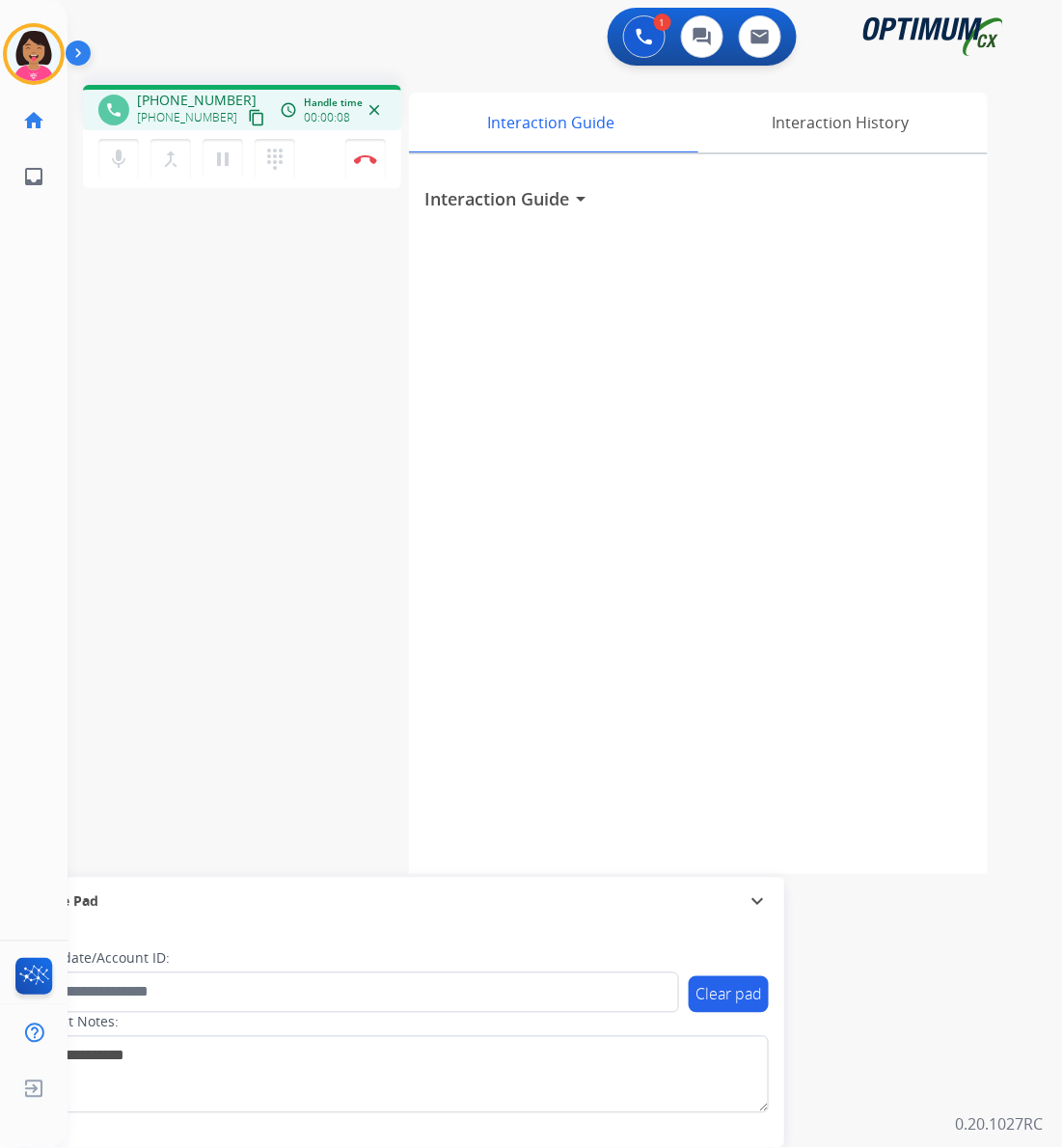drag, startPoint x: 241, startPoint y: 121, endPoint x: 478, endPoint y: 151, distance: 238.89119 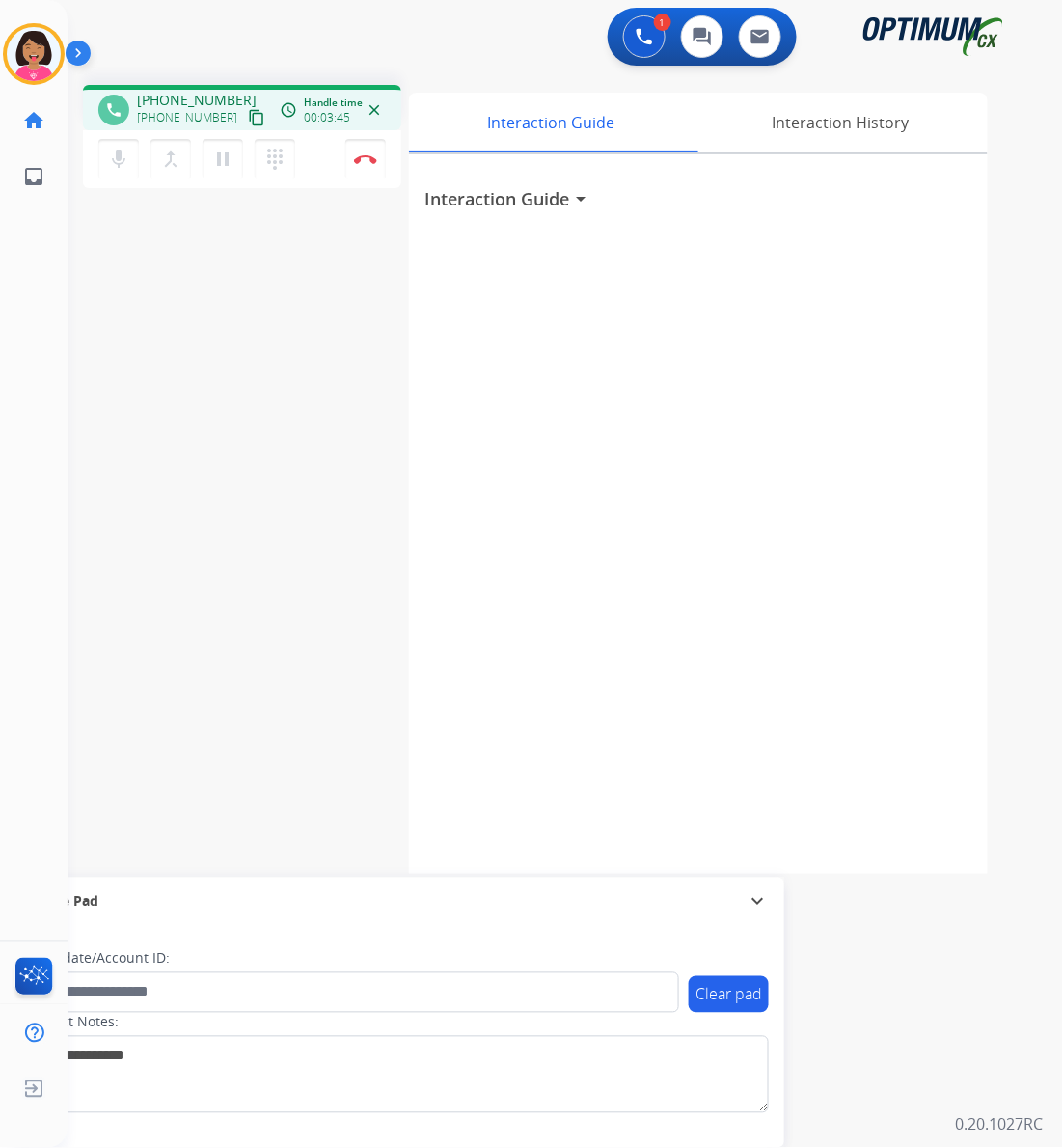 drag, startPoint x: 112, startPoint y: 328, endPoint x: 132, endPoint y: 310, distance: 26.907248 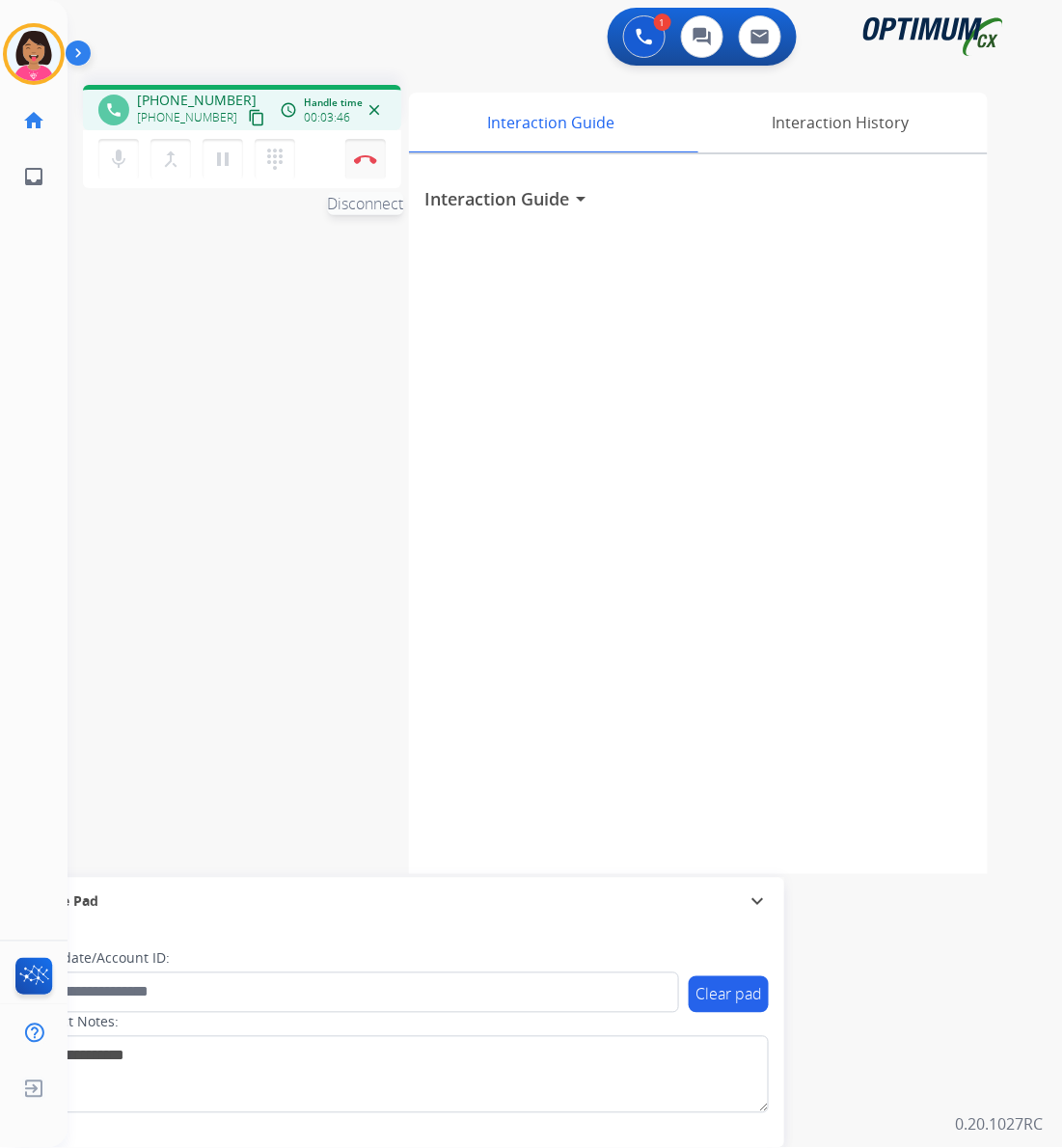 click at bounding box center (366, 159) 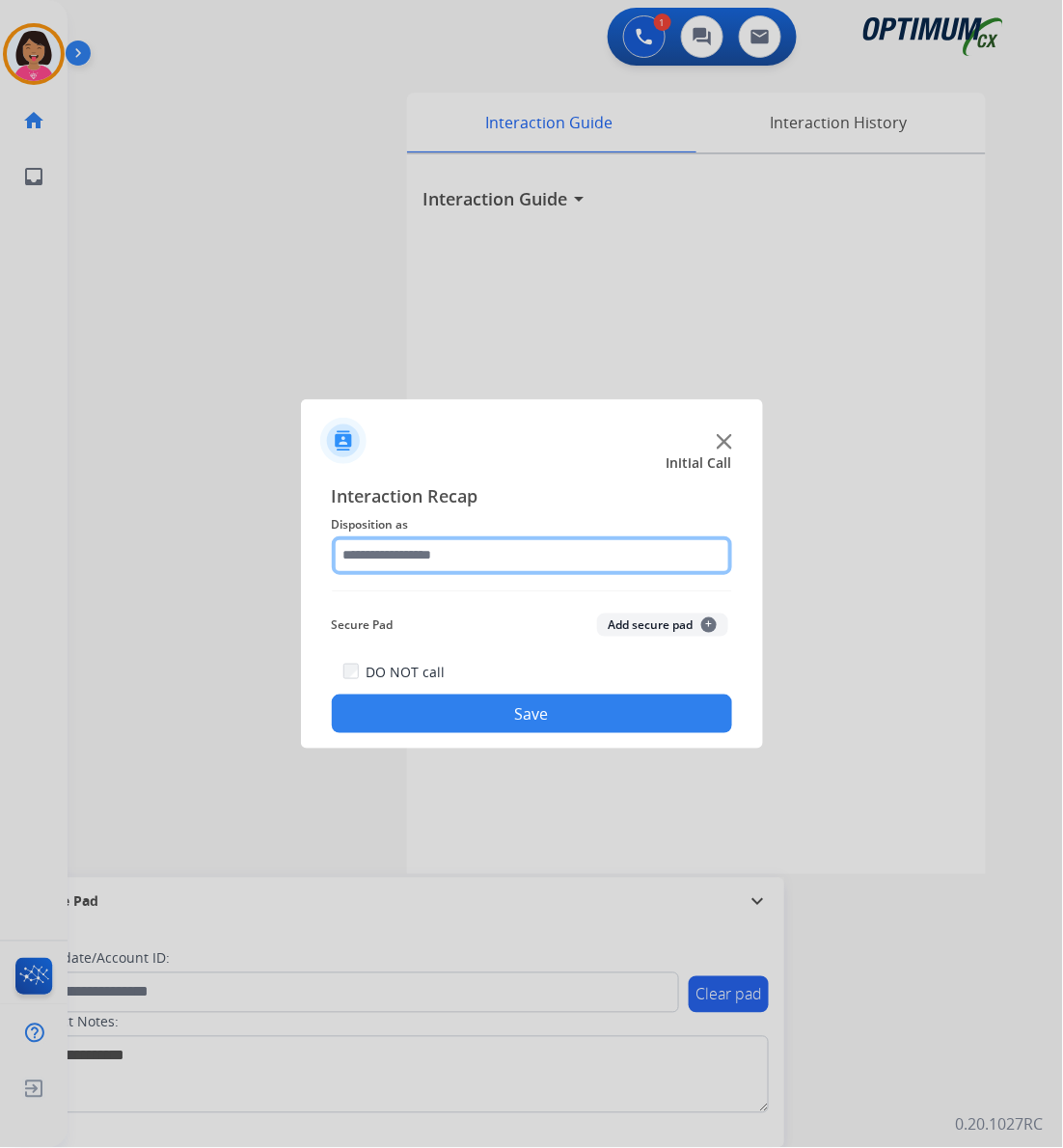 drag, startPoint x: 409, startPoint y: 550, endPoint x: 414, endPoint y: 563, distance: 13.928388 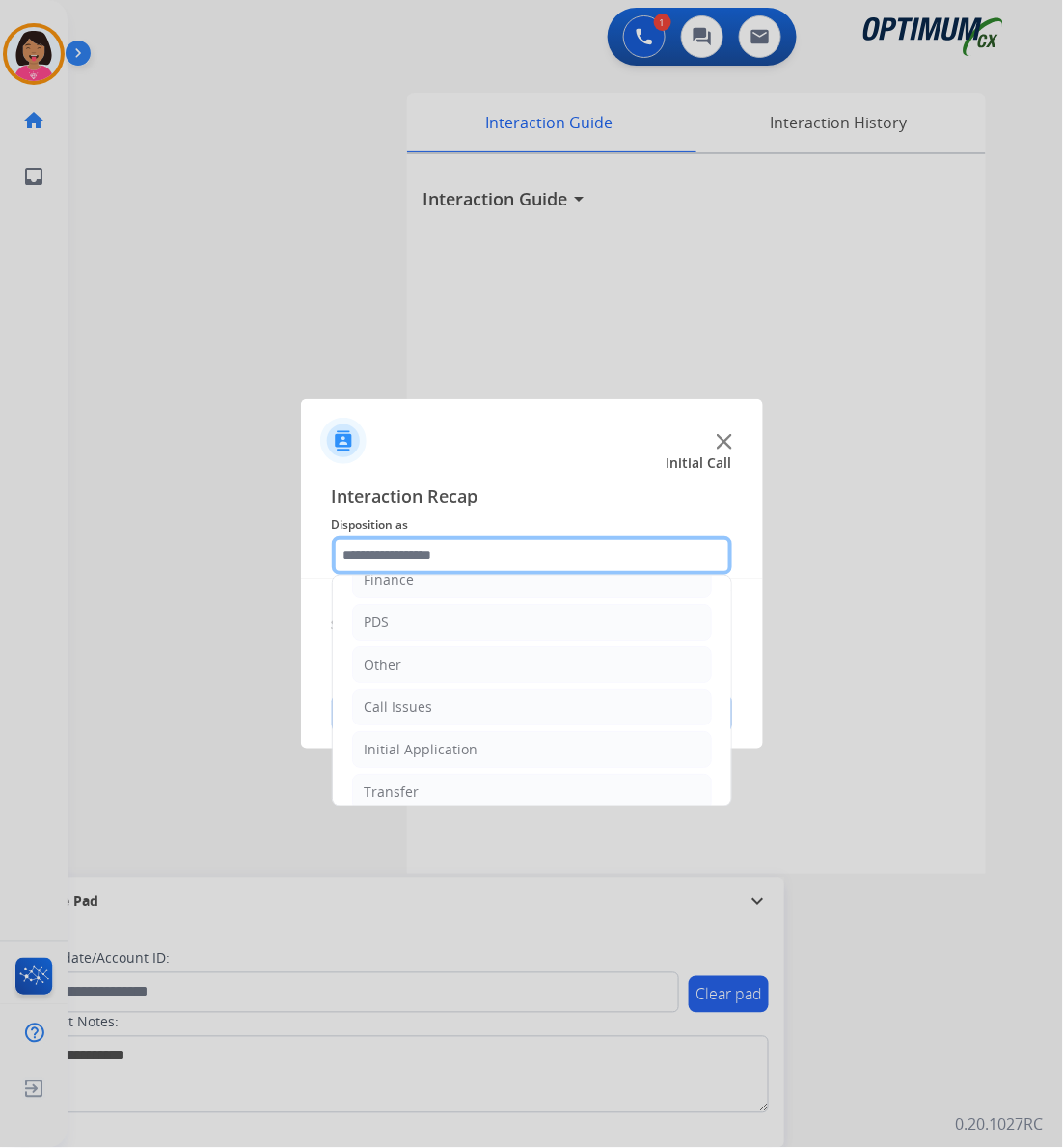 scroll, scrollTop: 136, scrollLeft: 0, axis: vertical 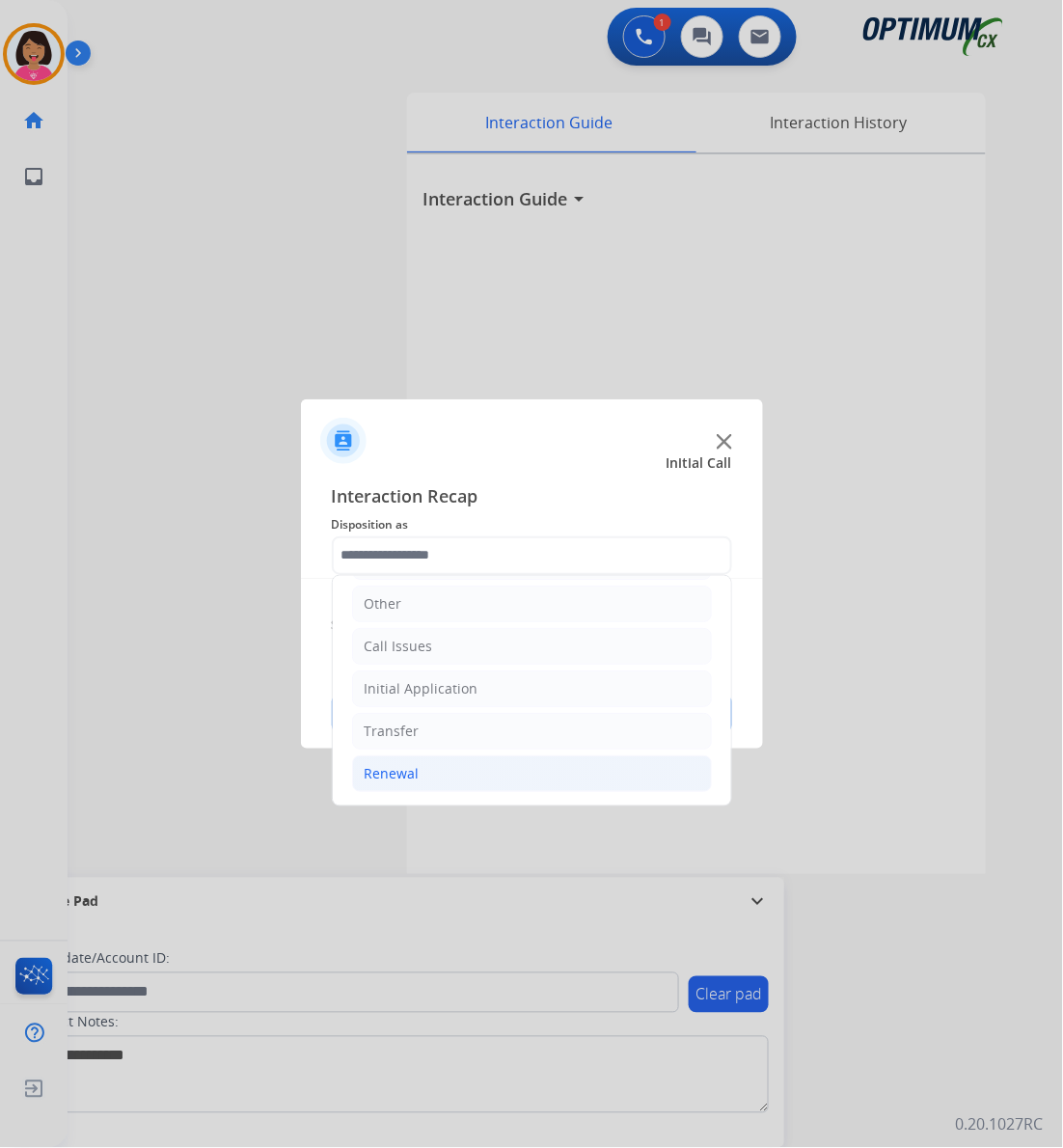 click on "Renewal" 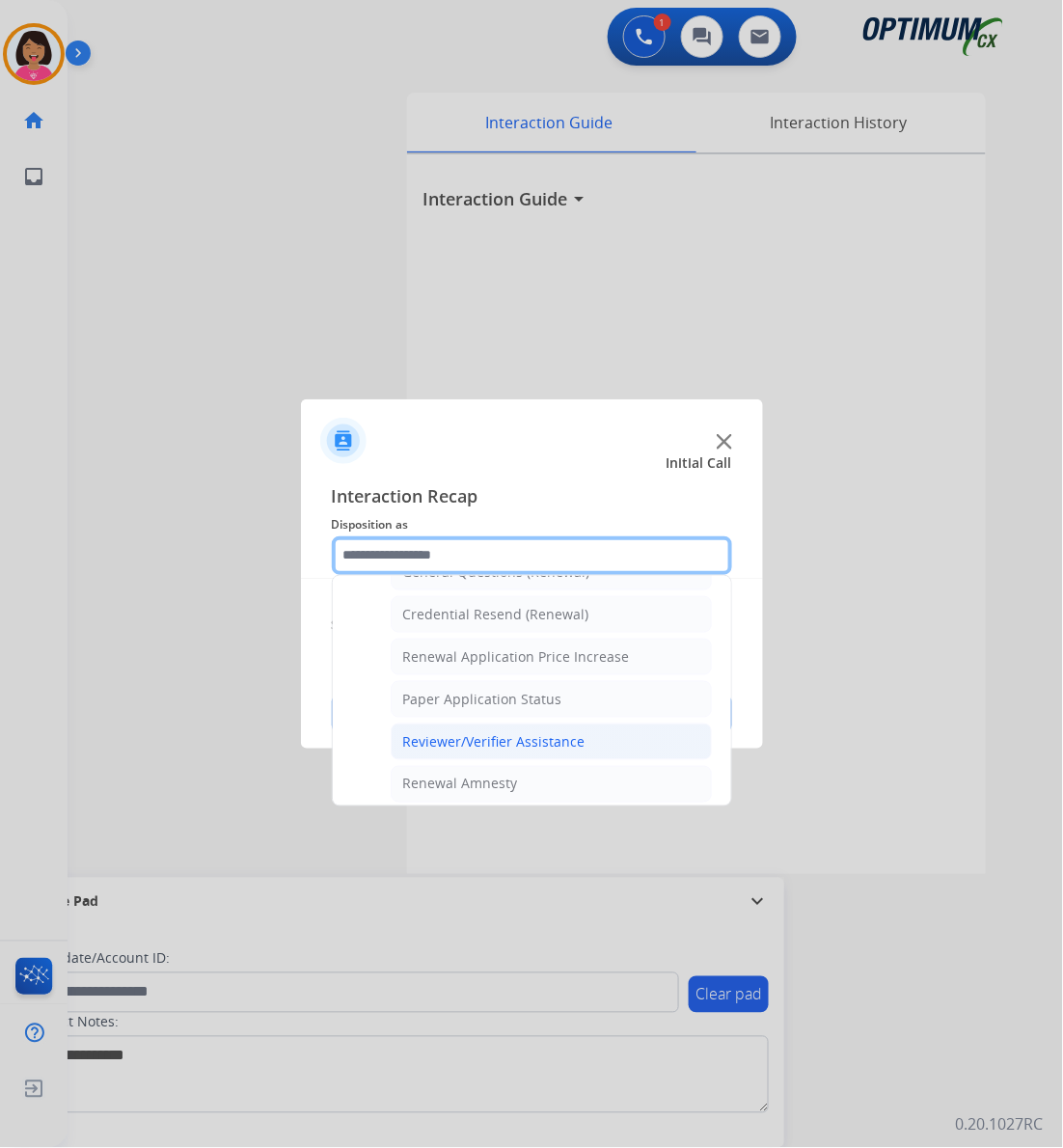 scroll, scrollTop: 650, scrollLeft: 0, axis: vertical 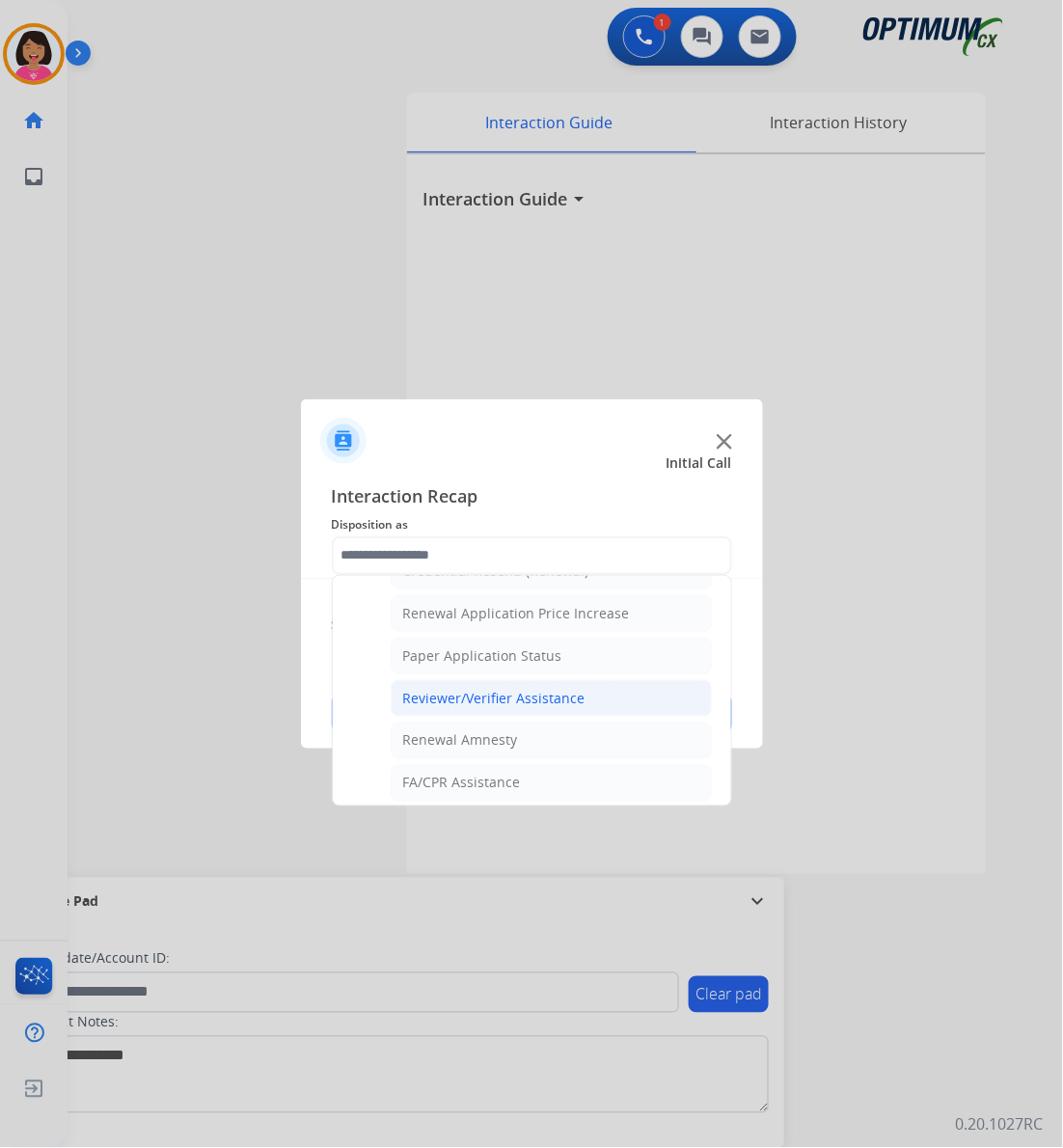 click on "Reviewer/Verifier Assistance" 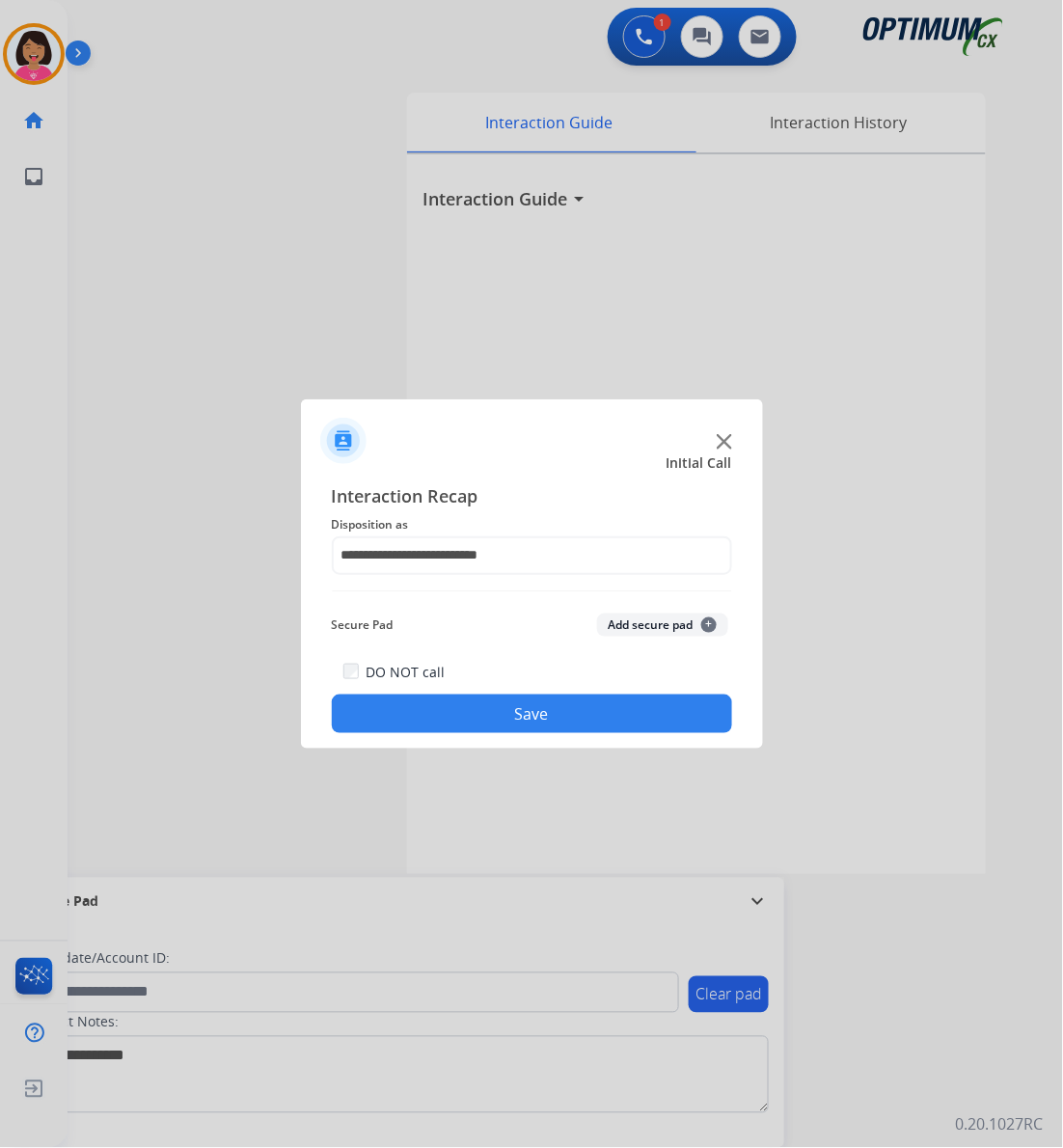 click on "**********" 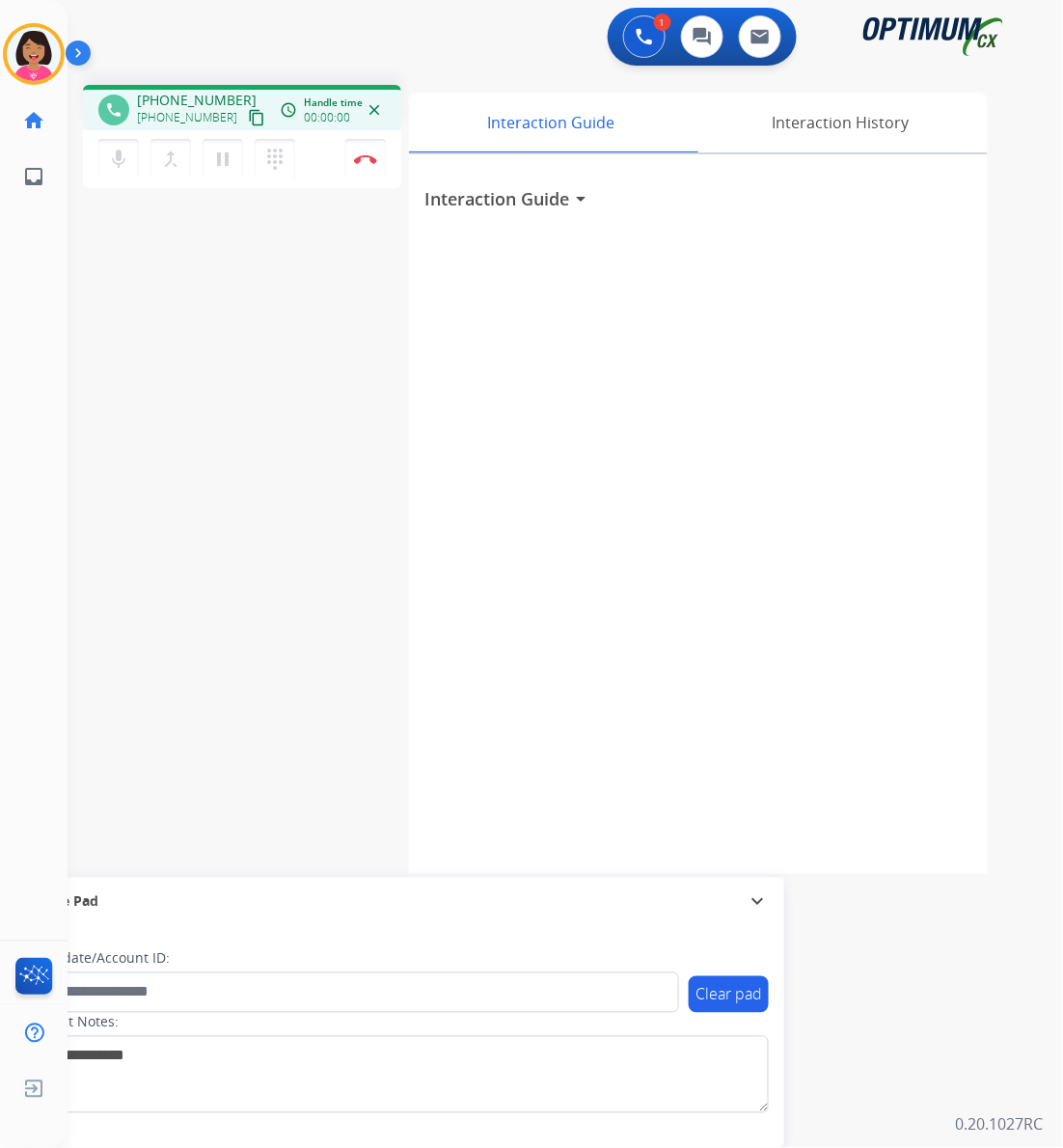 click on "phone [PHONE_NUMBER] [PHONE_NUMBER] content_copy access_time Call metrics Queue   00:07 Hold   00:00 Talk   00:01 Total   00:07 Handle time 00:00:00 close mic Mute merge_type Bridge pause Hold dialpad Dialpad Disconnect swap_horiz Break voice bridge close_fullscreen Connect 3-Way Call merge_type Separate 3-Way Call  Interaction Guide   Interaction History  Interaction Guide arrow_drop_down Secure Pad expand_more Clear pad Candidate/Account ID: Contact Notes:" at bounding box center [542, 472] 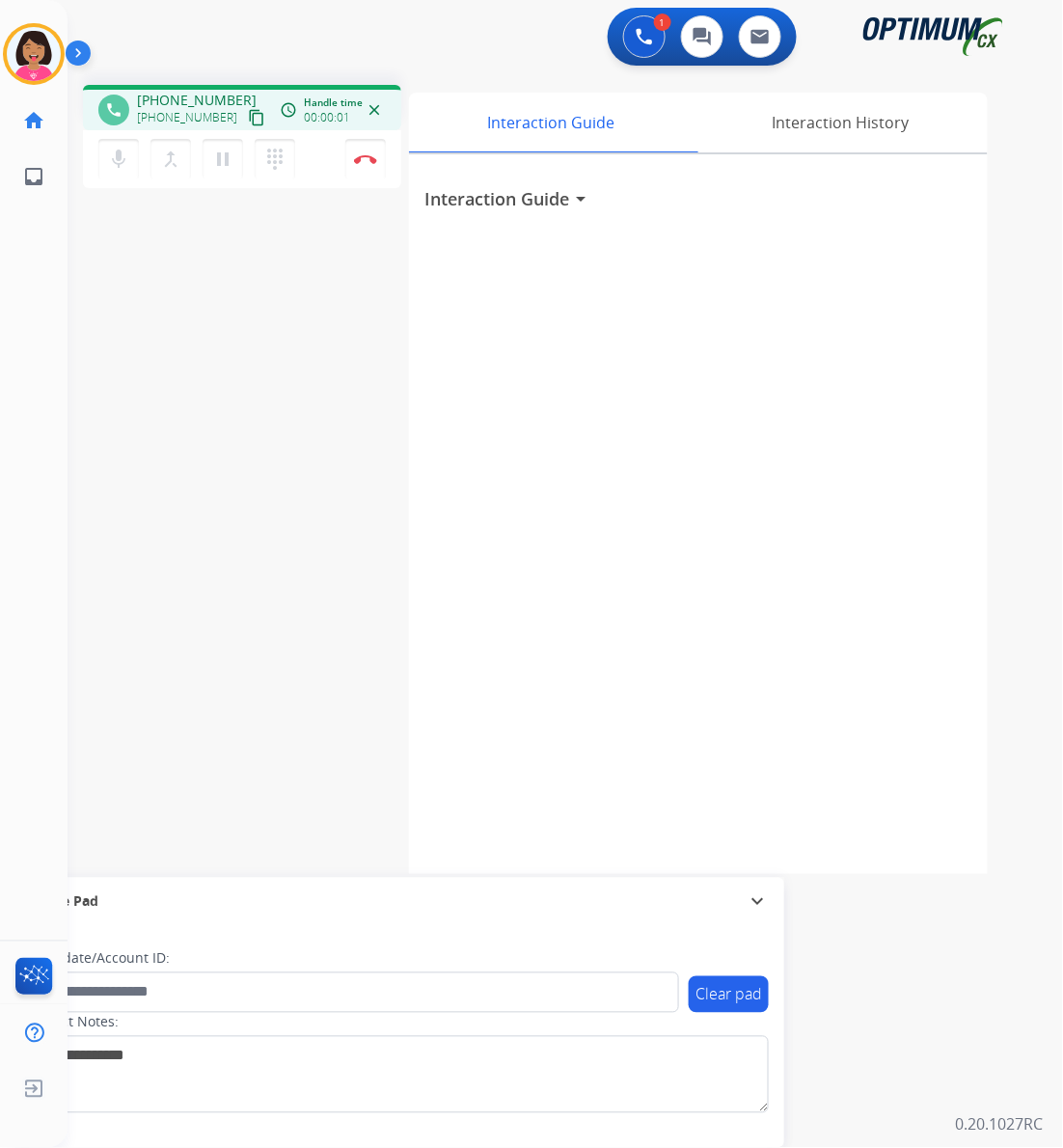 click on "content_copy" at bounding box center [257, 118] 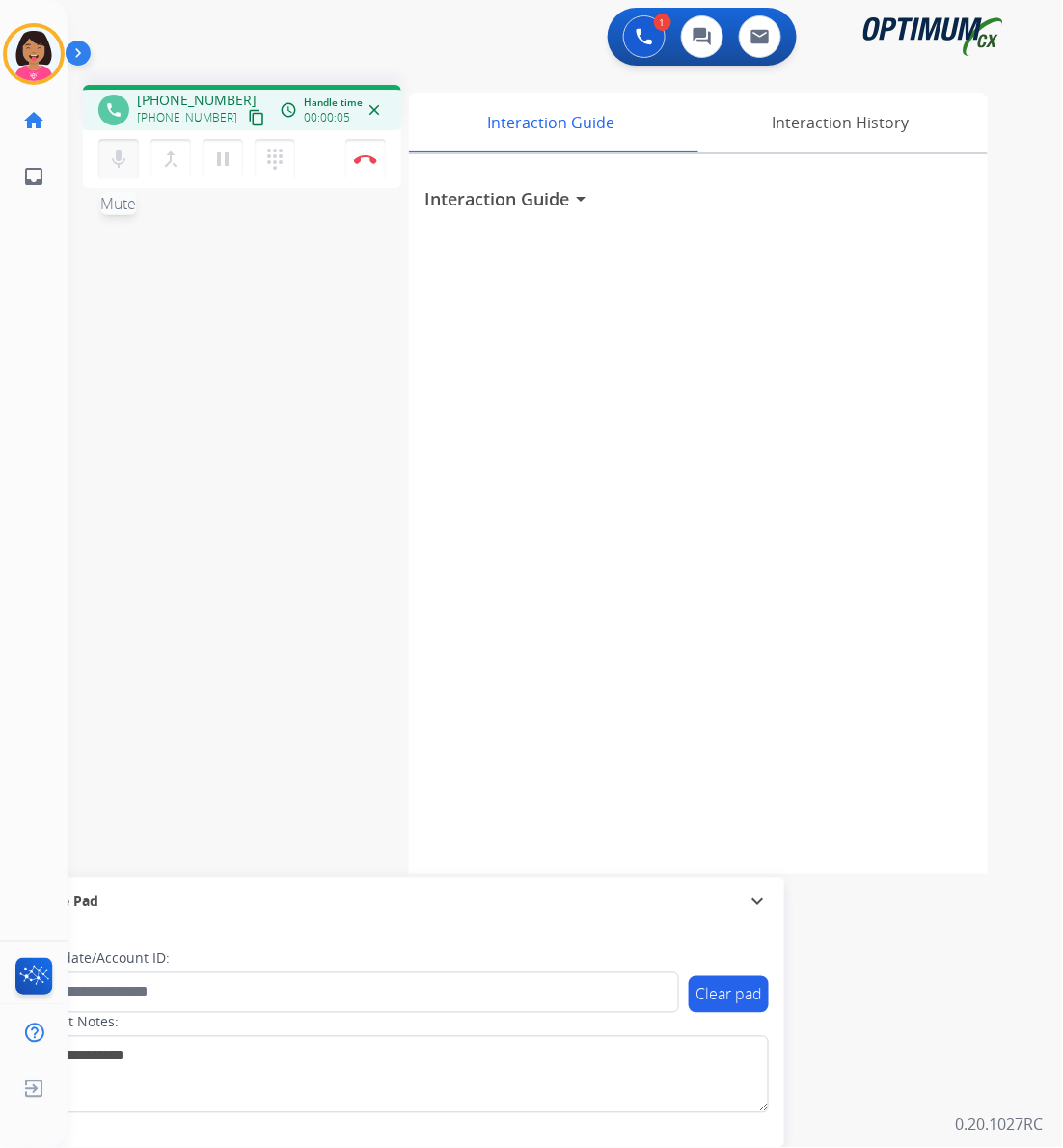 click on "mic" at bounding box center (119, 159) 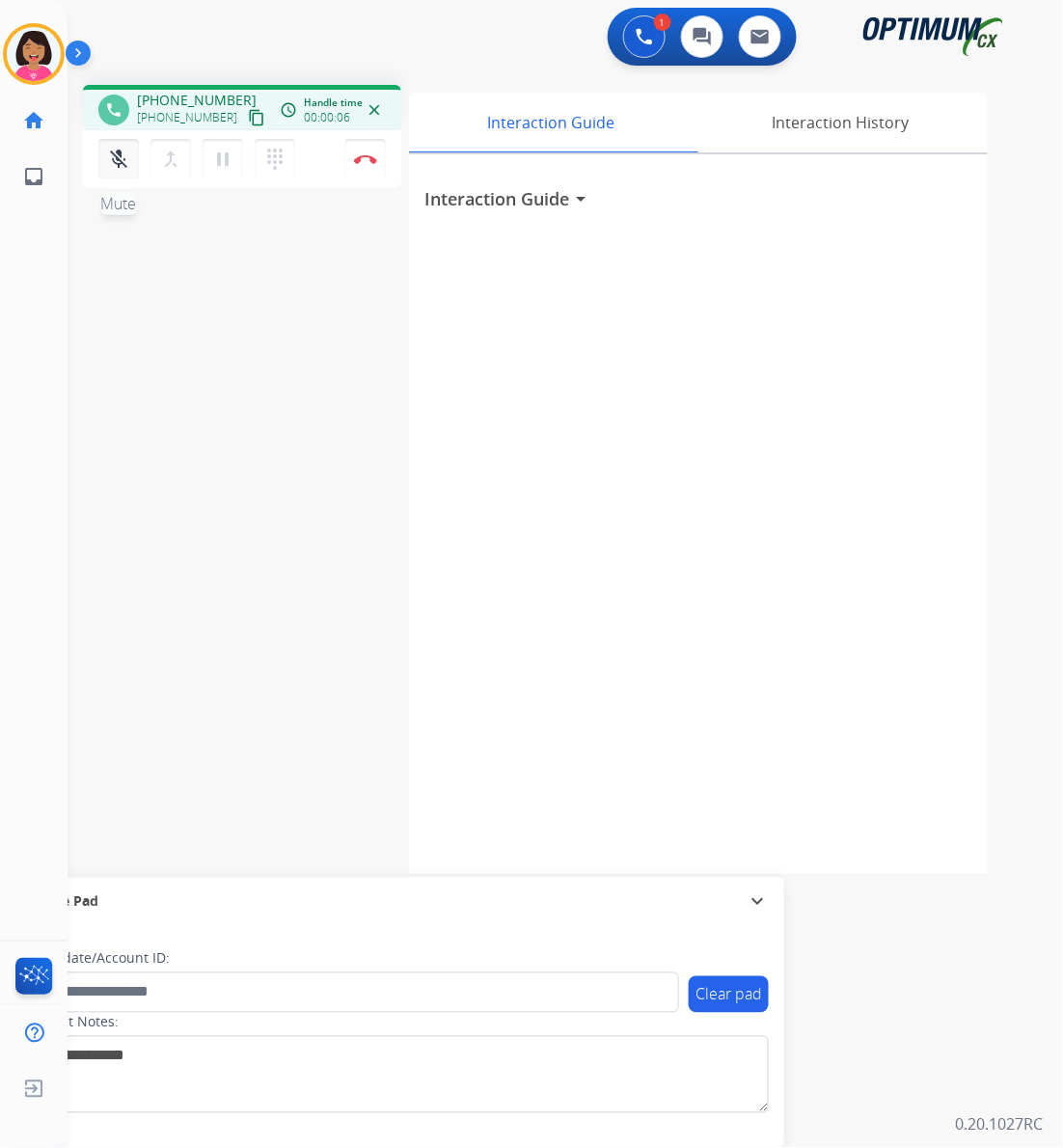 drag, startPoint x: 117, startPoint y: 152, endPoint x: 657, endPoint y: 434, distance: 609.1995 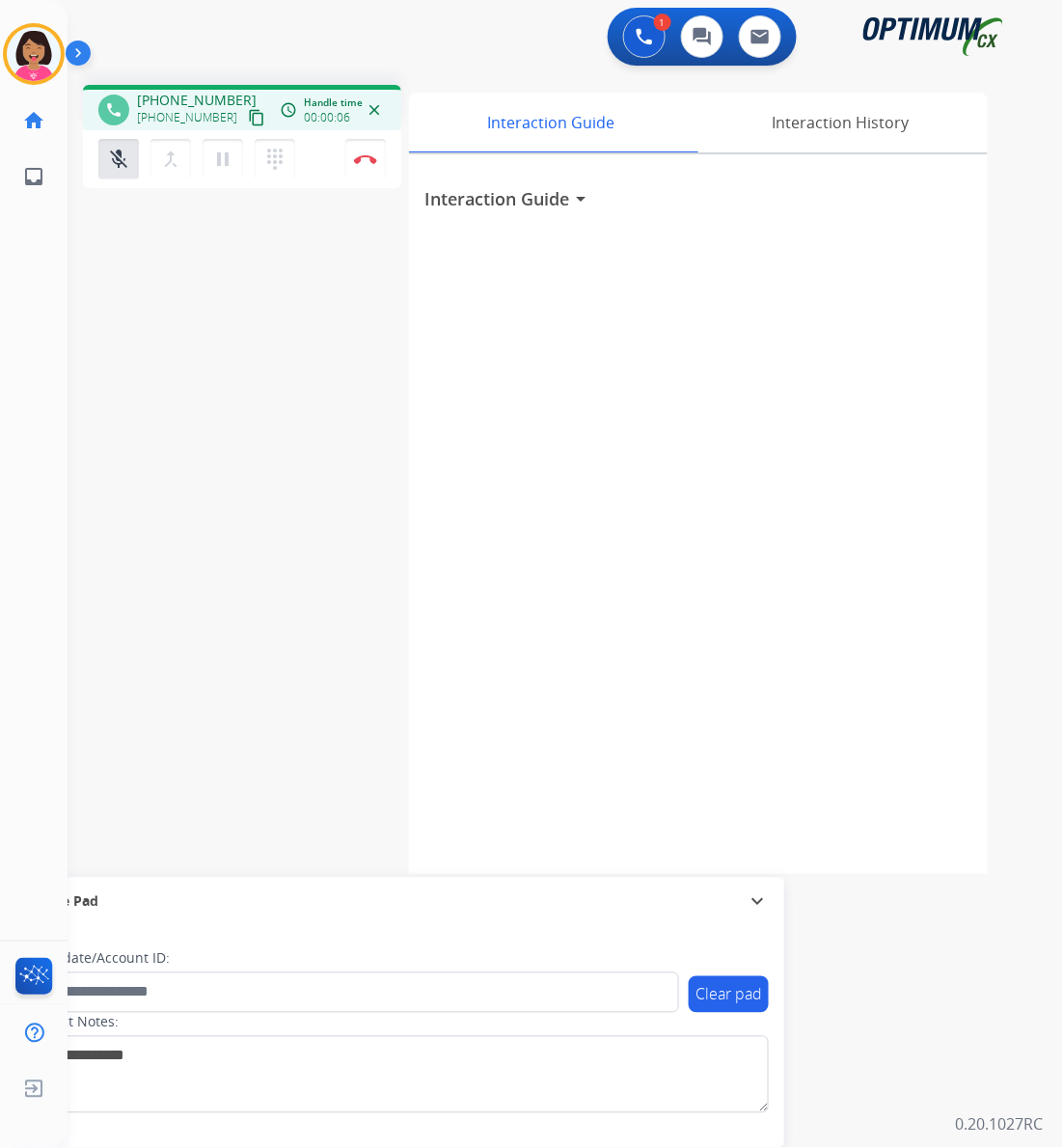 click on "mic_off" at bounding box center [119, 159] 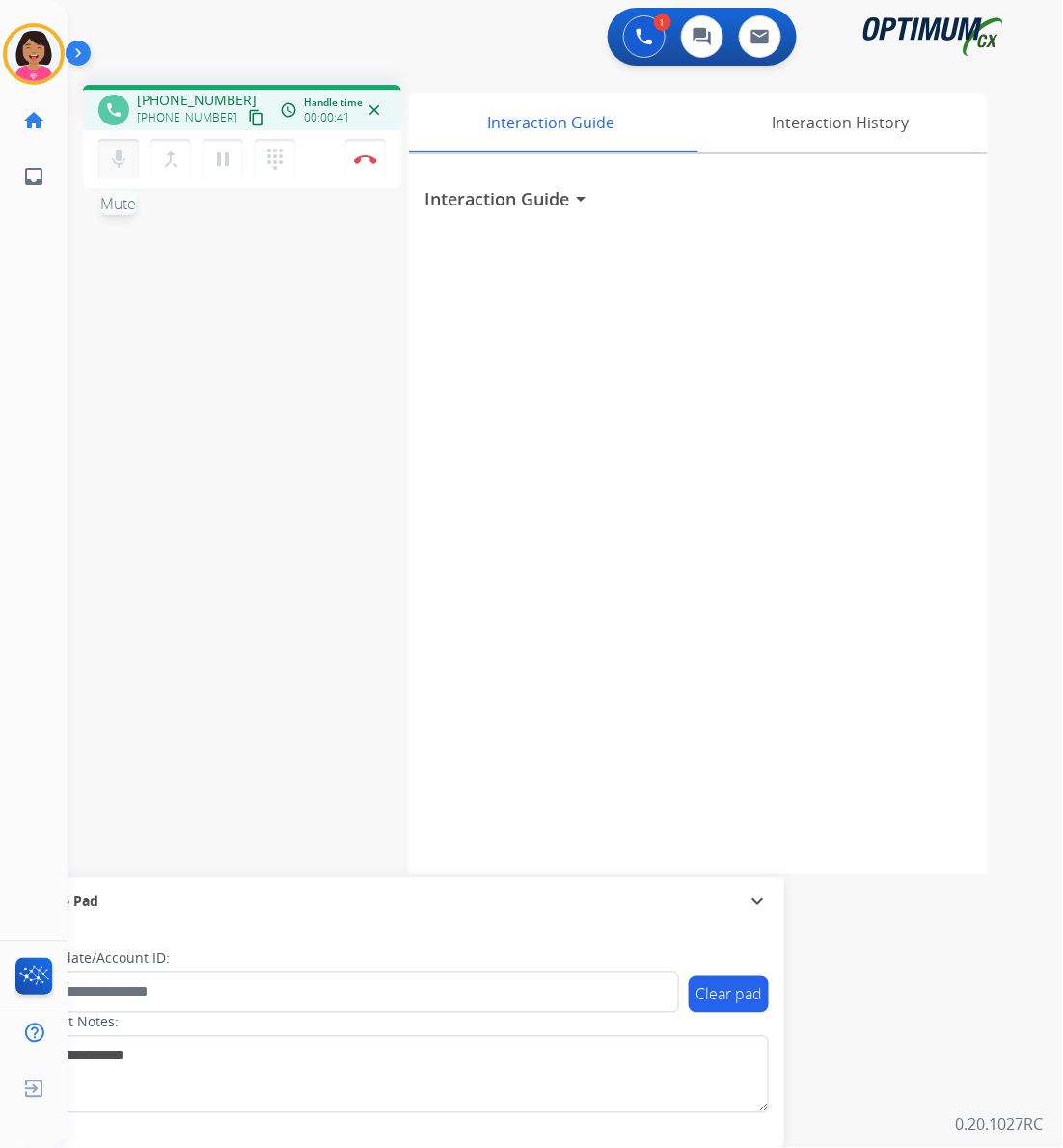 click on "mic" at bounding box center (119, 159) 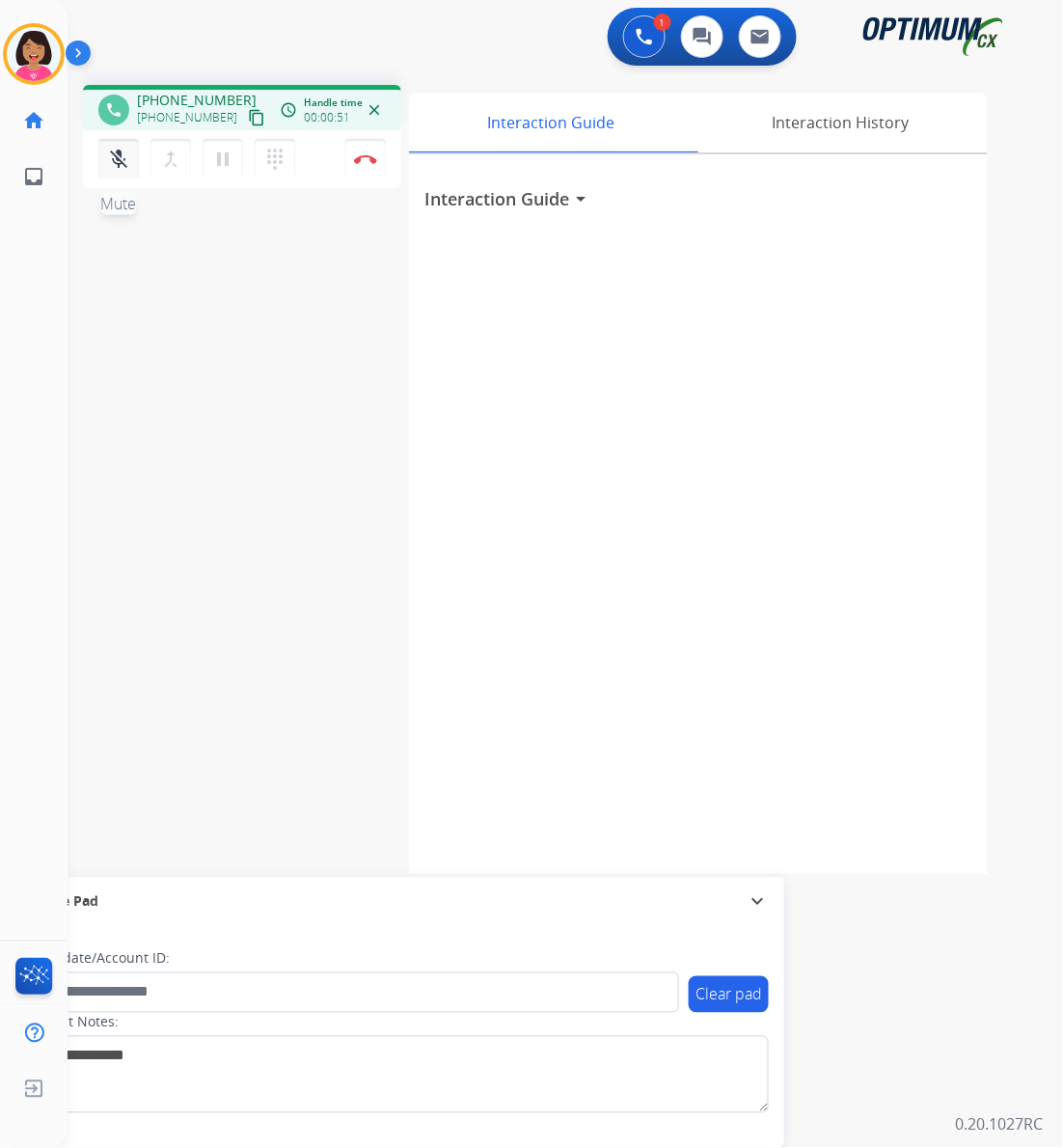 click on "mic_off" at bounding box center [119, 159] 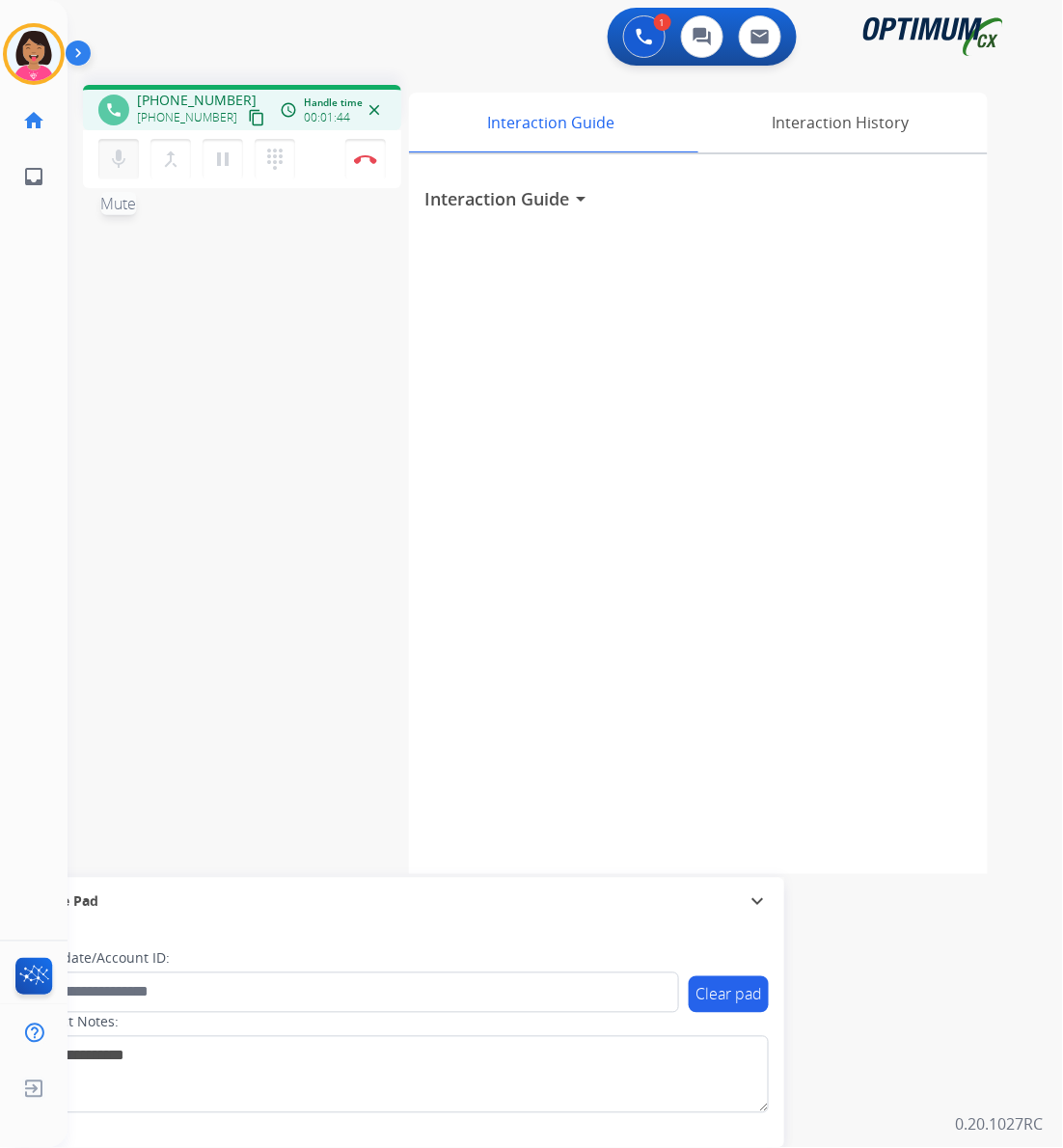 click on "mic" at bounding box center [119, 159] 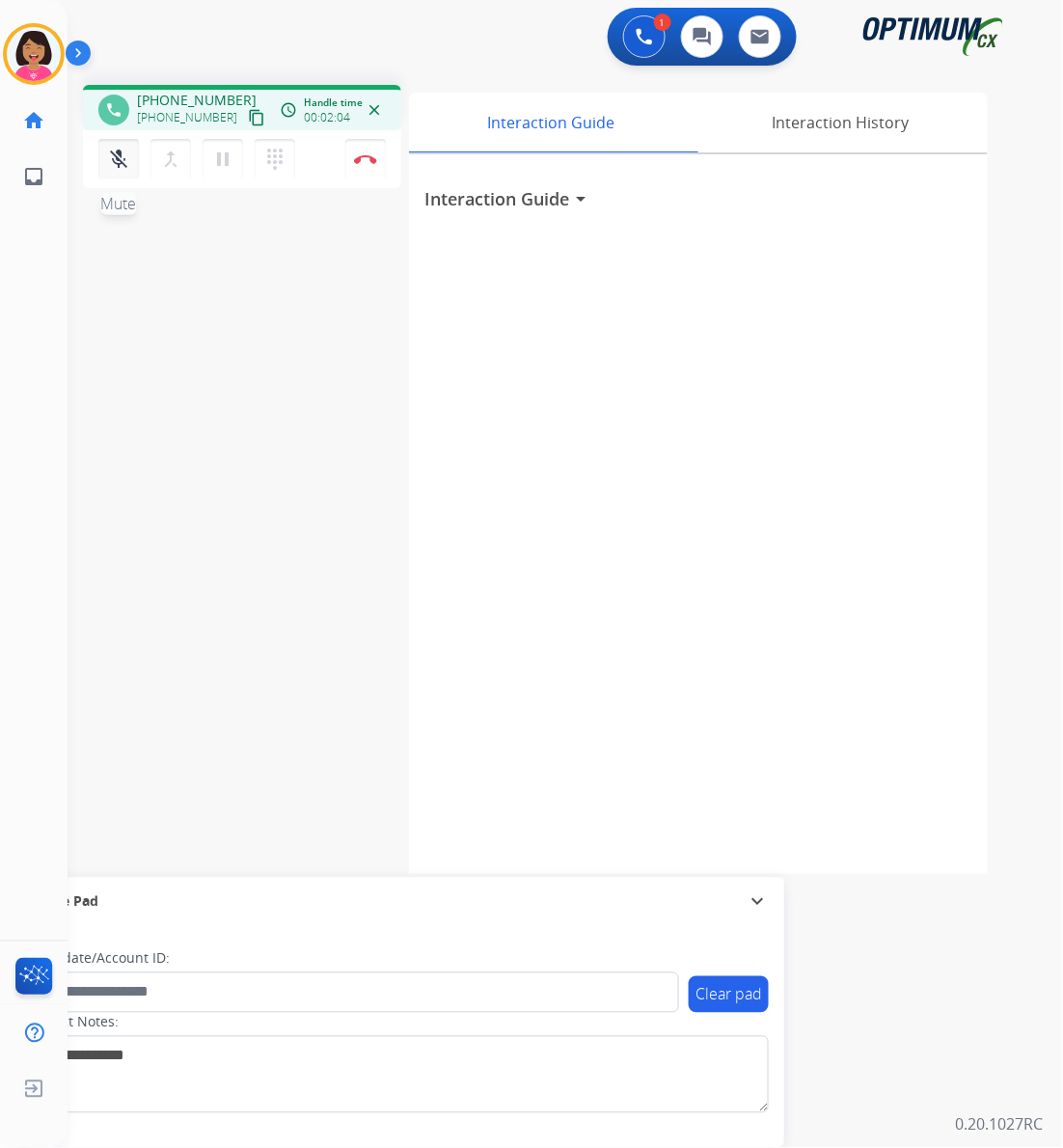 click on "mic_off" at bounding box center [119, 159] 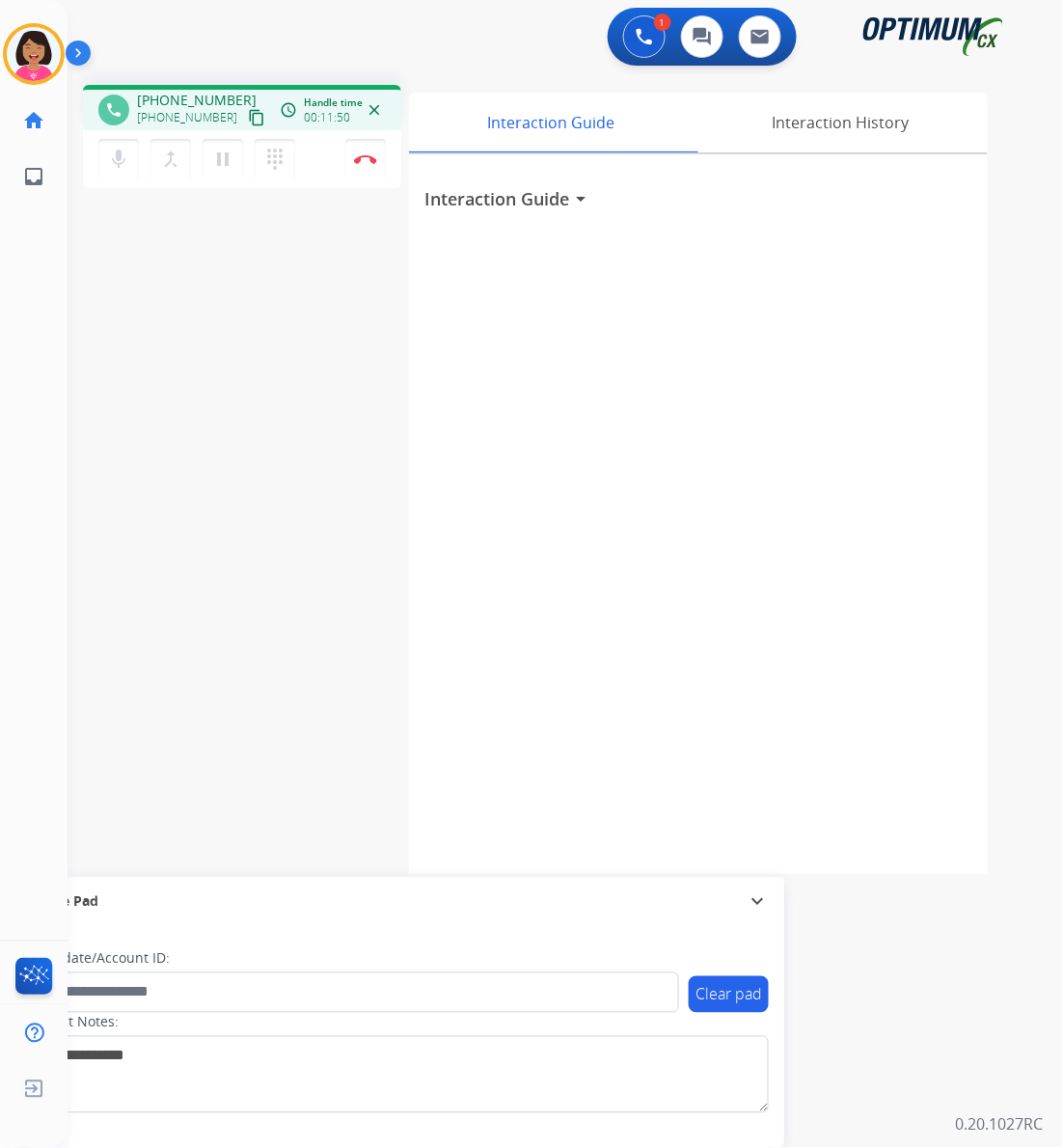 click on "phone [PHONE_NUMBER] [PHONE_NUMBER] content_copy access_time Call metrics Queue   00:07 Hold   00:00 Talk   11:51 Total   11:57 Handle time 00:11:50 close mic Mute merge_type Bridge pause Hold dialpad Dialpad Disconnect swap_horiz Break voice bridge close_fullscreen Connect 3-Way Call merge_type Separate 3-Way Call  Interaction Guide   Interaction History  Interaction Guide arrow_drop_down Secure Pad expand_more Clear pad Candidate/Account ID: Contact Notes:" at bounding box center (542, 472) 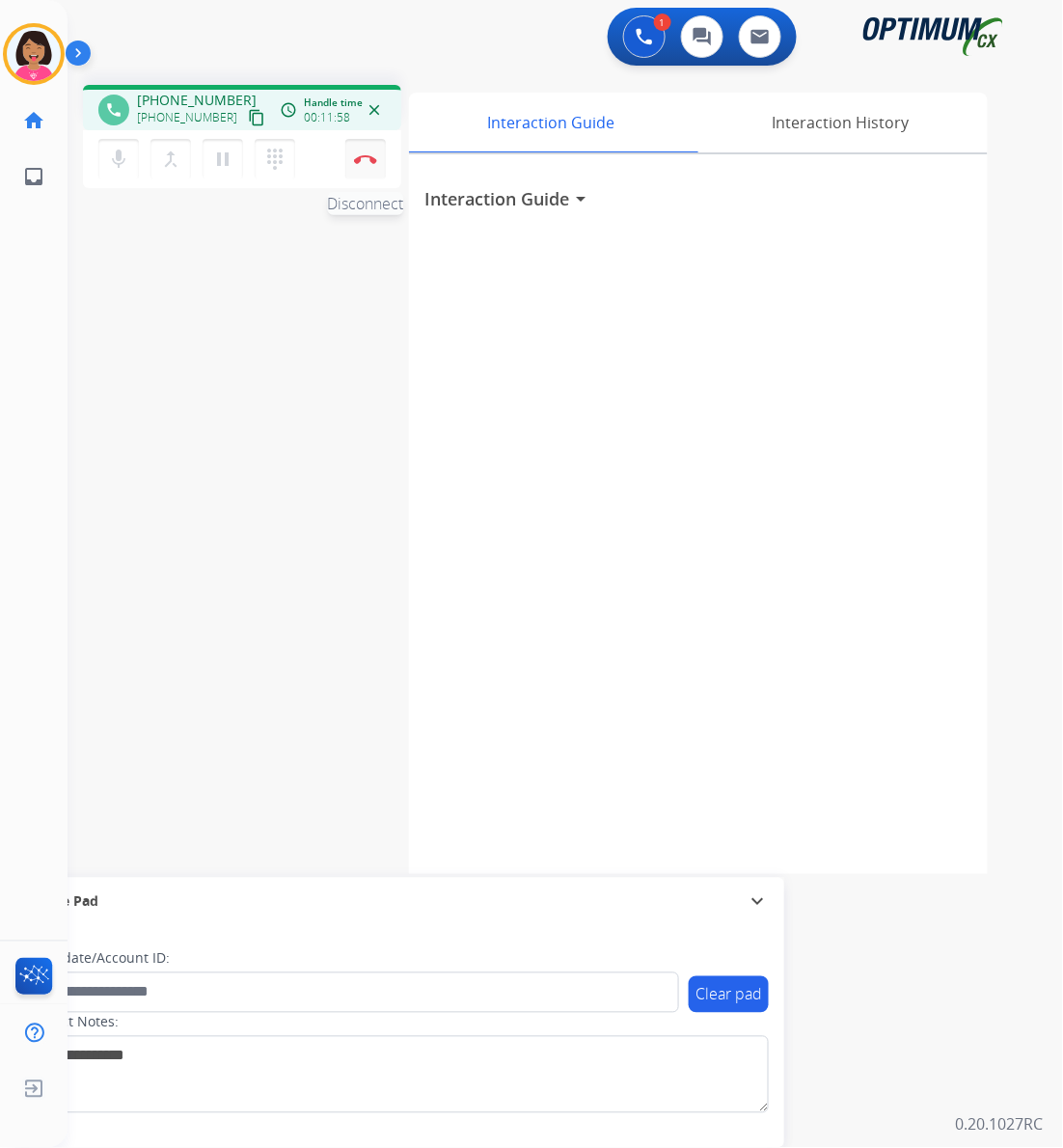 click at bounding box center (366, 159) 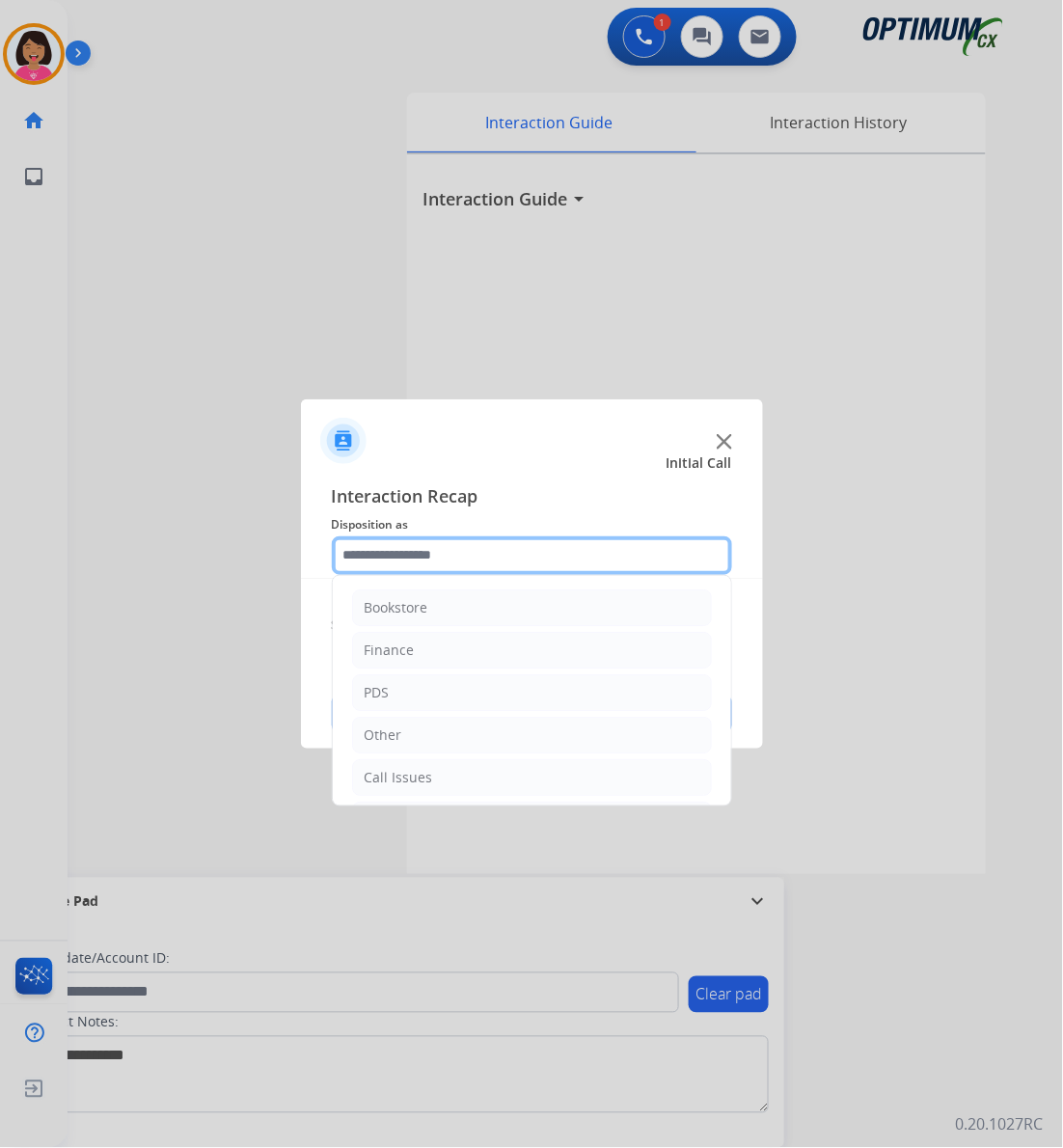 click 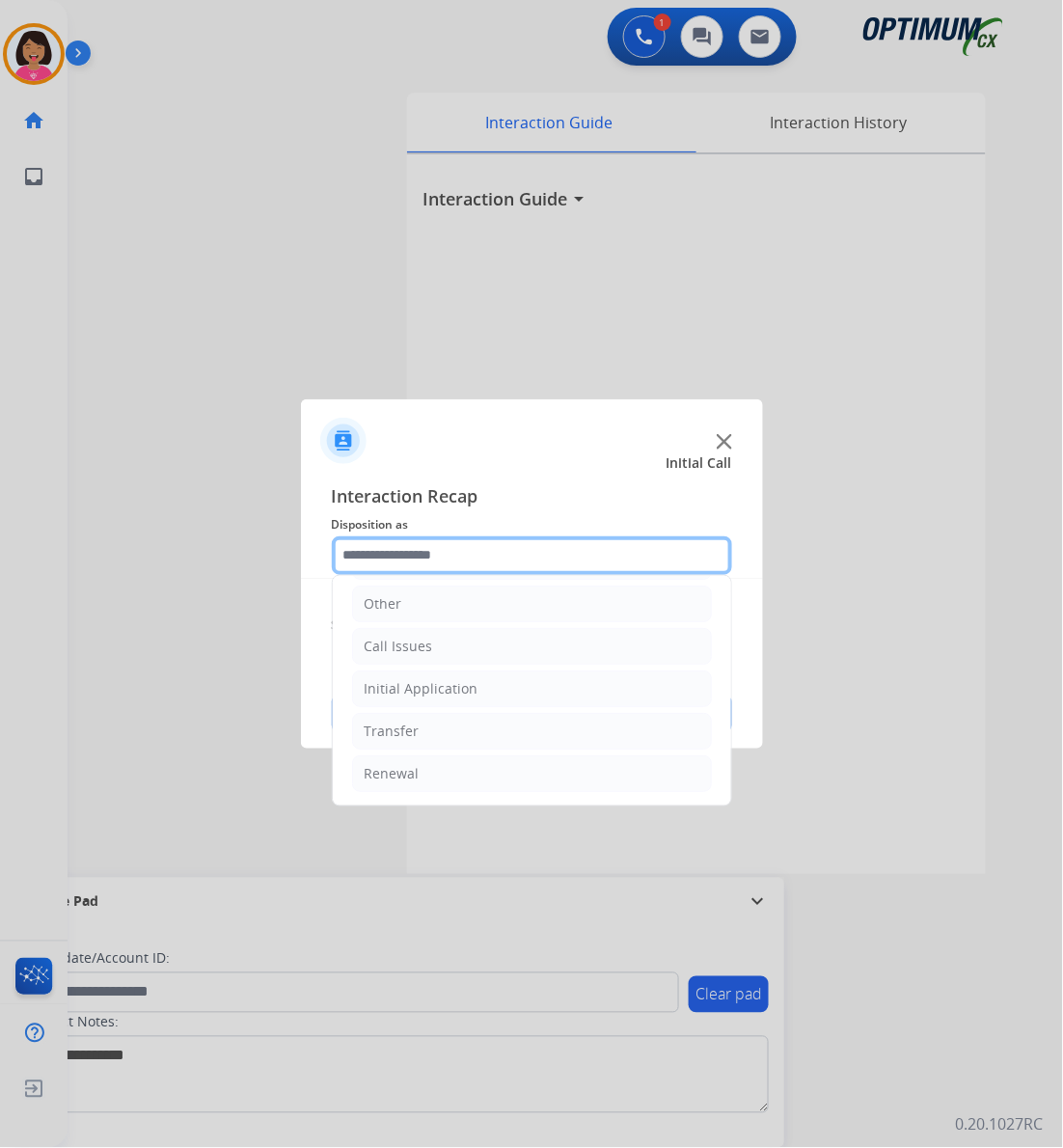 scroll, scrollTop: 136, scrollLeft: 0, axis: vertical 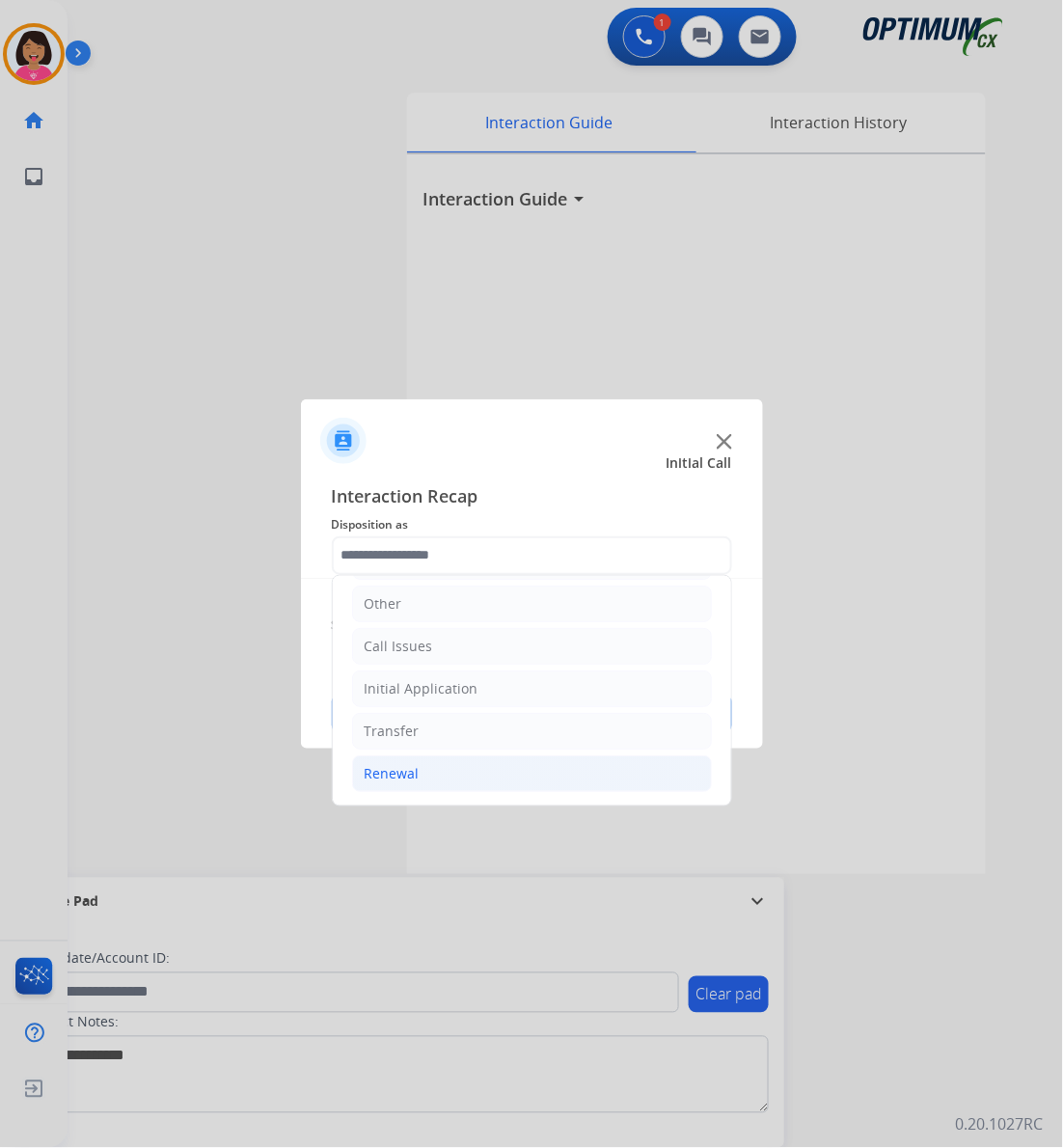 click on "Renewal" 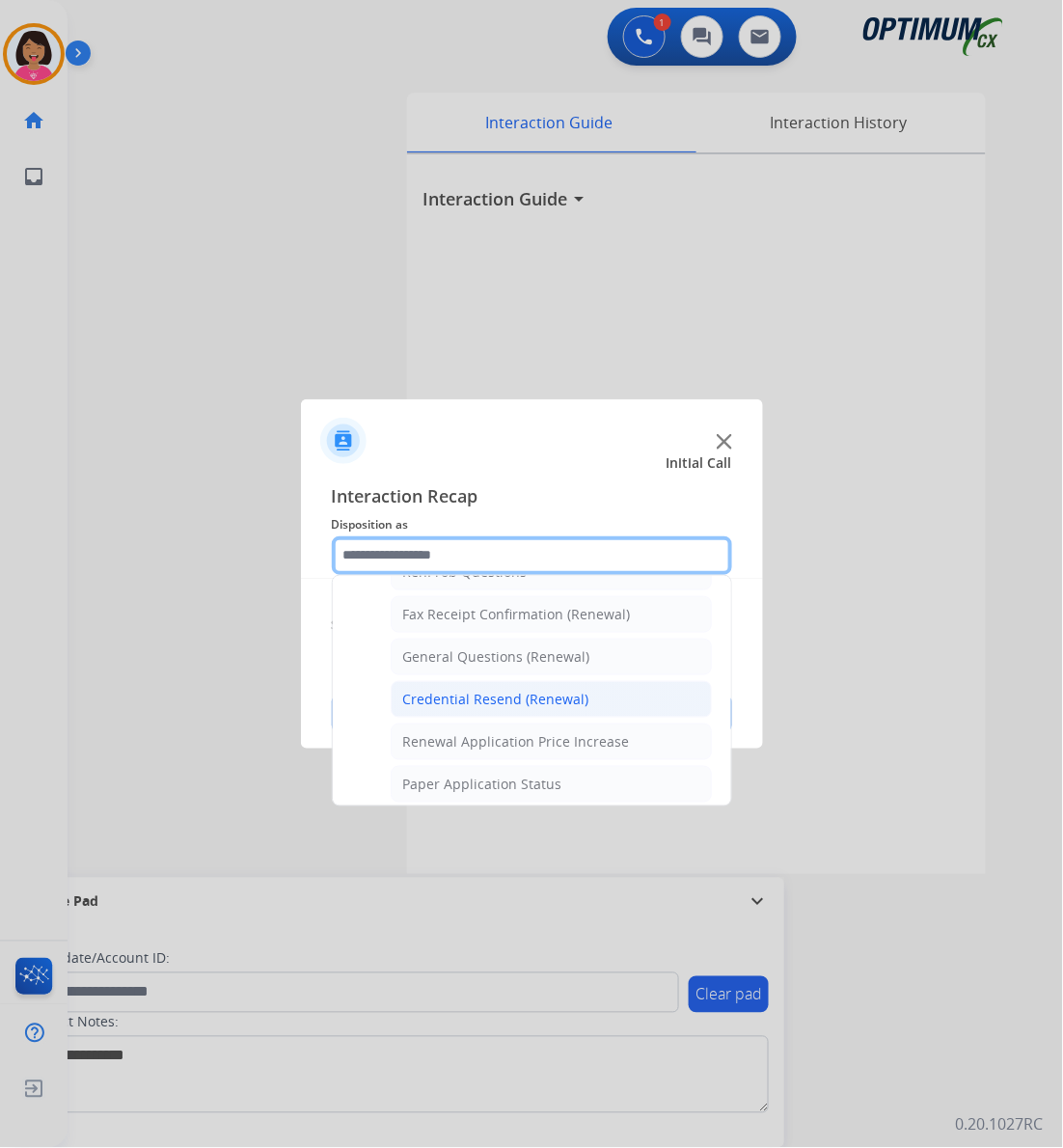 scroll, scrollTop: 650, scrollLeft: 0, axis: vertical 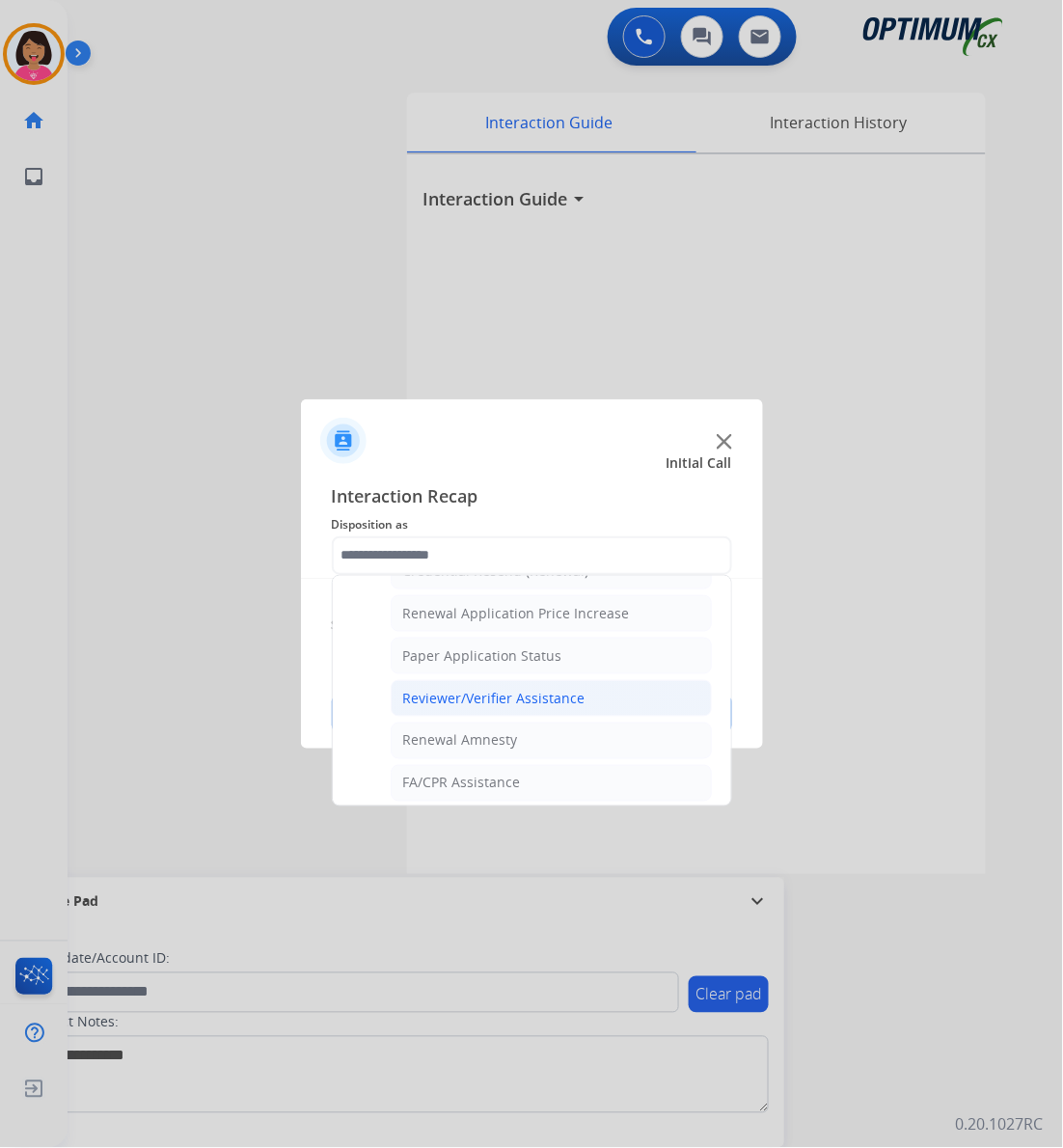 click on "Reviewer/Verifier Assistance" 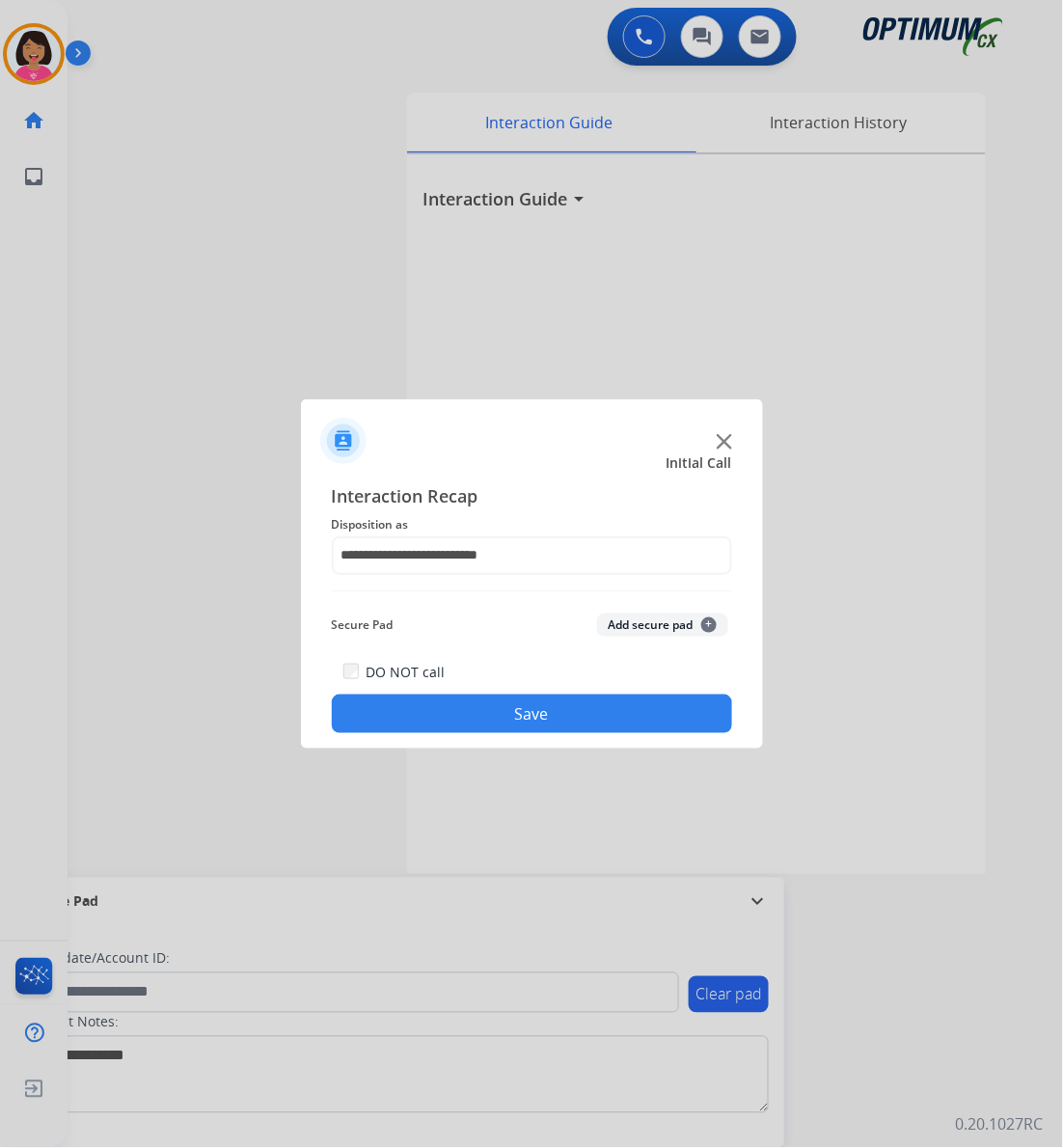 click on "Save" 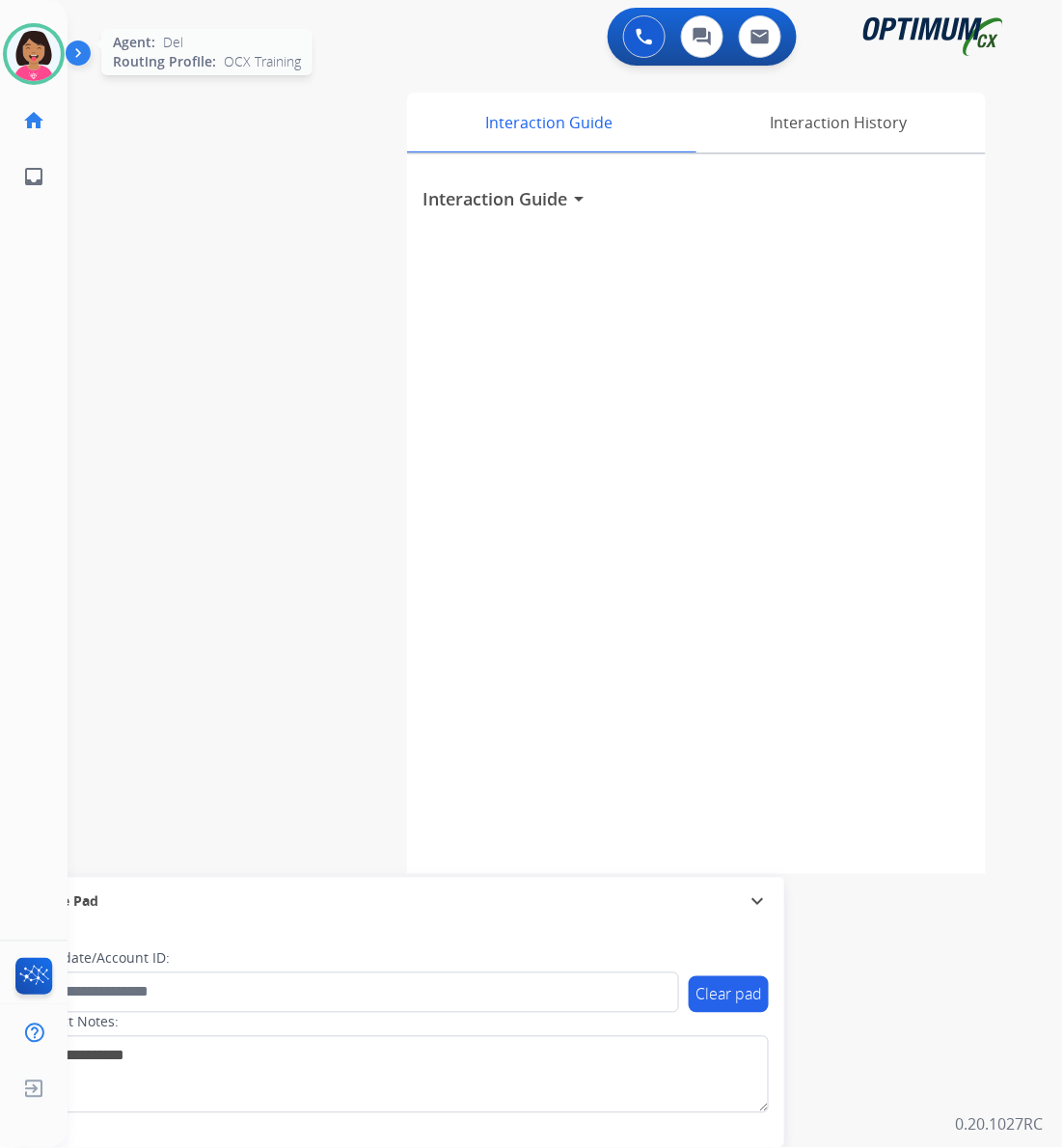 click at bounding box center (34, 54) 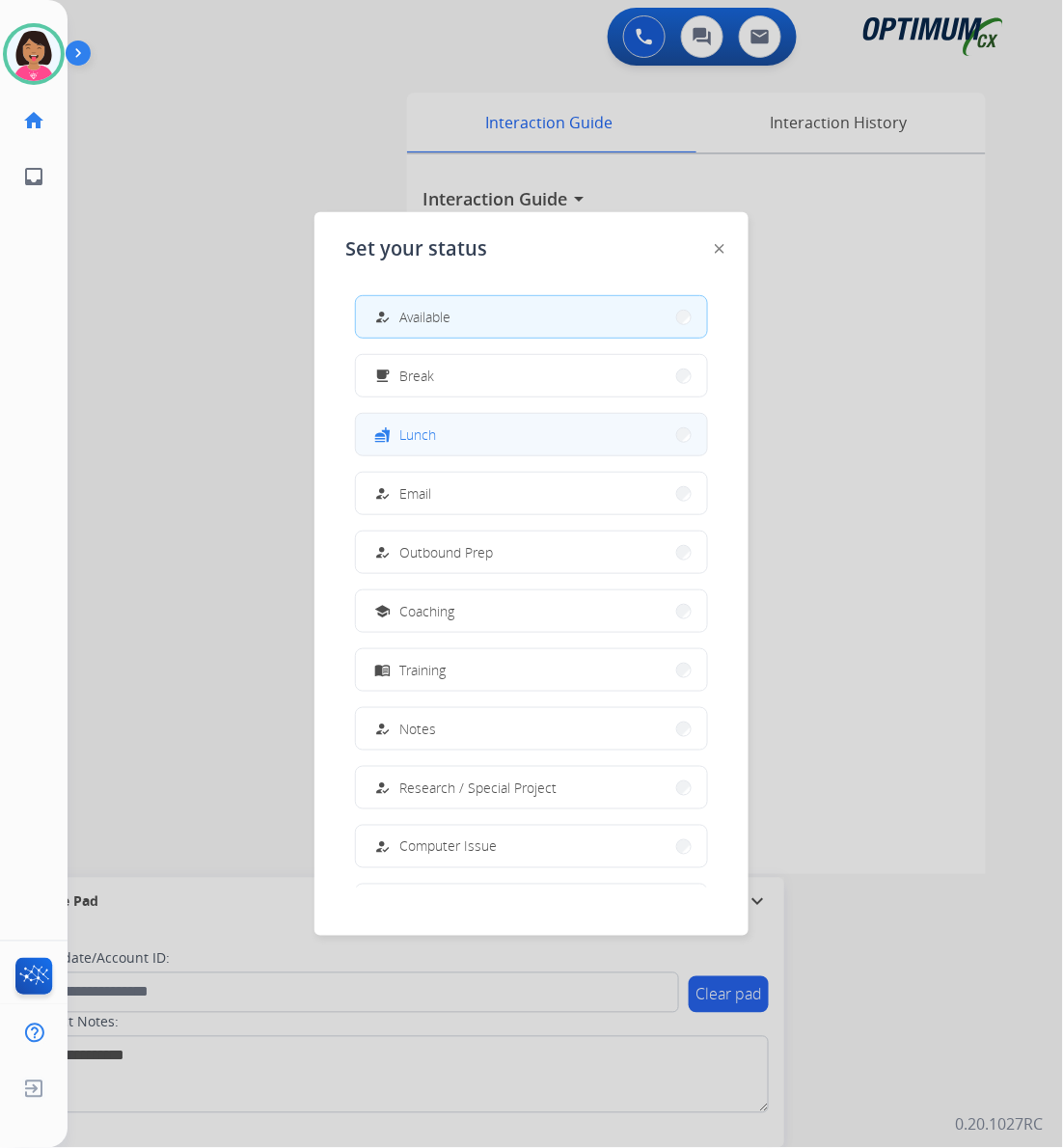 click on "fastfood Lunch" at bounding box center [532, 434] 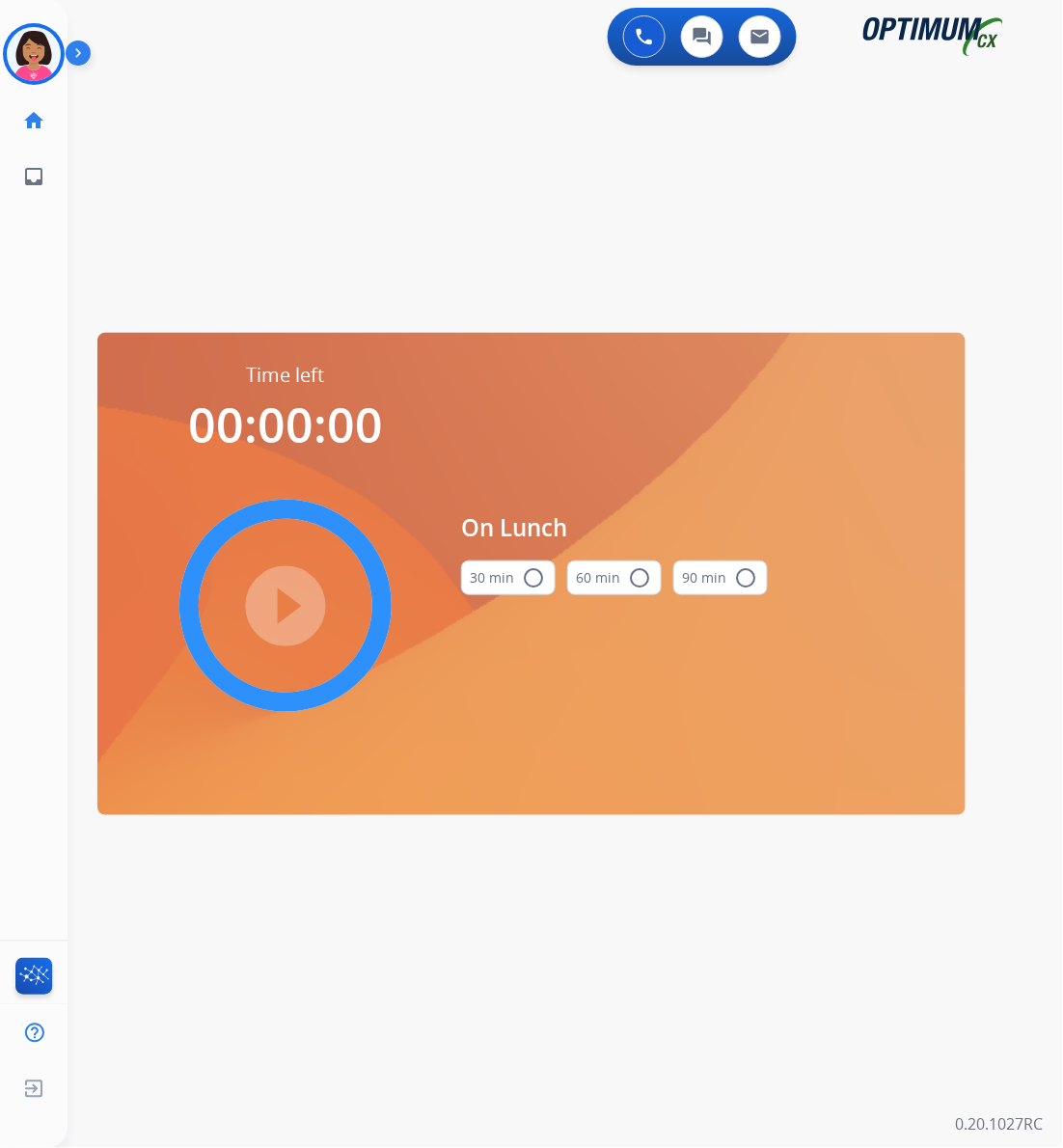 click on "30 min  radio_button_unchecked" at bounding box center [508, 578] 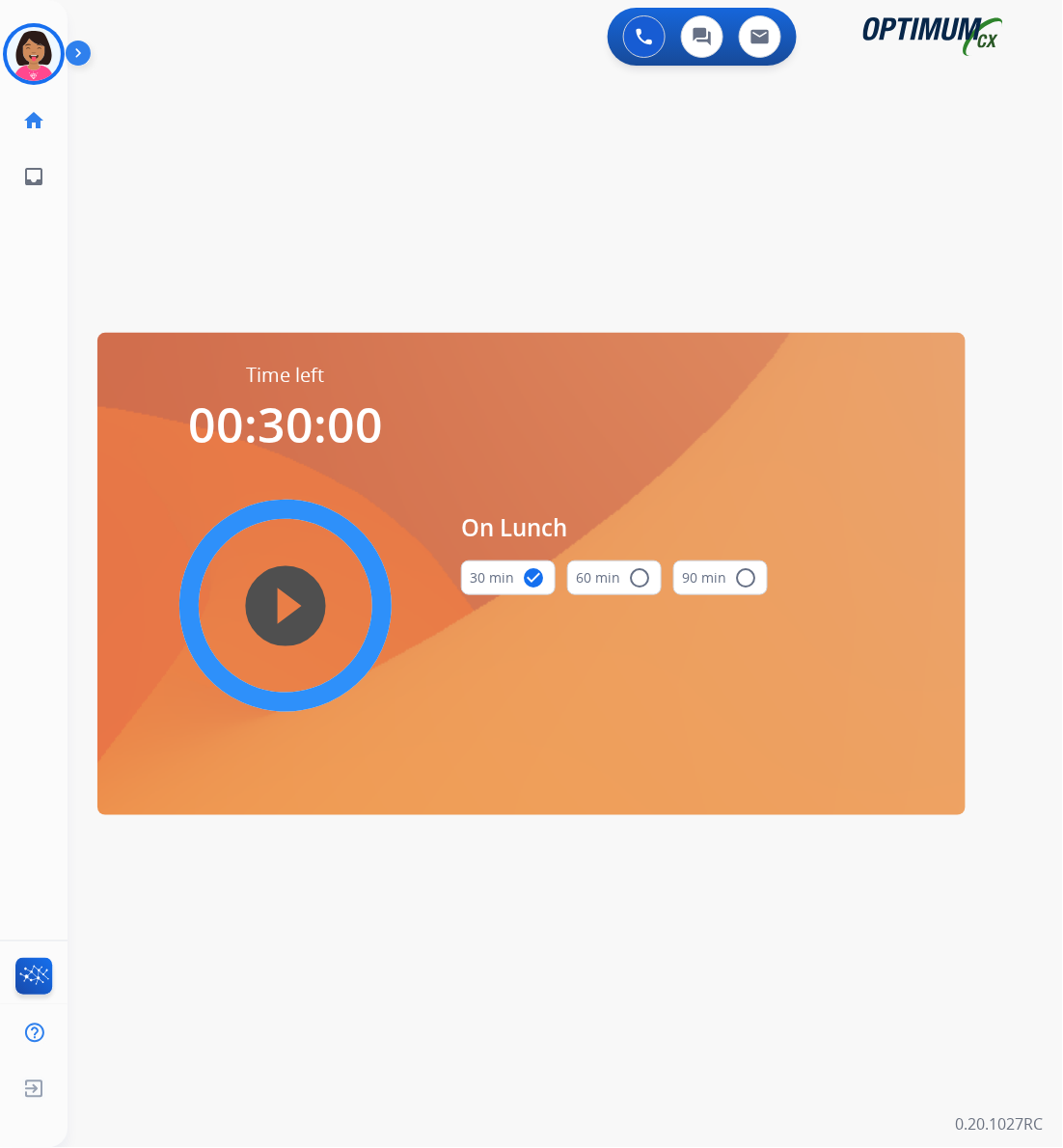 click on "play_circle_filled" at bounding box center [286, 606] 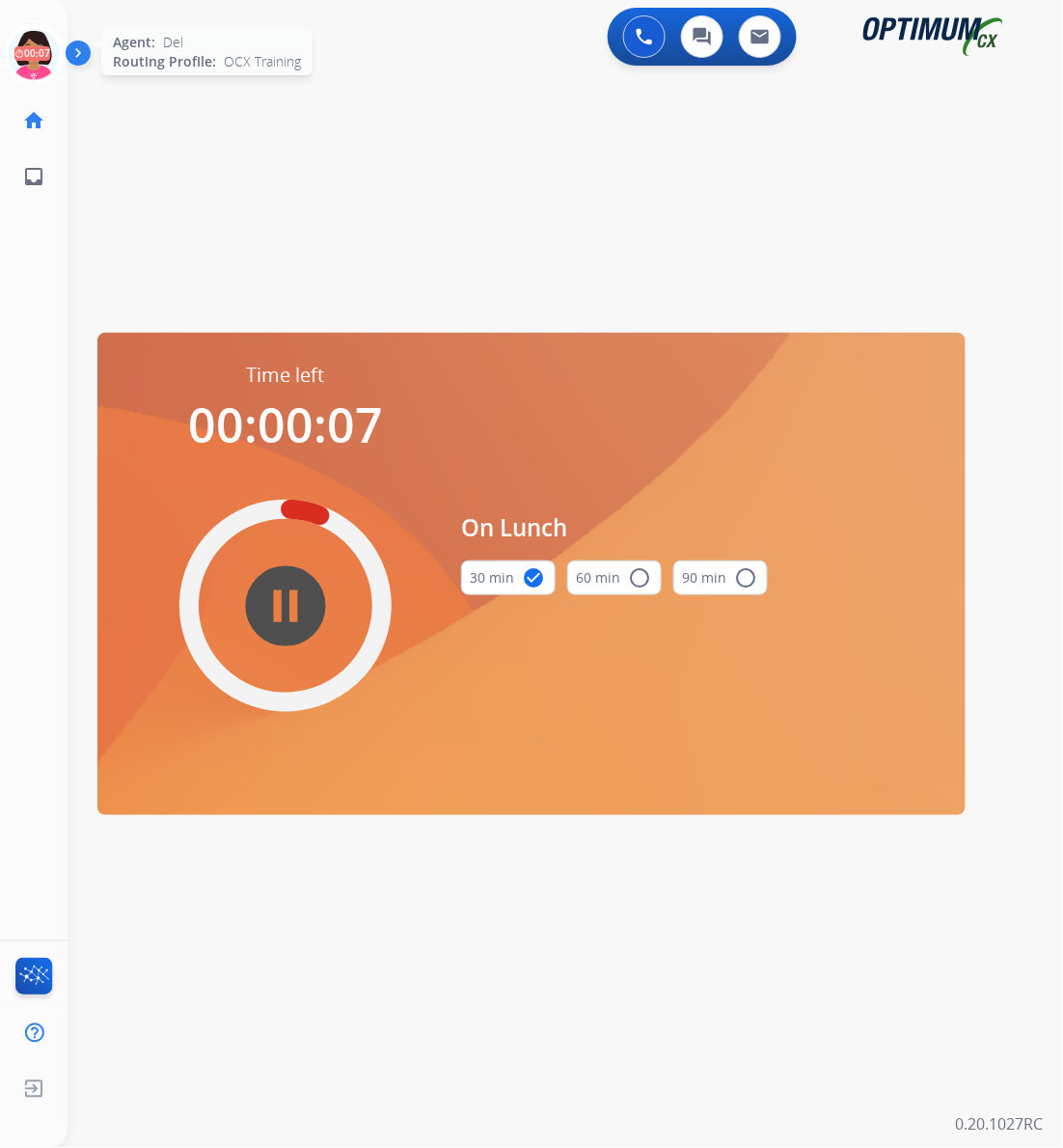 click 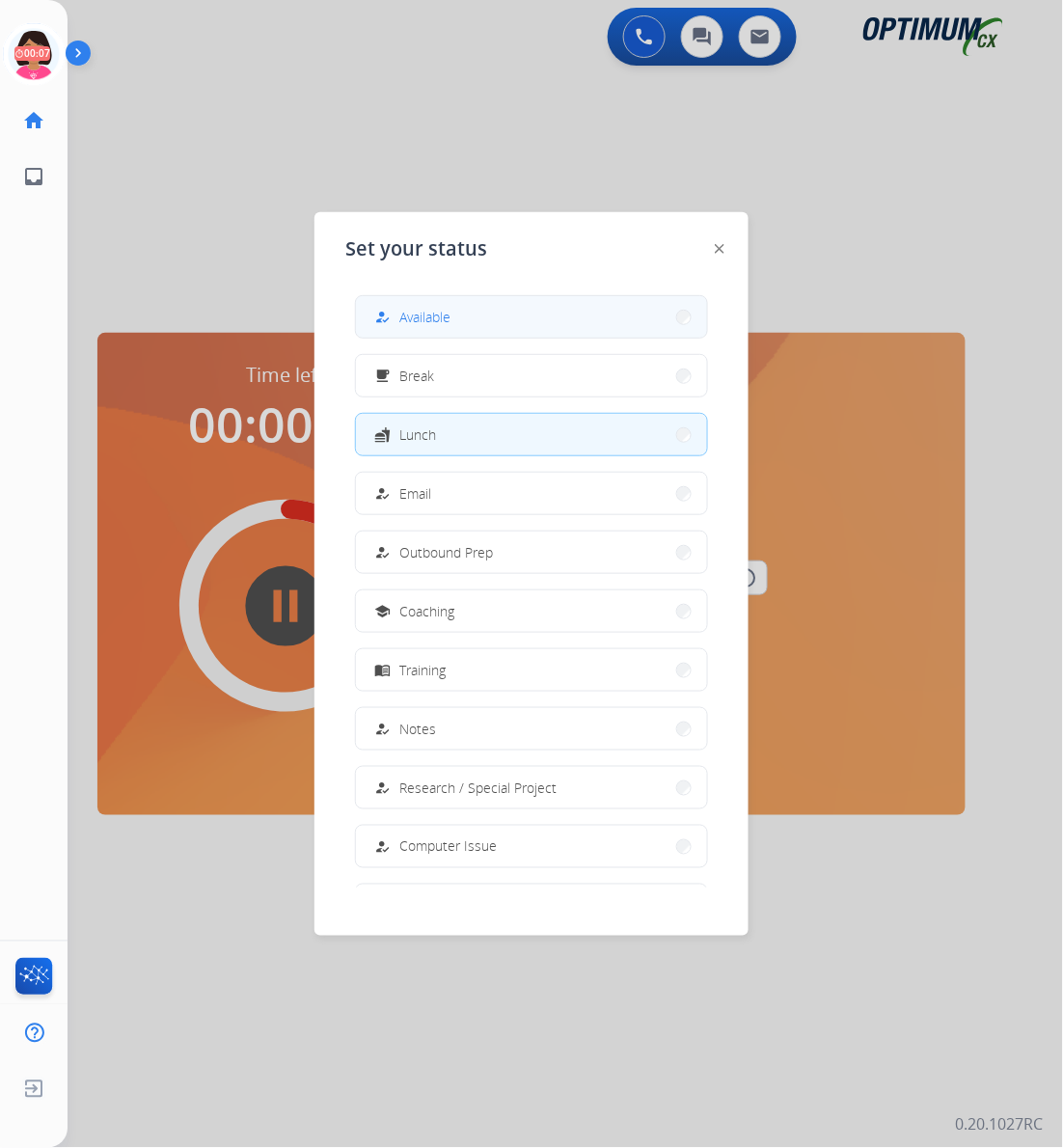 click on "how_to_reg Available free_breakfast Break fastfood Lunch how_to_reg Email how_to_reg Outbound Prep school Coaching menu_book Training how_to_reg Notes how_to_reg Research / Special Project how_to_reg Computer Issue how_to_reg Internet Issue how_to_reg Power Outage work_off Offline" at bounding box center (532, 584) 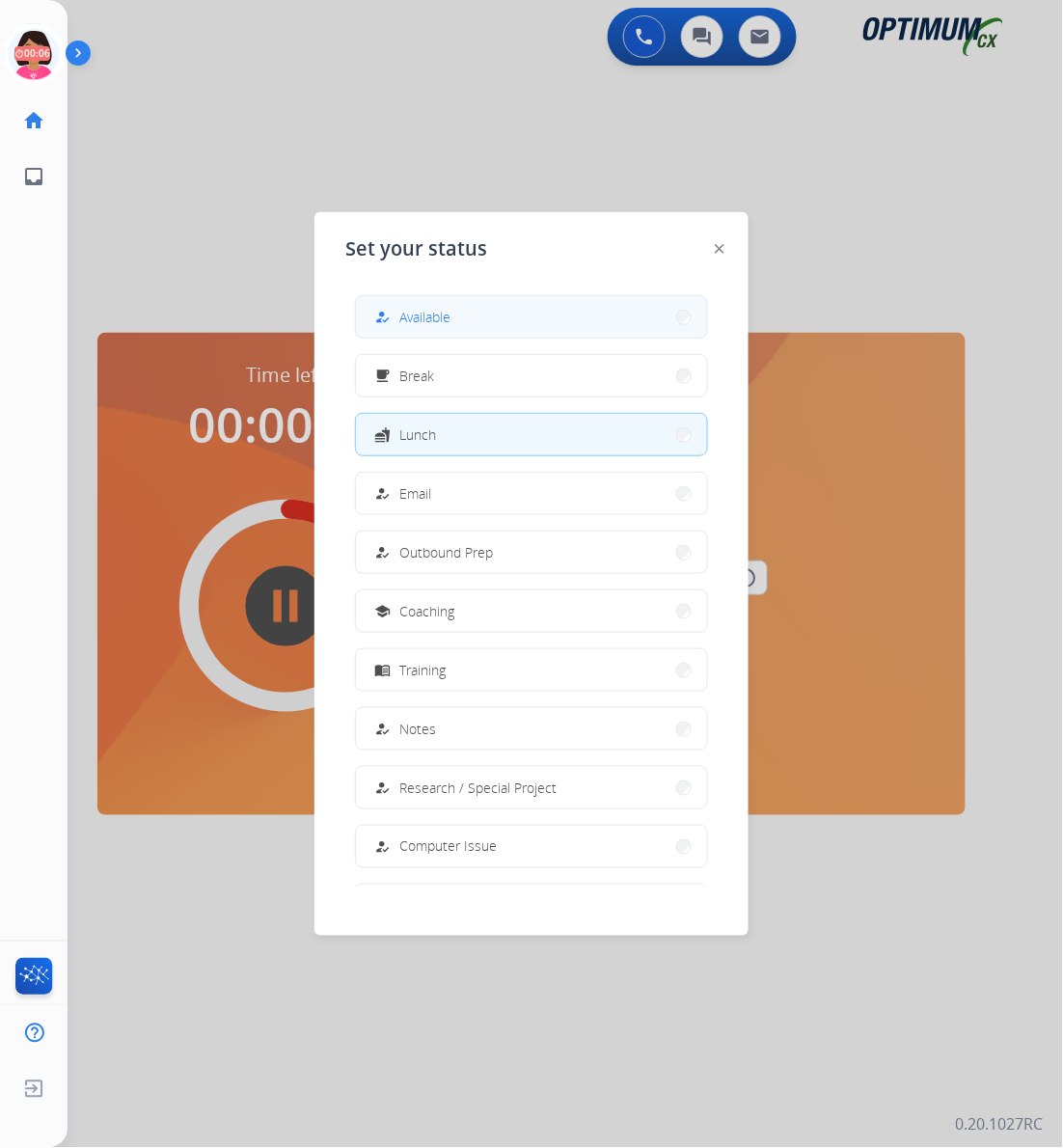 click on "how_to_reg Available" at bounding box center [532, 316] 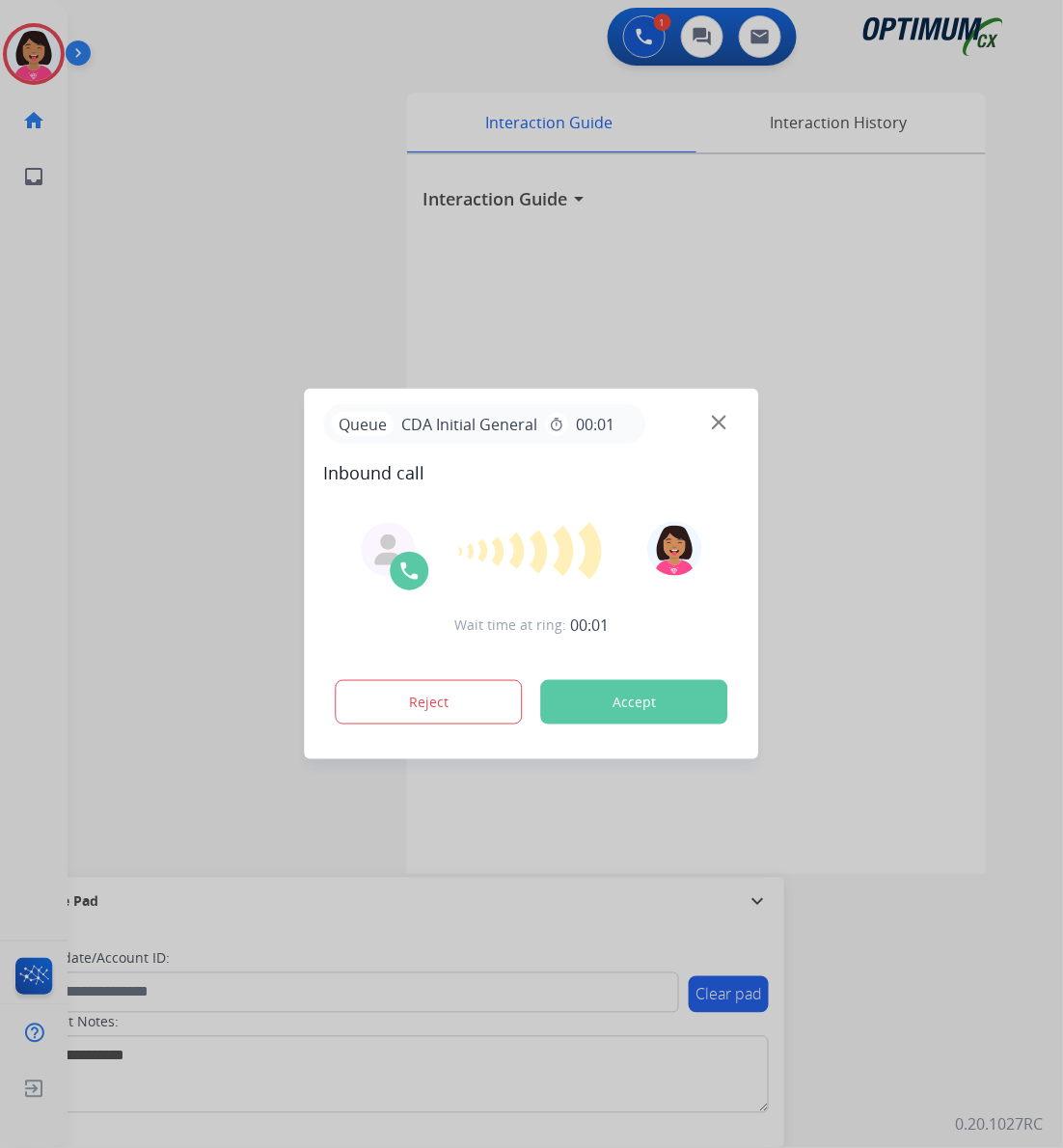 click at bounding box center (532, 574) 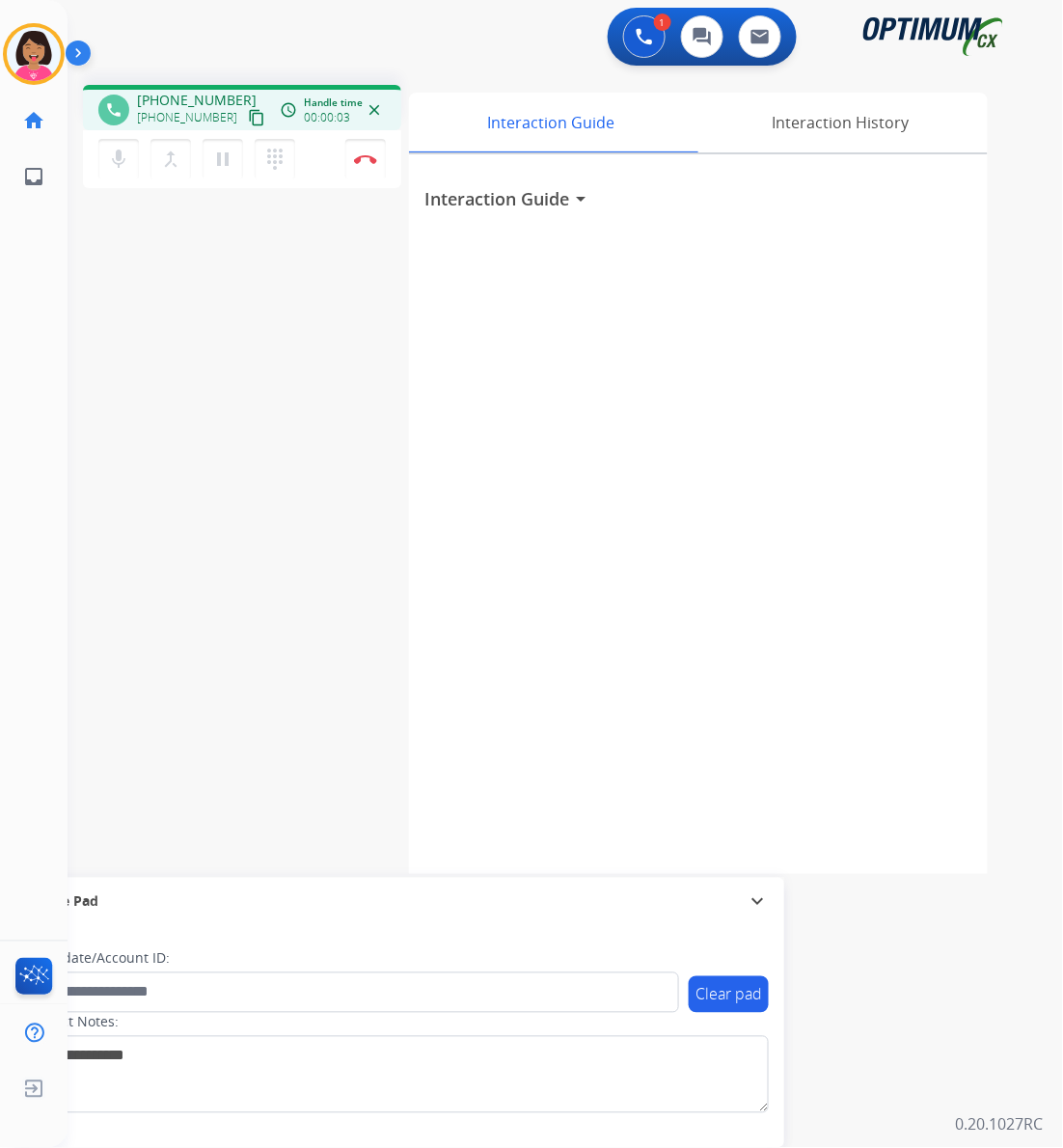 click on "content_copy" at bounding box center (257, 118) 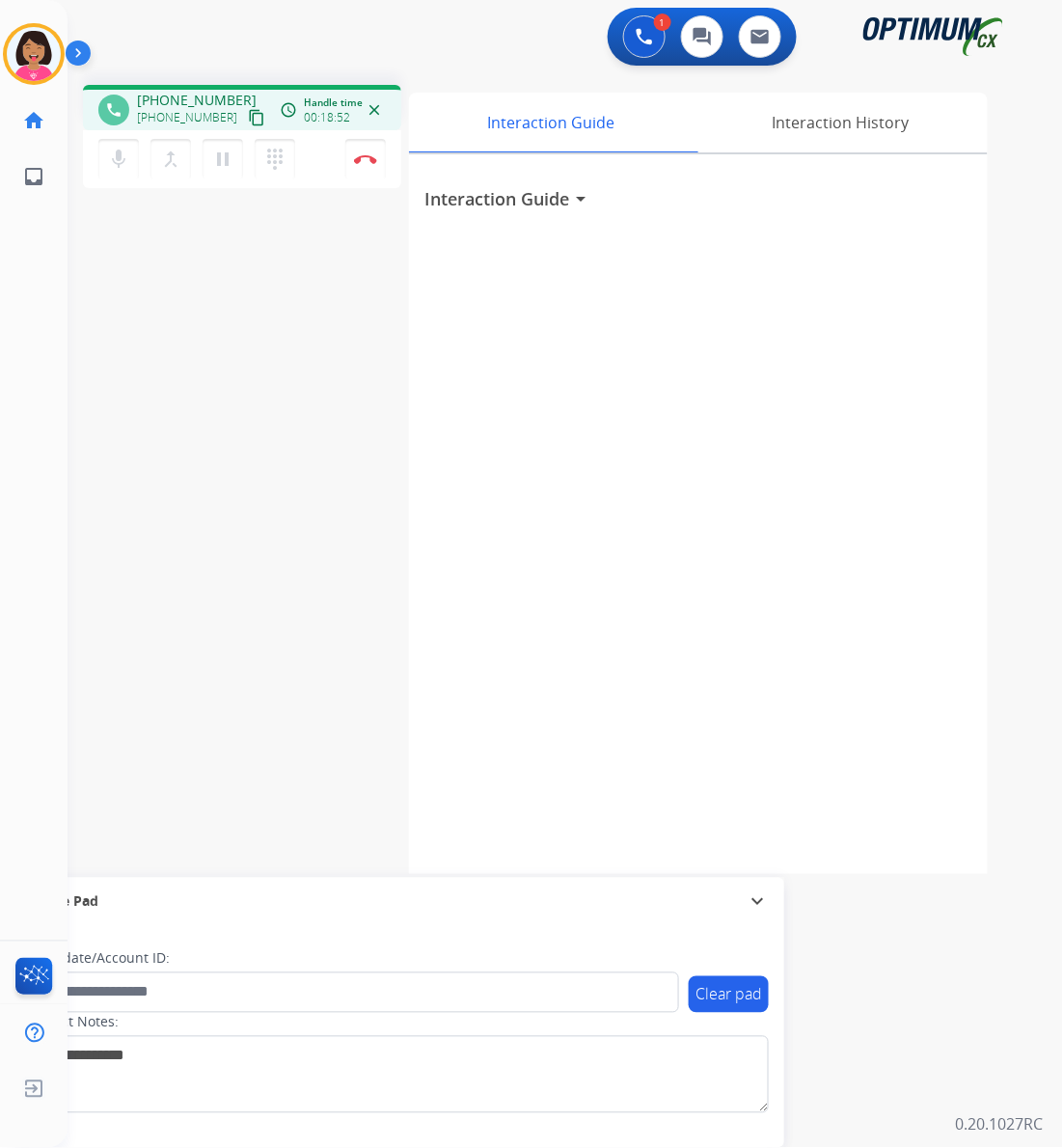 click on "phone [PHONE_NUMBER] [PHONE_NUMBER] content_copy access_time Call metrics Queue   00:07 Hold   00:00 Talk   18:53 Total   18:59 Handle time 00:18:52 close mic Mute merge_type Bridge pause Hold dialpad Dialpad Disconnect swap_horiz Break voice bridge close_fullscreen Connect 3-Way Call merge_type Separate 3-Way Call  Interaction Guide   Interaction History  Interaction Guide arrow_drop_down Secure Pad expand_more Clear pad Candidate/Account ID: Contact Notes:" at bounding box center [542, 472] 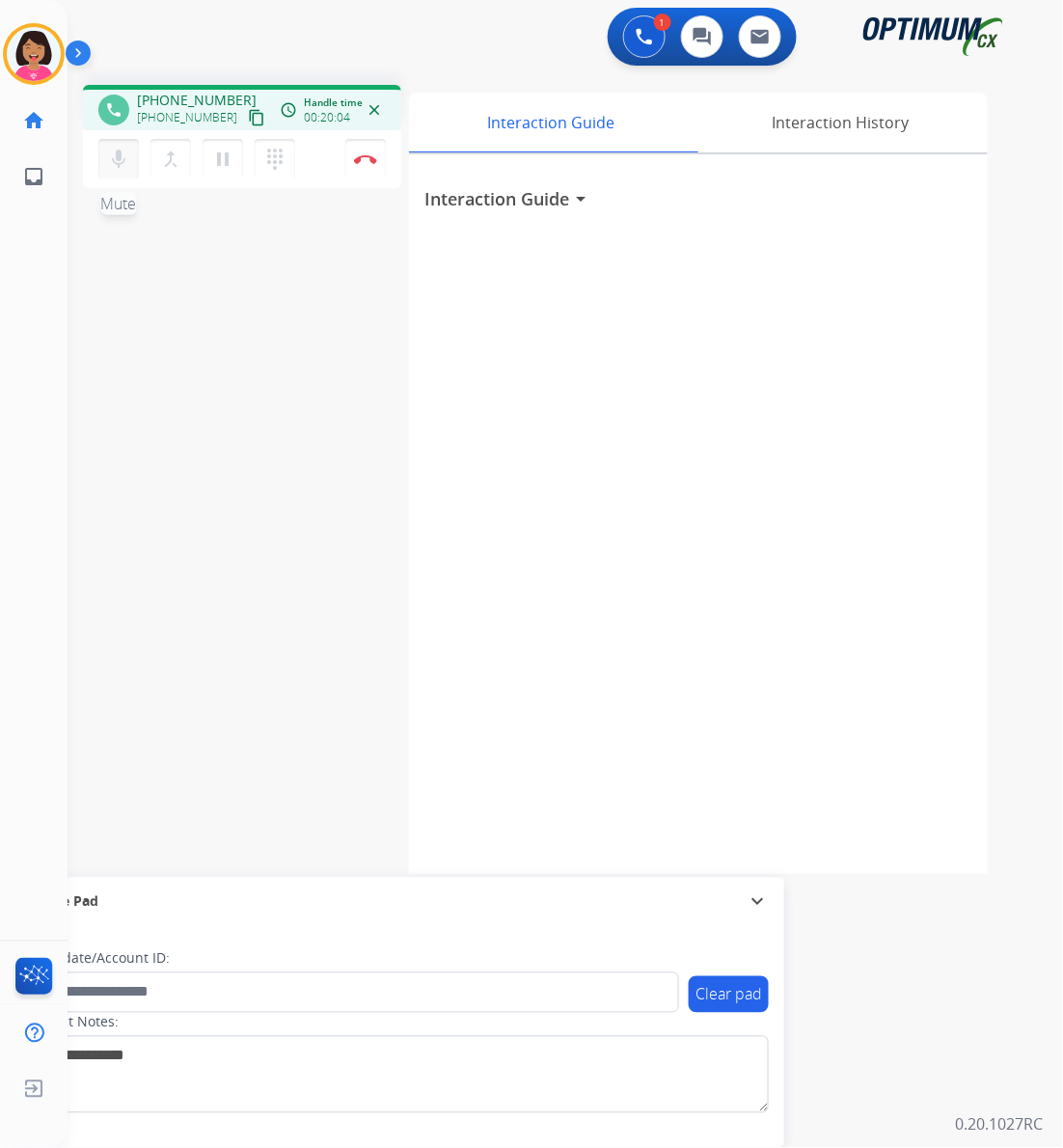 click on "mic Mute" at bounding box center [119, 159] 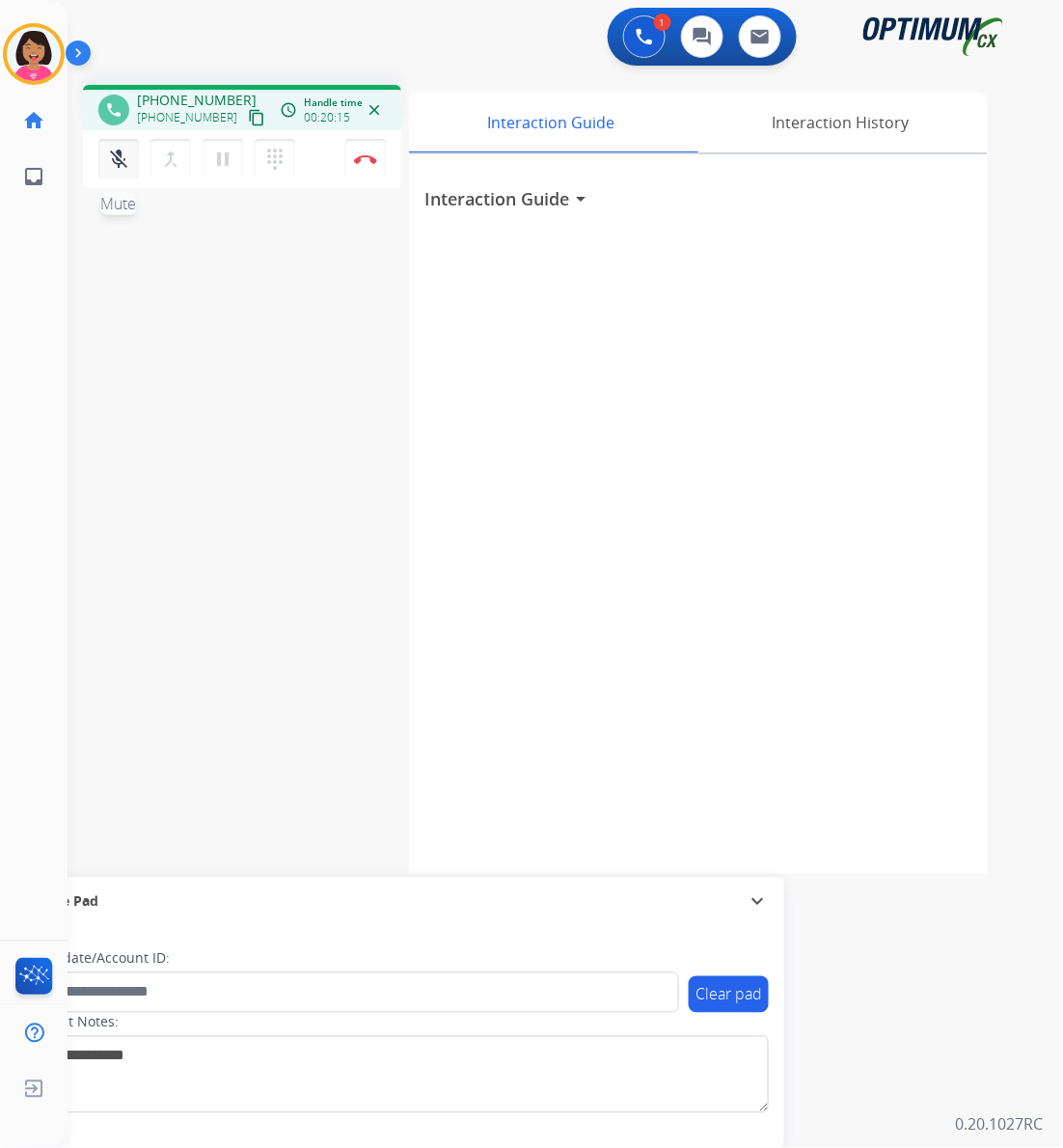 click on "mic_off Mute" at bounding box center (119, 159) 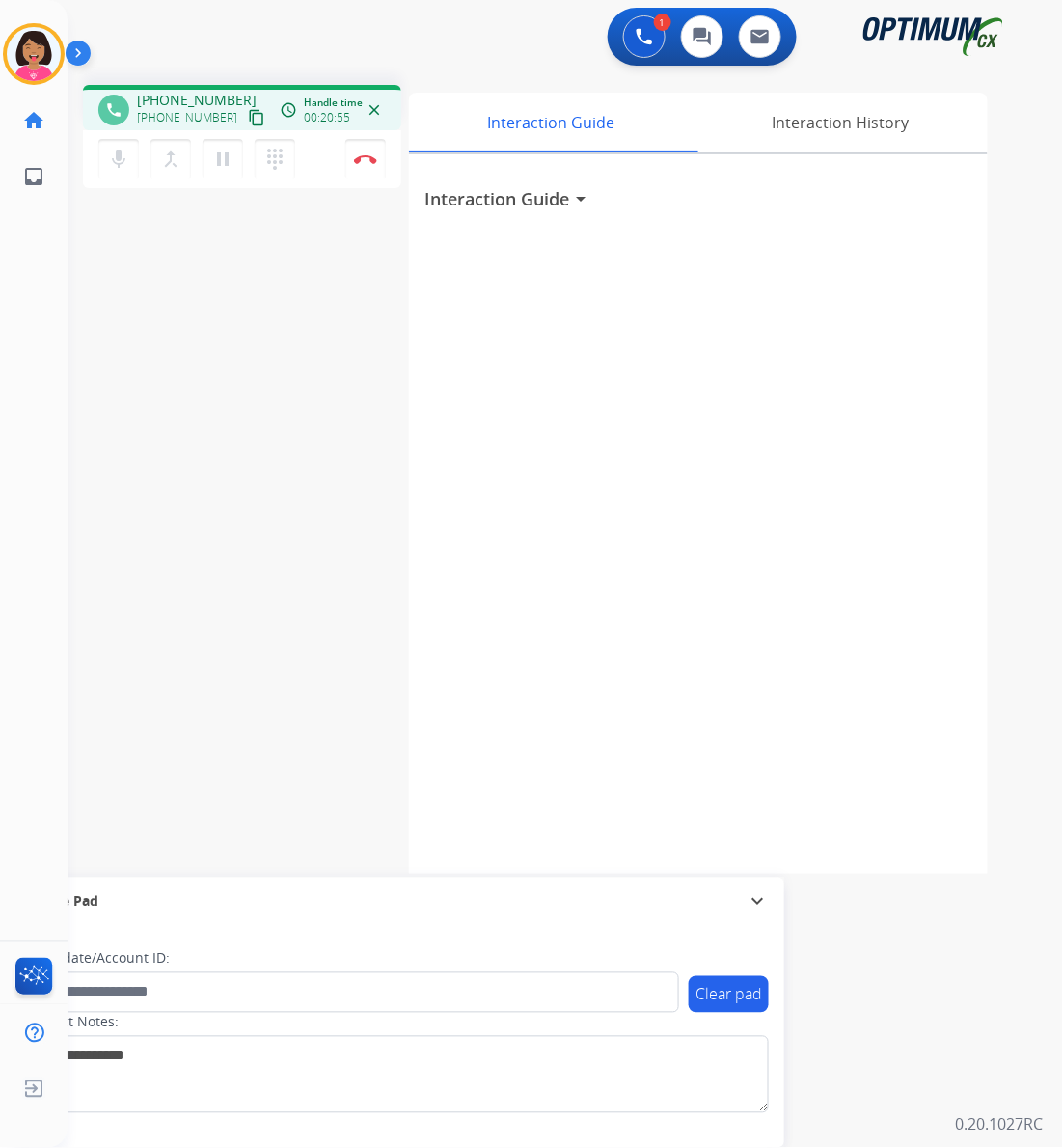 click on "phone [PHONE_NUMBER] [PHONE_NUMBER] content_copy access_time Call metrics Queue   00:07 Hold   00:00 Talk   20:56 Total   21:02 Handle time 00:20:55 close mic Mute merge_type Bridge pause Hold dialpad Dialpad Disconnect swap_horiz Break voice bridge close_fullscreen Connect 3-Way Call merge_type Separate 3-Way Call  Interaction Guide   Interaction History  Interaction Guide arrow_drop_down Secure Pad expand_more Clear pad Candidate/Account ID: Contact Notes:" at bounding box center [542, 472] 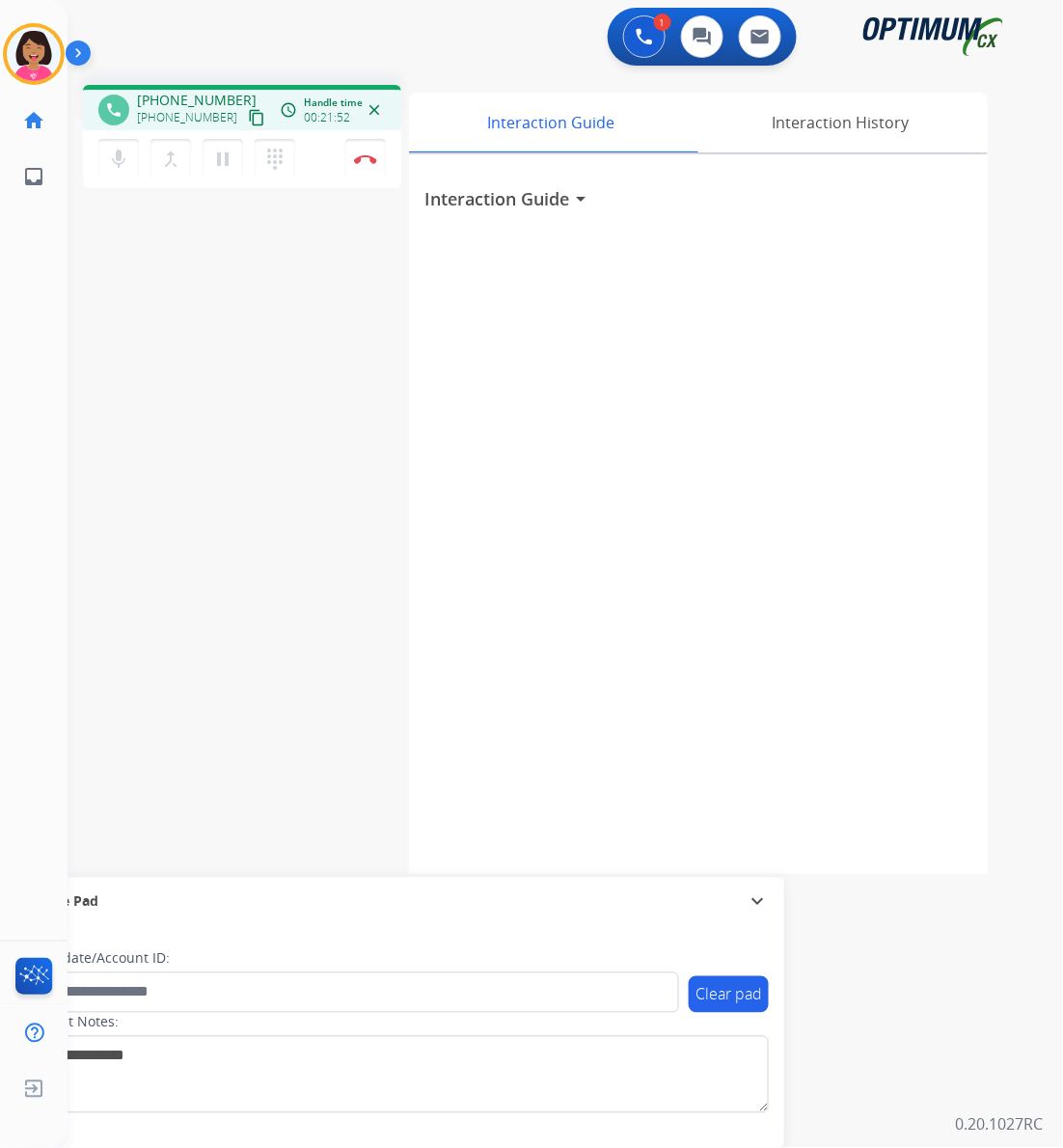 click on "phone [PHONE_NUMBER] [PHONE_NUMBER] content_copy access_time Call metrics Queue   00:07 Hold   00:00 Talk   21:53 Total   21:59 Handle time 00:21:52 close mic Mute merge_type Bridge pause Hold dialpad Dialpad Disconnect swap_horiz Break voice bridge close_fullscreen Connect 3-Way Call merge_type Separate 3-Way Call  Interaction Guide   Interaction History  Interaction Guide arrow_drop_down Secure Pad expand_more Clear pad Candidate/Account ID: Contact Notes:" at bounding box center (542, 472) 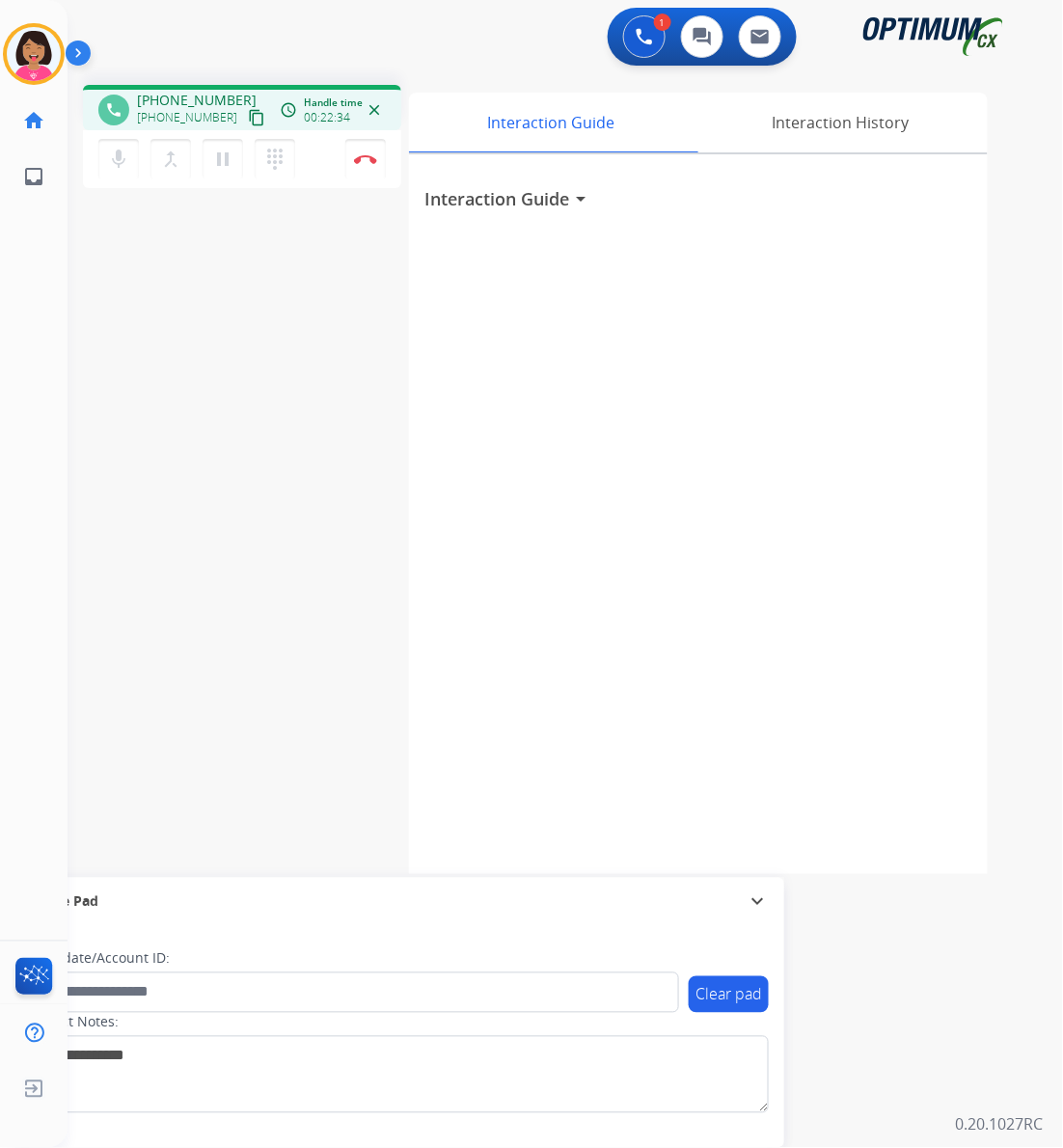 click on "phone [PHONE_NUMBER] [PHONE_NUMBER] content_copy access_time Call metrics Queue   00:07 Hold   00:00 Talk   22:35 Total   22:41 Handle time 00:22:34 close mic Mute merge_type Bridge pause Hold dialpad Dialpad Disconnect swap_horiz Break voice bridge close_fullscreen Connect 3-Way Call merge_type Separate 3-Way Call  Interaction Guide   Interaction History  Interaction Guide arrow_drop_down Secure Pad expand_more Clear pad Candidate/Account ID: Contact Notes:" at bounding box center [542, 472] 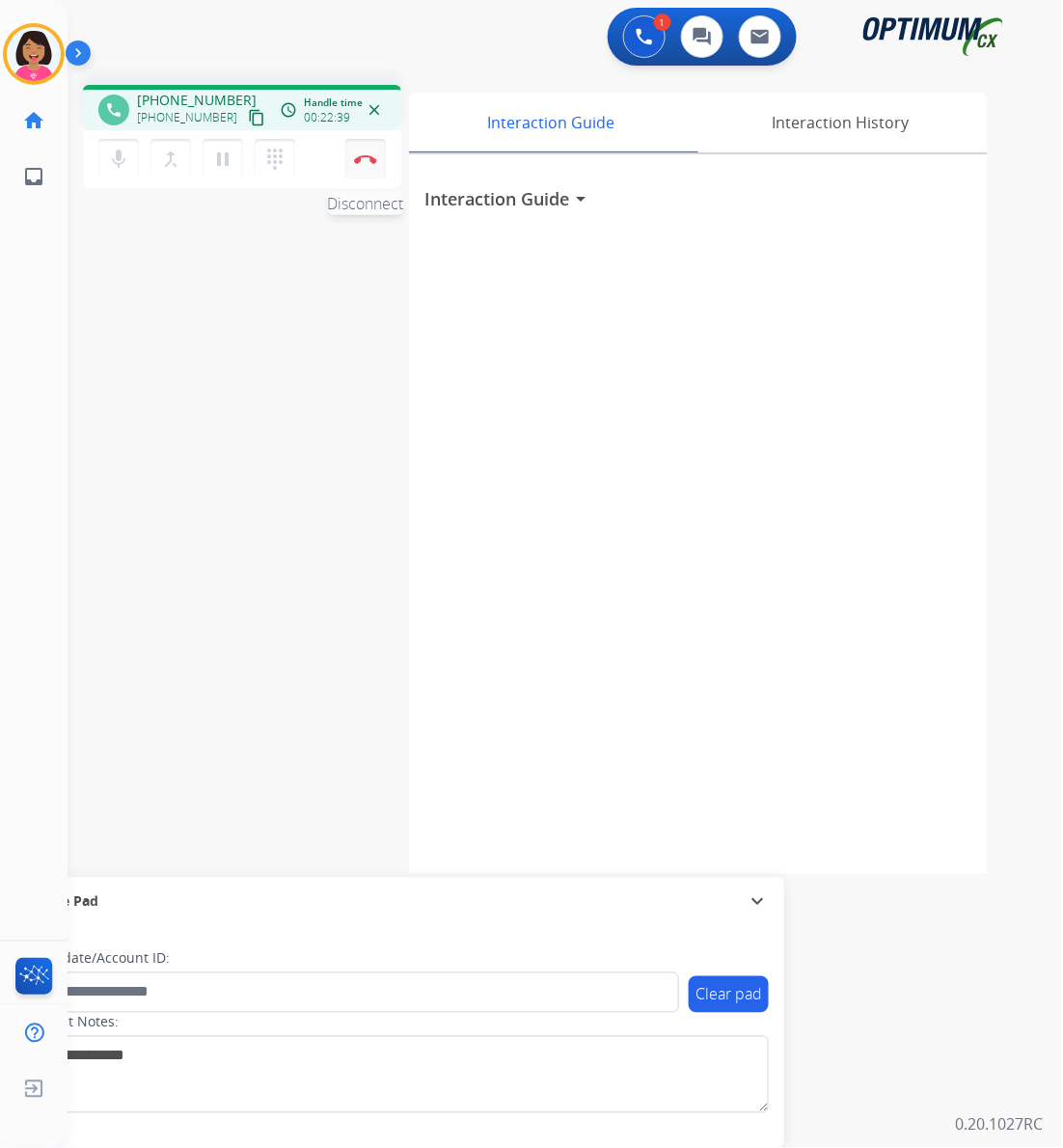 click at bounding box center (366, 159) 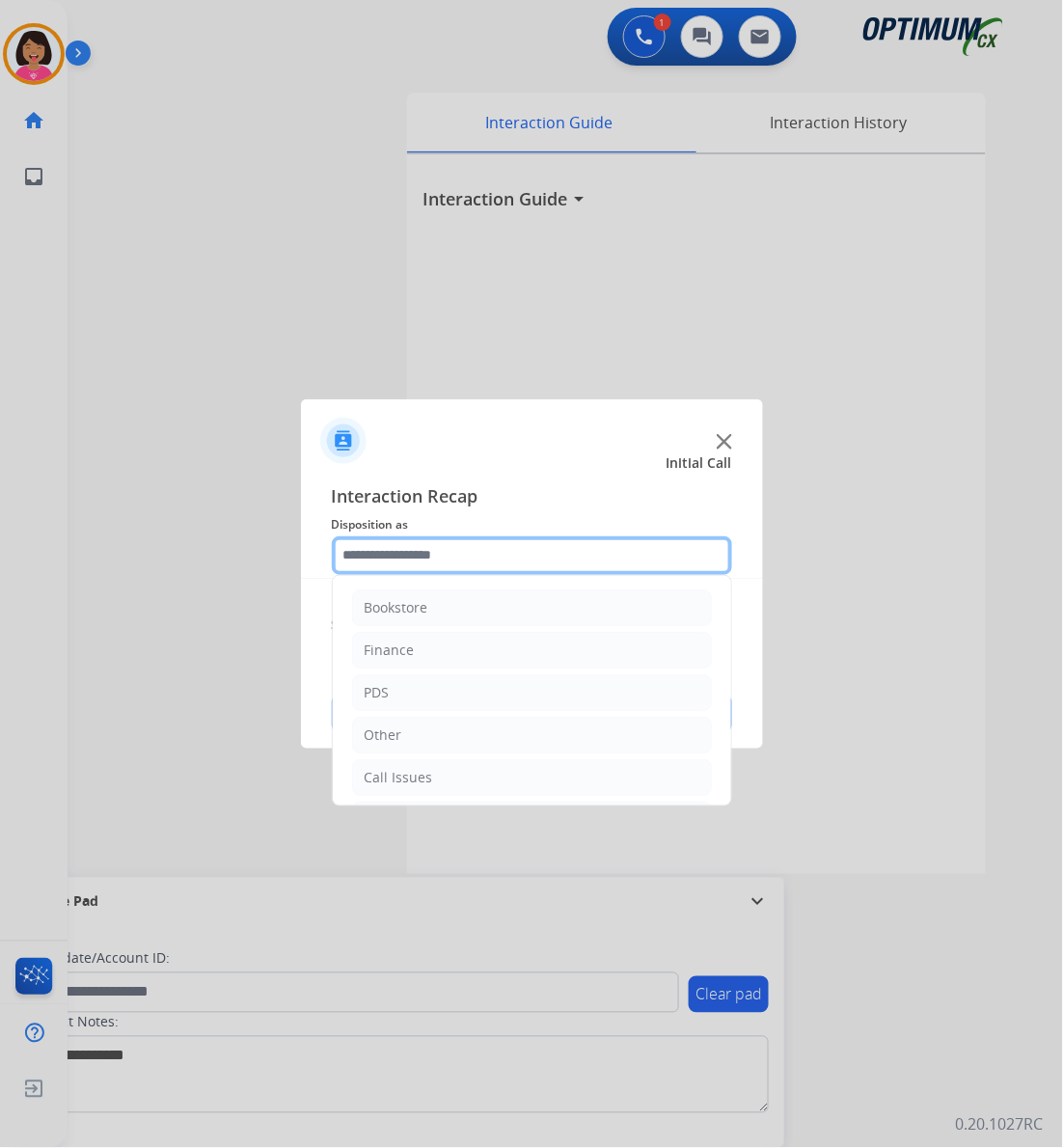 click 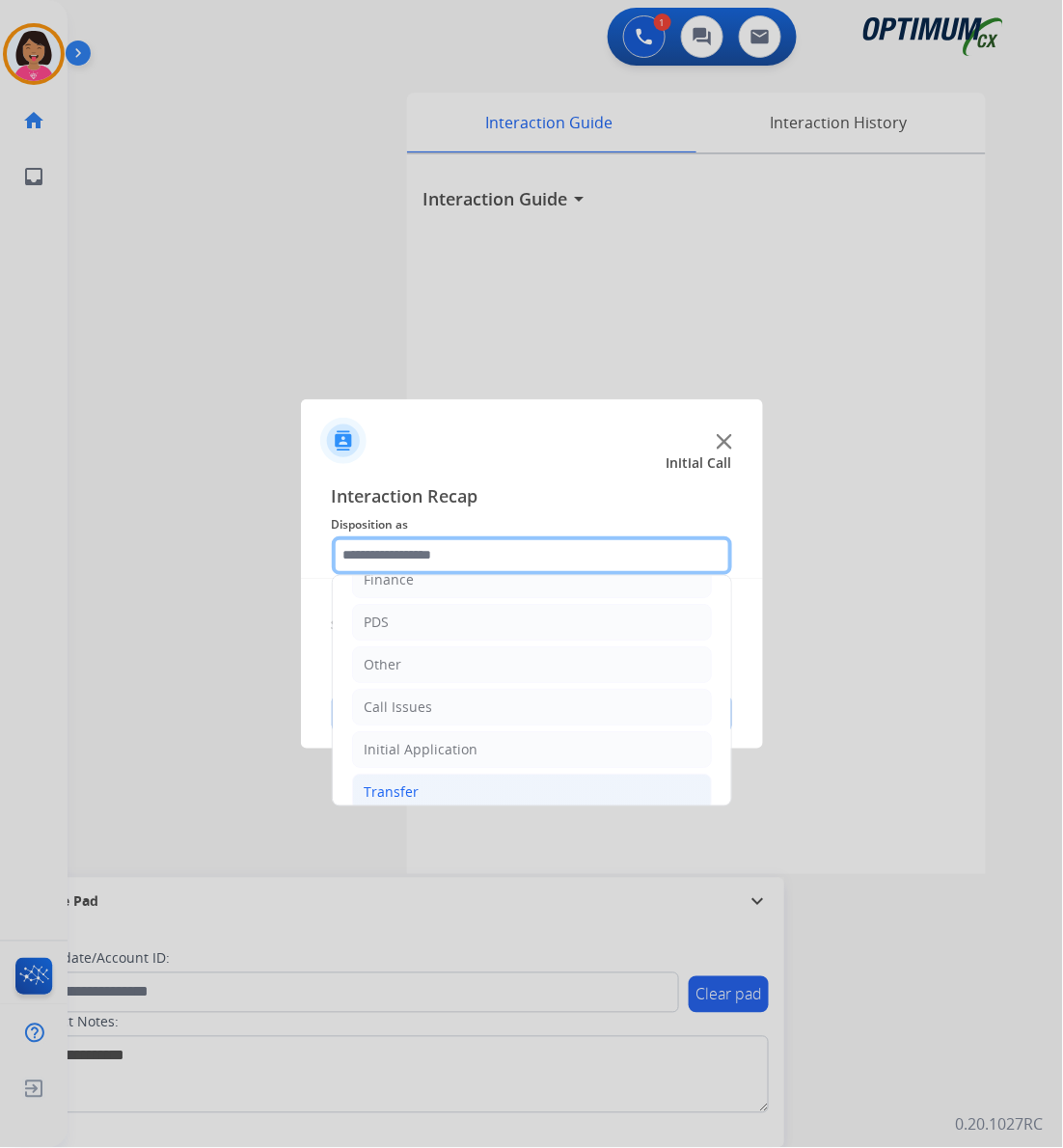 scroll, scrollTop: 136, scrollLeft: 0, axis: vertical 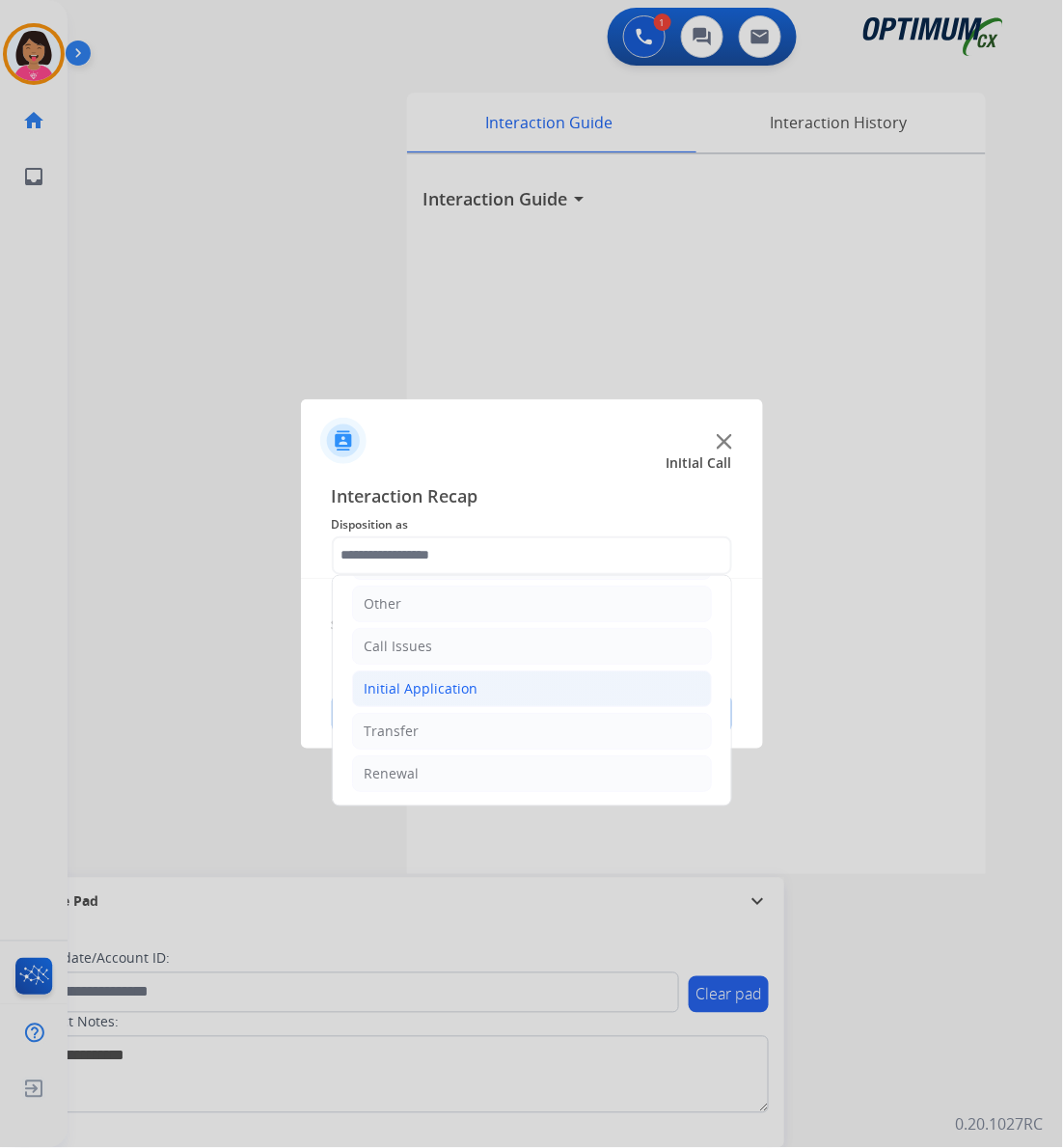 click on "Initial Application" 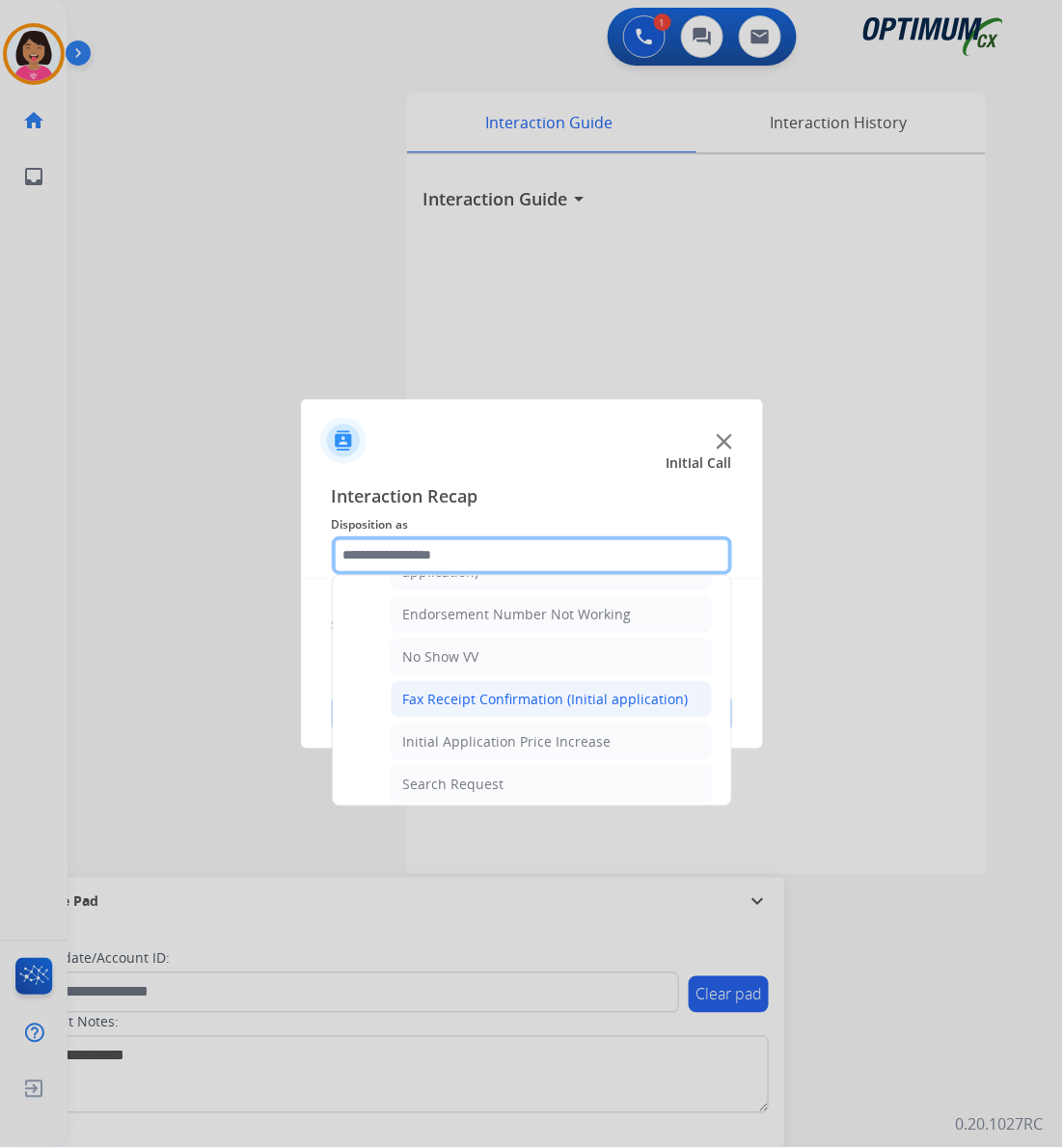 scroll, scrollTop: 394, scrollLeft: 0, axis: vertical 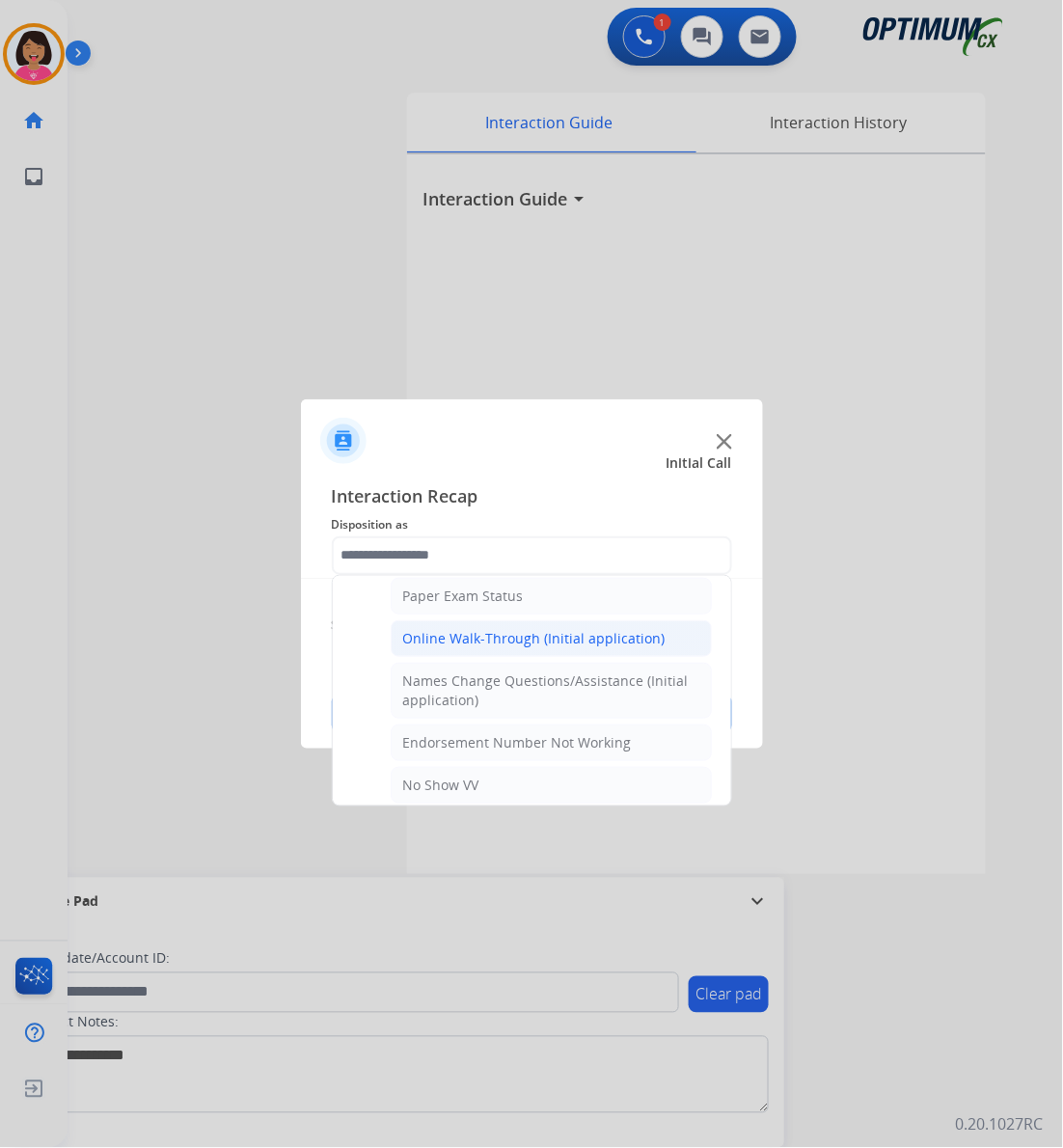 click on "Online Walk-Through (Initial application)" 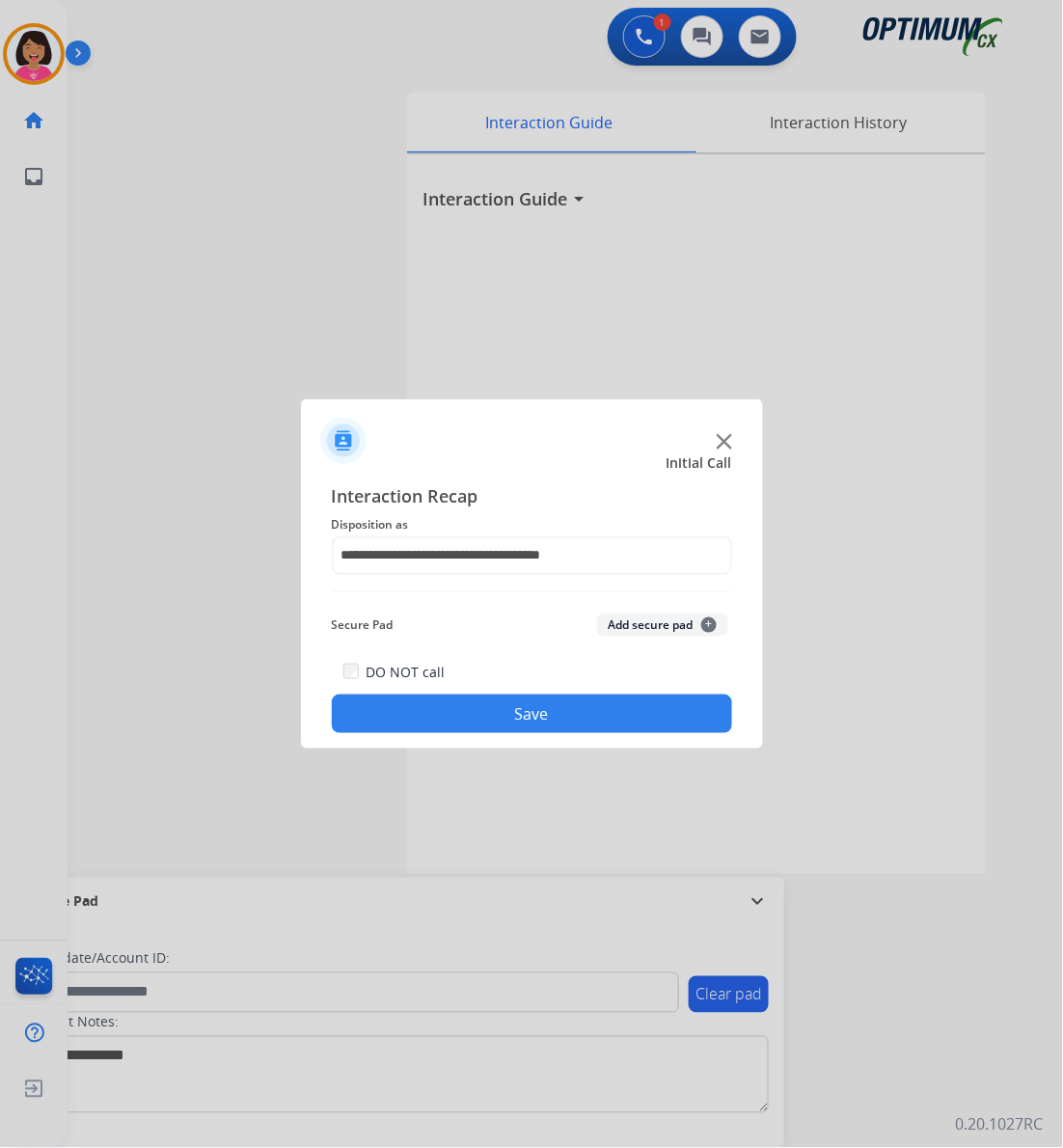 click on "Save" 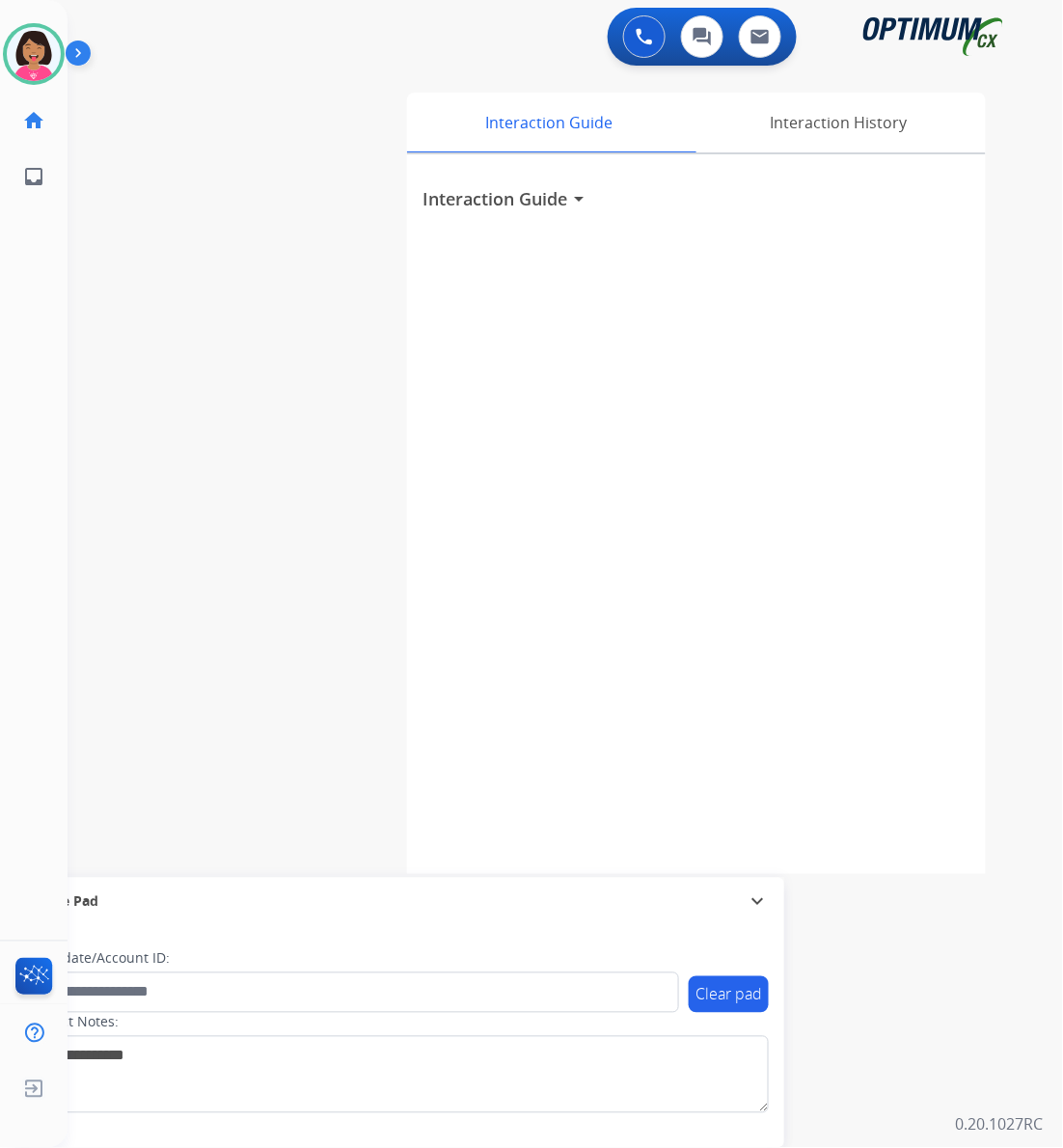 click on "swap_horiz Break voice bridge close_fullscreen Connect 3-Way Call merge_type Separate 3-Way Call  Interaction Guide   Interaction History  Interaction Guide arrow_drop_down Secure Pad expand_more Clear pad Candidate/Account ID: Contact Notes:" at bounding box center [542, 472] 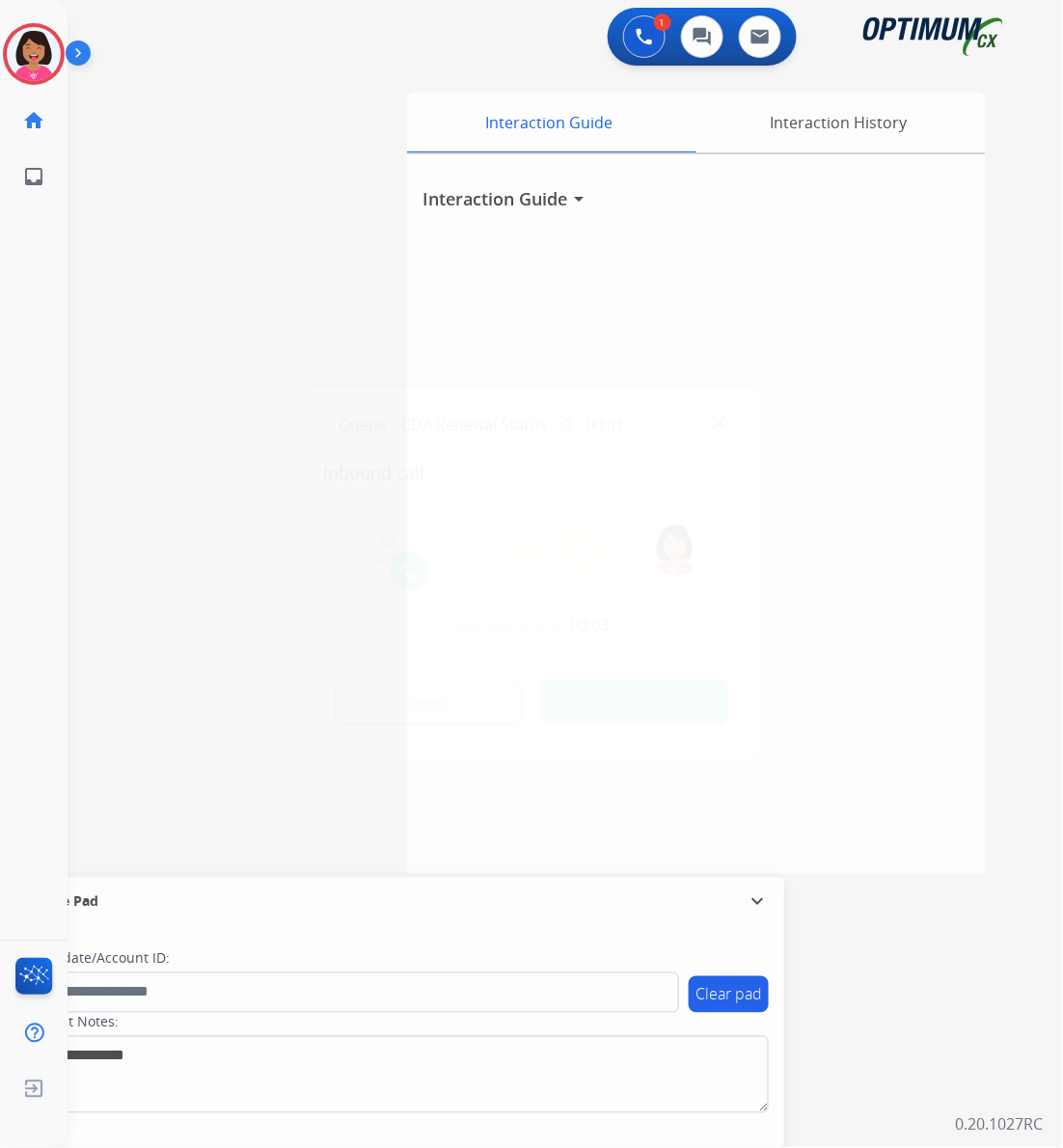 click at bounding box center (532, 574) 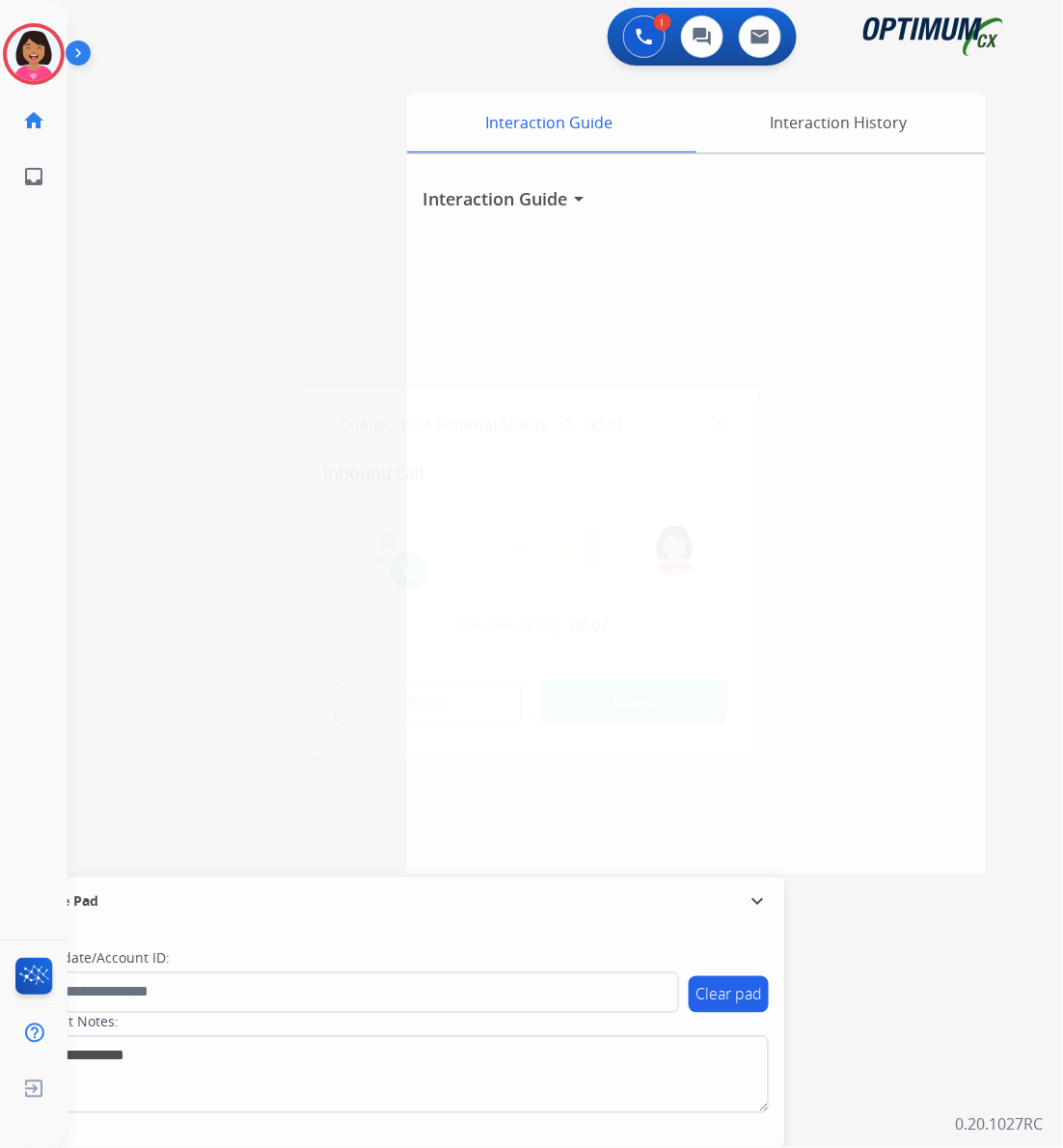 click at bounding box center [532, 574] 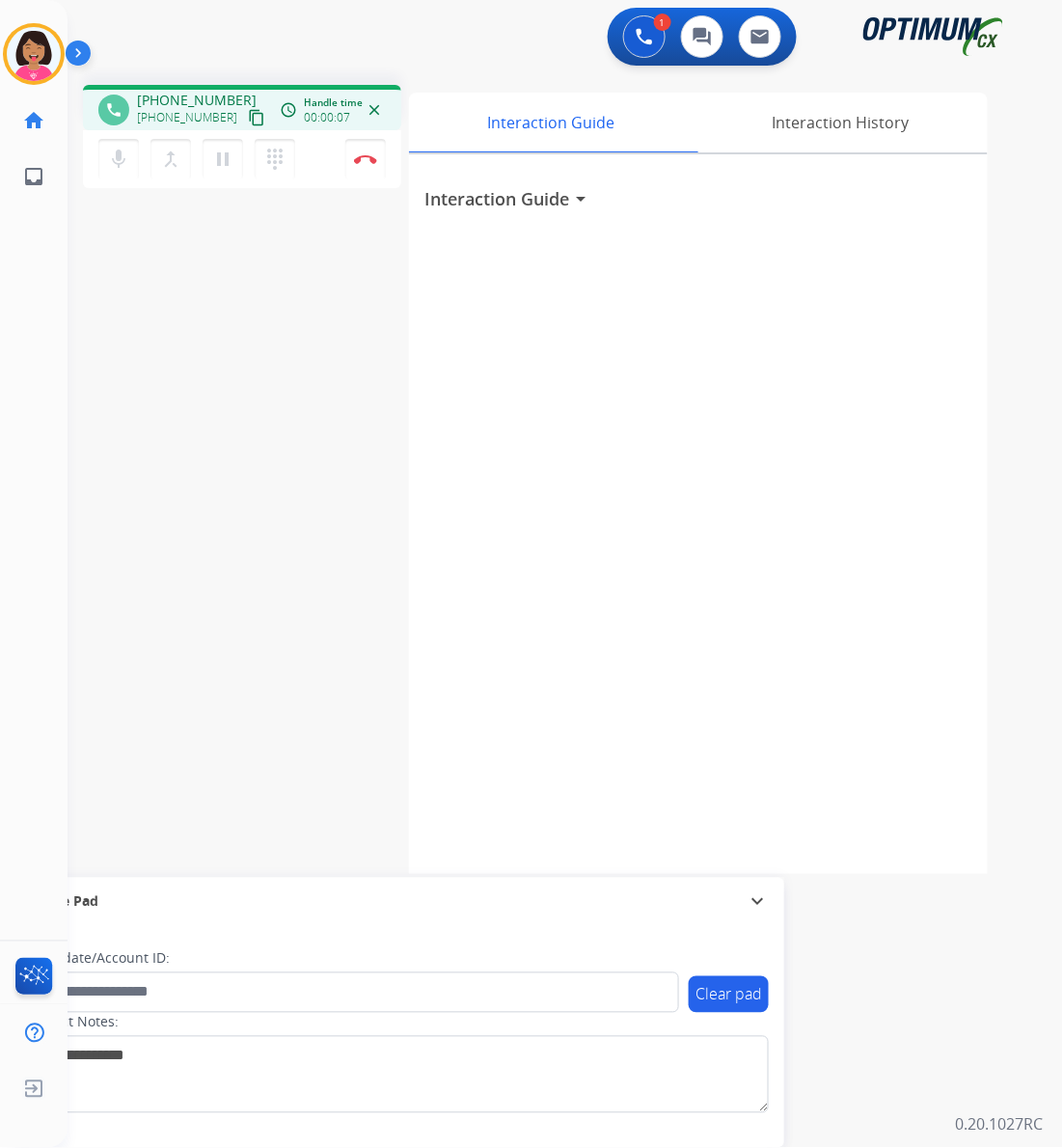 click on "[PHONE_NUMBER] content_copy" at bounding box center [203, 118] 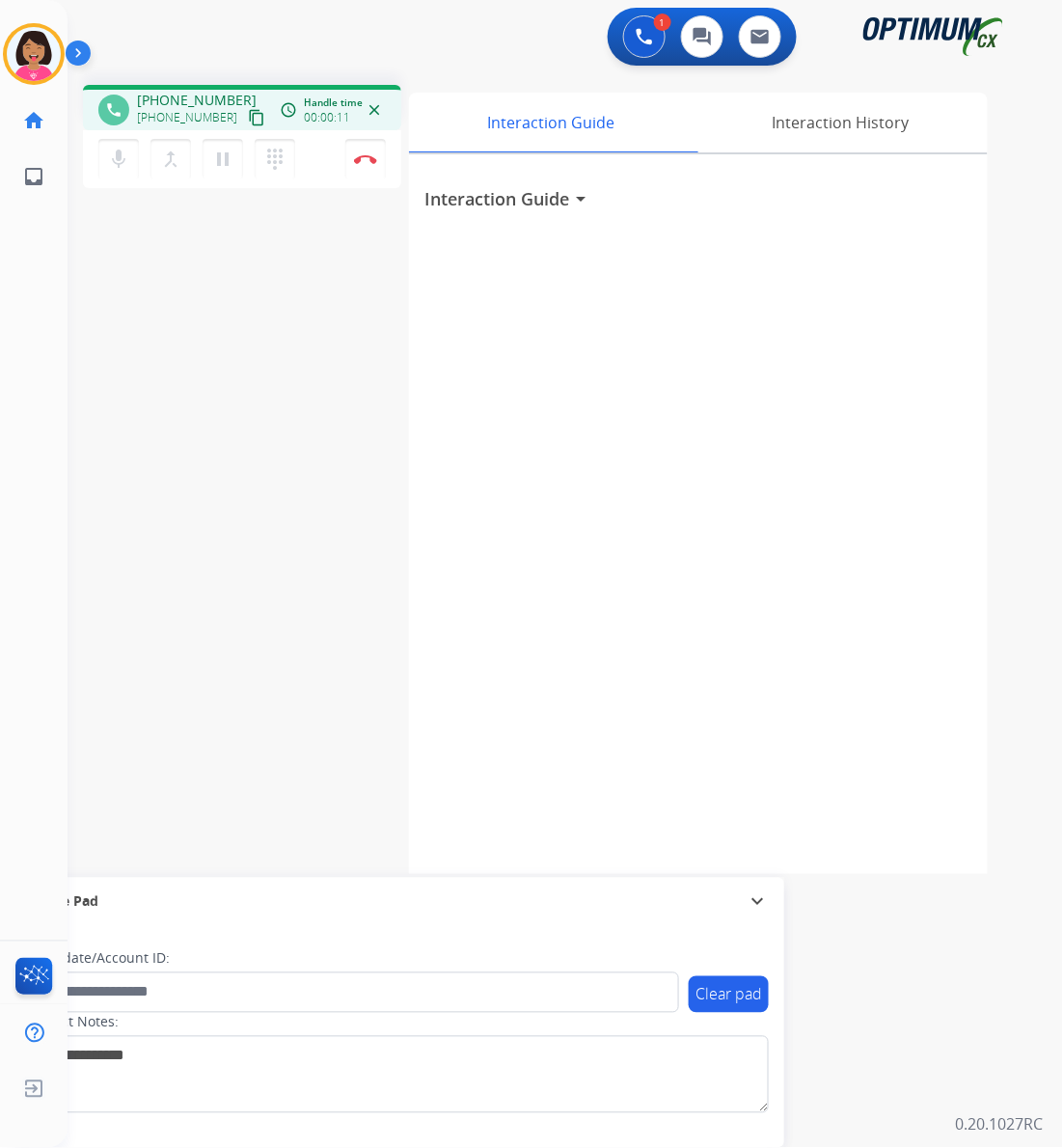 click on "phone [PHONE_NUMBER] [PHONE_NUMBER] content_copy access_time Call metrics Queue   00:07 Hold   00:00 Talk   00:06 Total   00:12 Handle time 00:00:11 close mic Mute merge_type Bridge pause Hold dialpad Dialpad Disconnect swap_horiz Break voice bridge close_fullscreen Connect 3-Way Call merge_type Separate 3-Way Call  Interaction Guide   Interaction History  Interaction Guide arrow_drop_down Secure Pad expand_more Clear pad Candidate/Account ID: Contact Notes:" at bounding box center [542, 472] 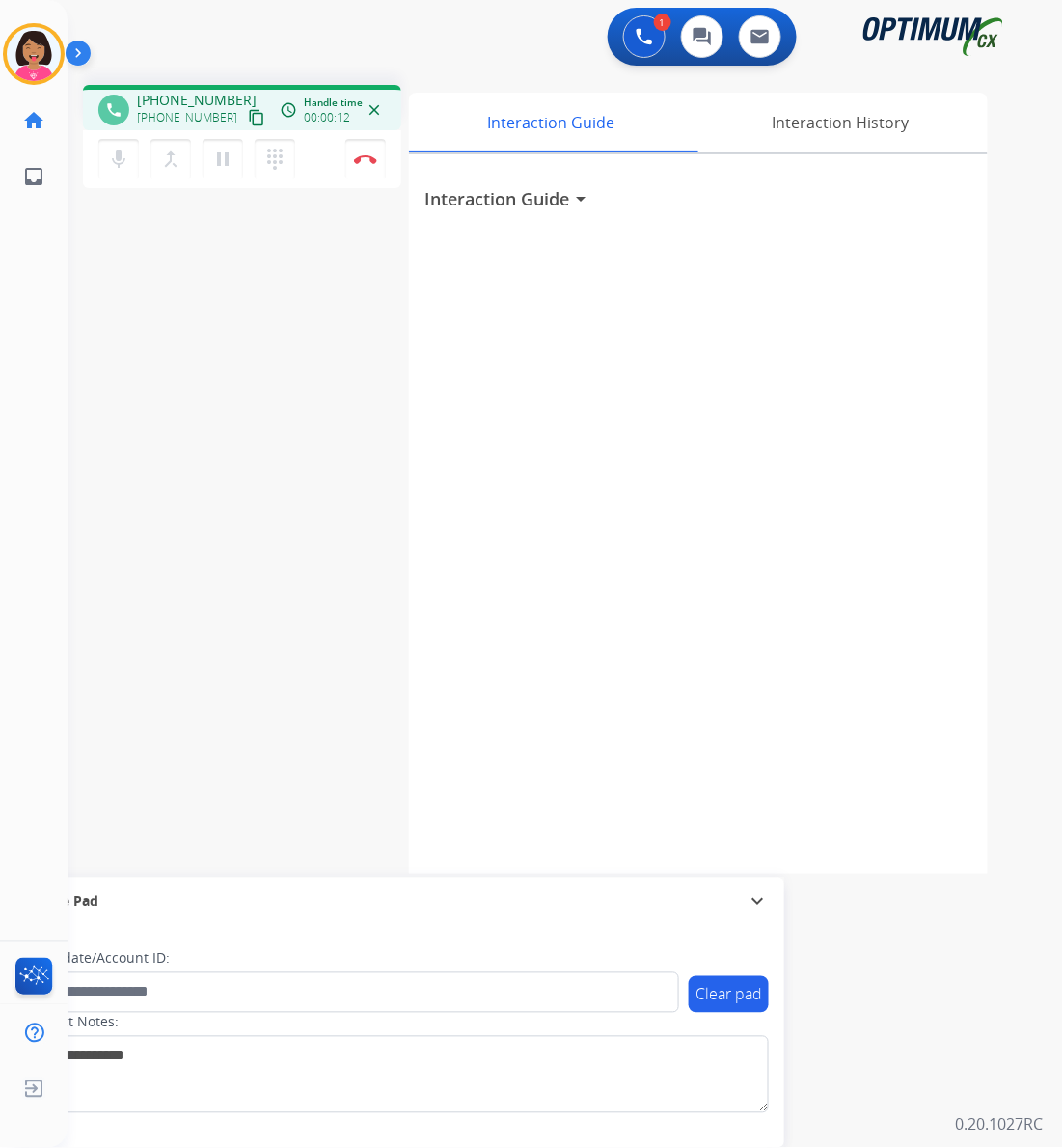 click on "content_copy" at bounding box center [257, 118] 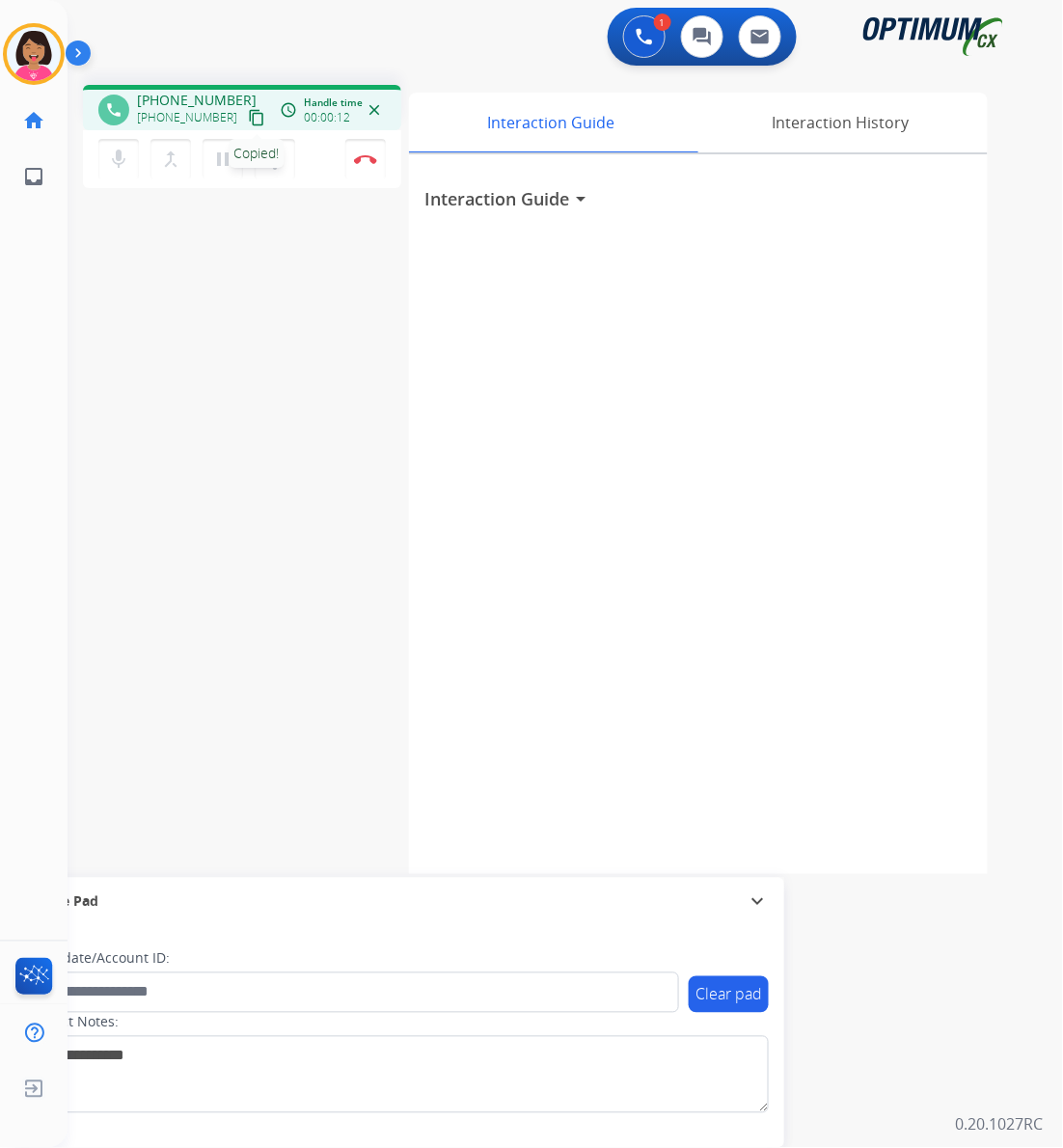 click on "content_copy" at bounding box center (257, 118) 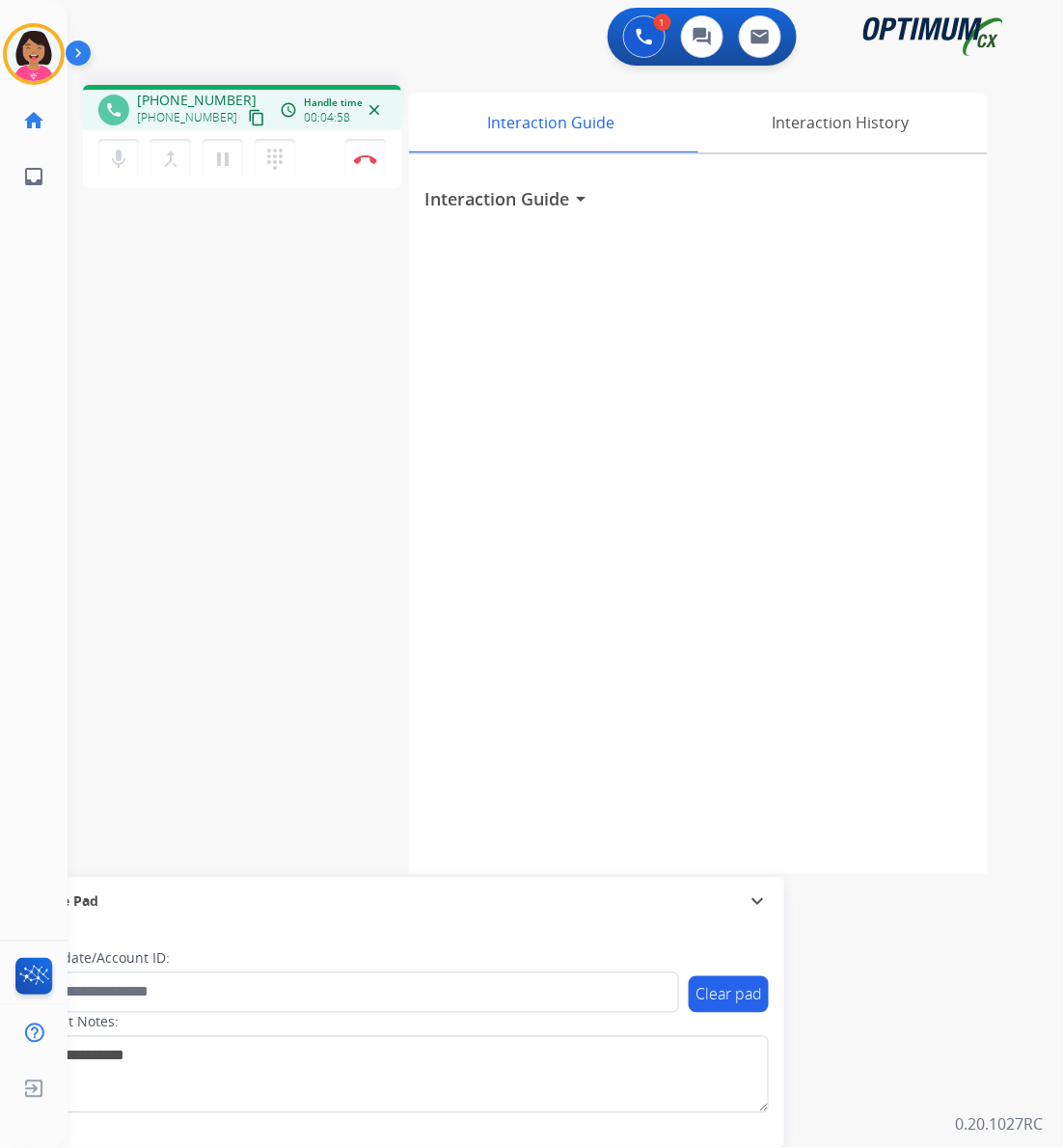 click on "phone [PHONE_NUMBER] [PHONE_NUMBER] content_copy access_time Call metrics Queue   00:07 Hold   00:00 Talk   04:53 Total   04:59 Handle time 00:04:58 close mic Mute merge_type Bridge pause Hold dialpad Dialpad Disconnect swap_horiz Break voice bridge close_fullscreen Connect 3-Way Call merge_type Separate 3-Way Call  Interaction Guide   Interaction History  Interaction Guide arrow_drop_down Secure Pad expand_more Clear pad Candidate/Account ID: Contact Notes:" at bounding box center [542, 472] 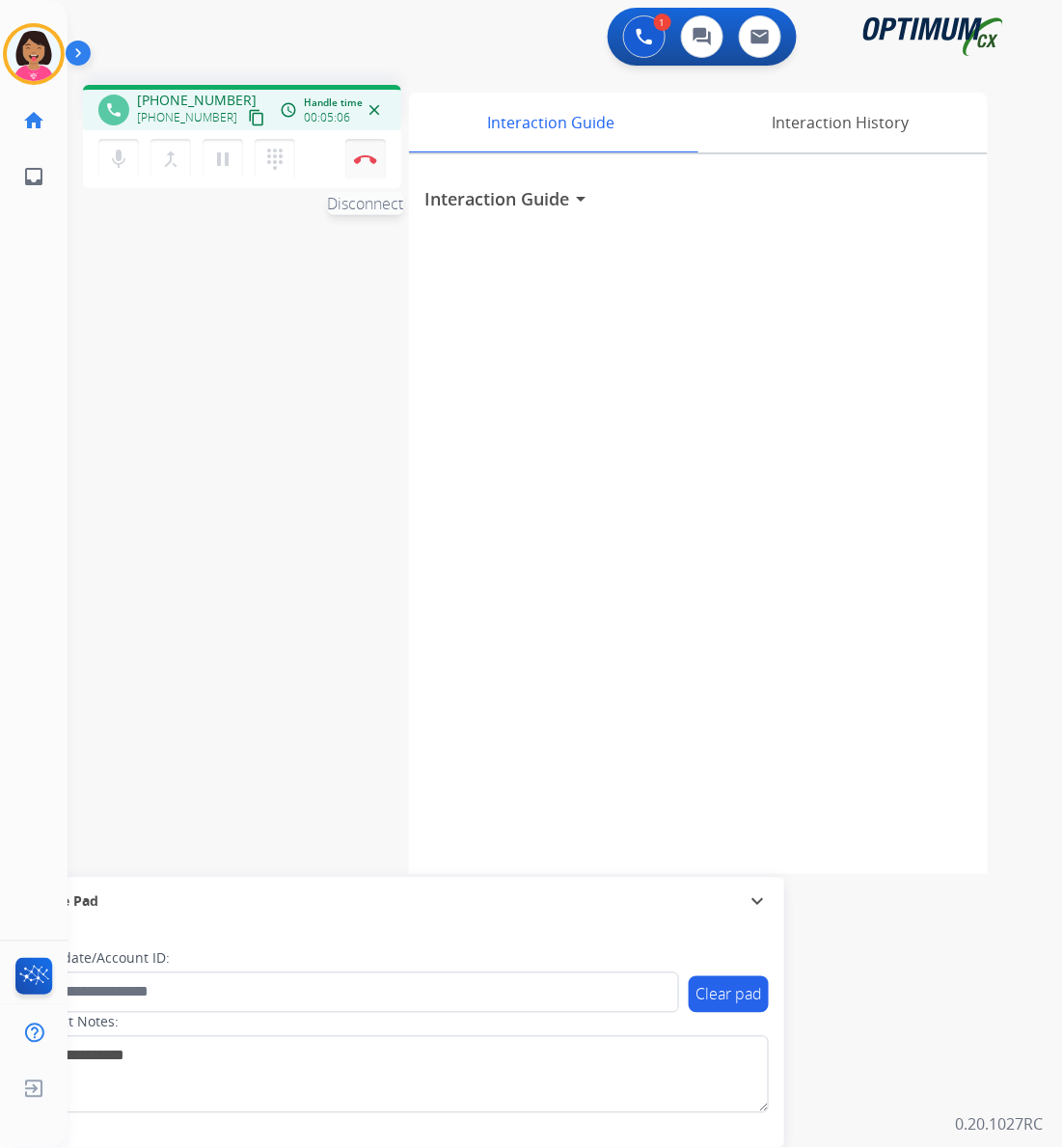 click on "Disconnect" at bounding box center (366, 159) 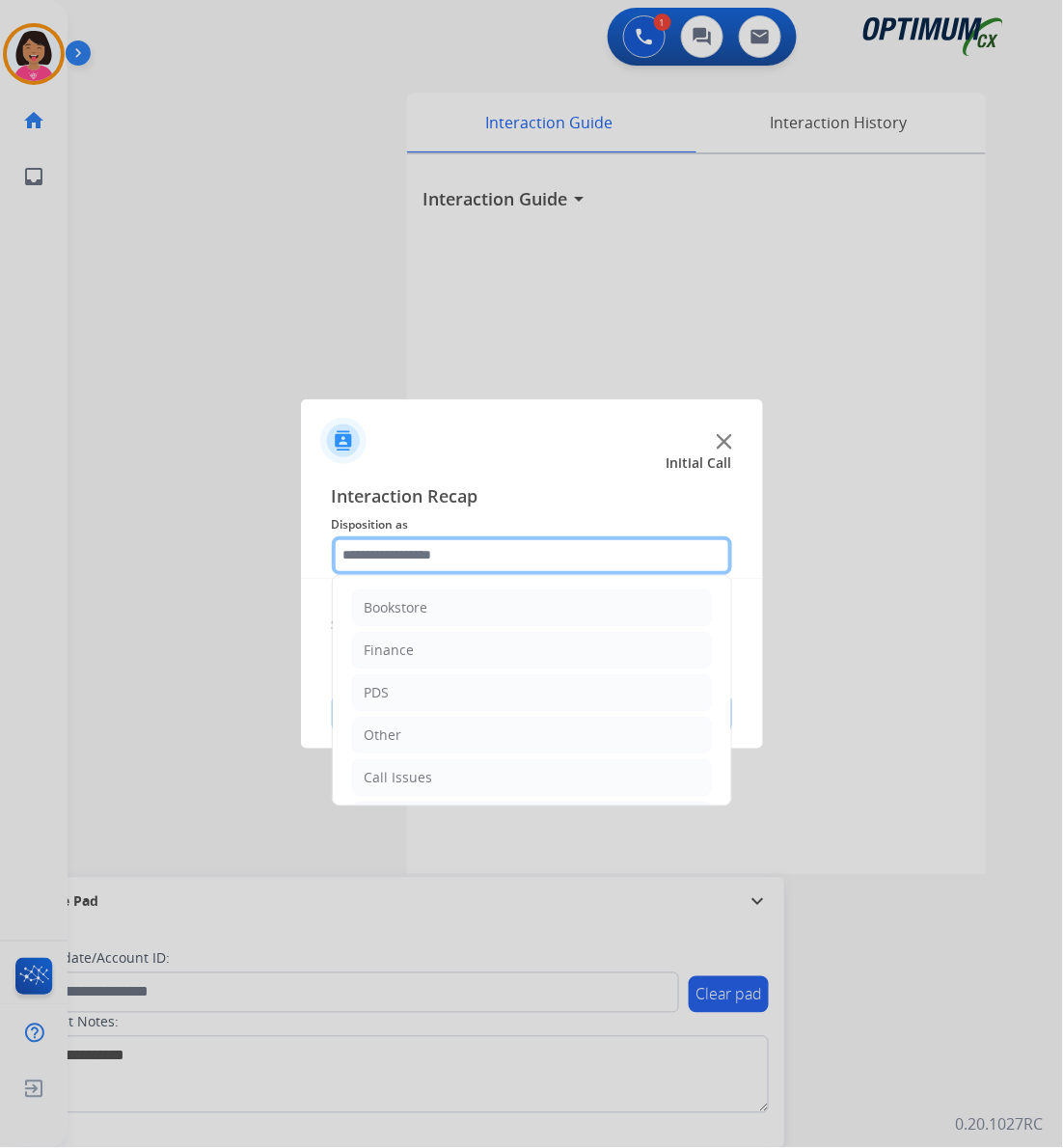 click 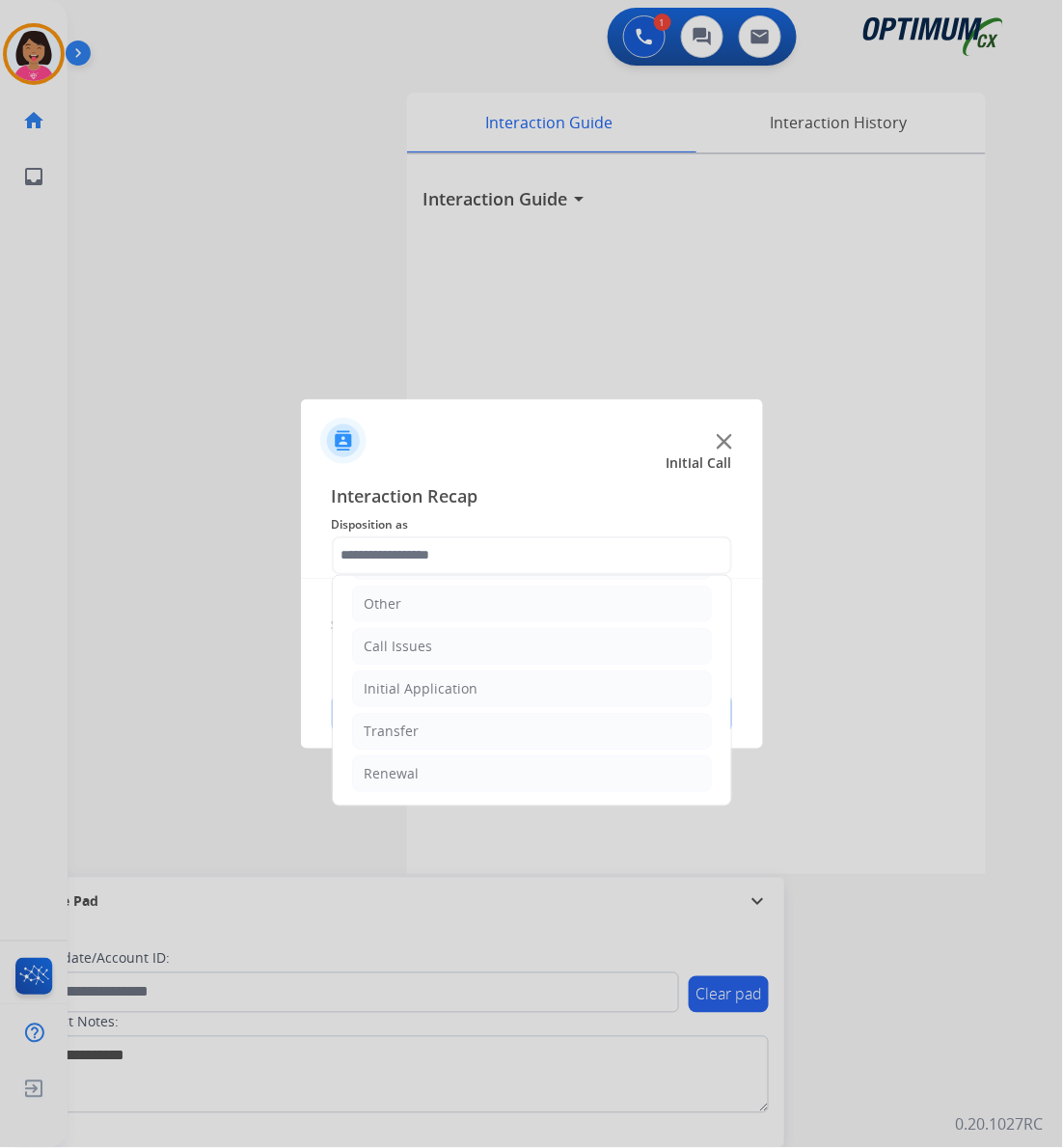 click on "Bookstore   Finance   PDS   Other   Call Issues   Initial Application   Transfer   Renewal" 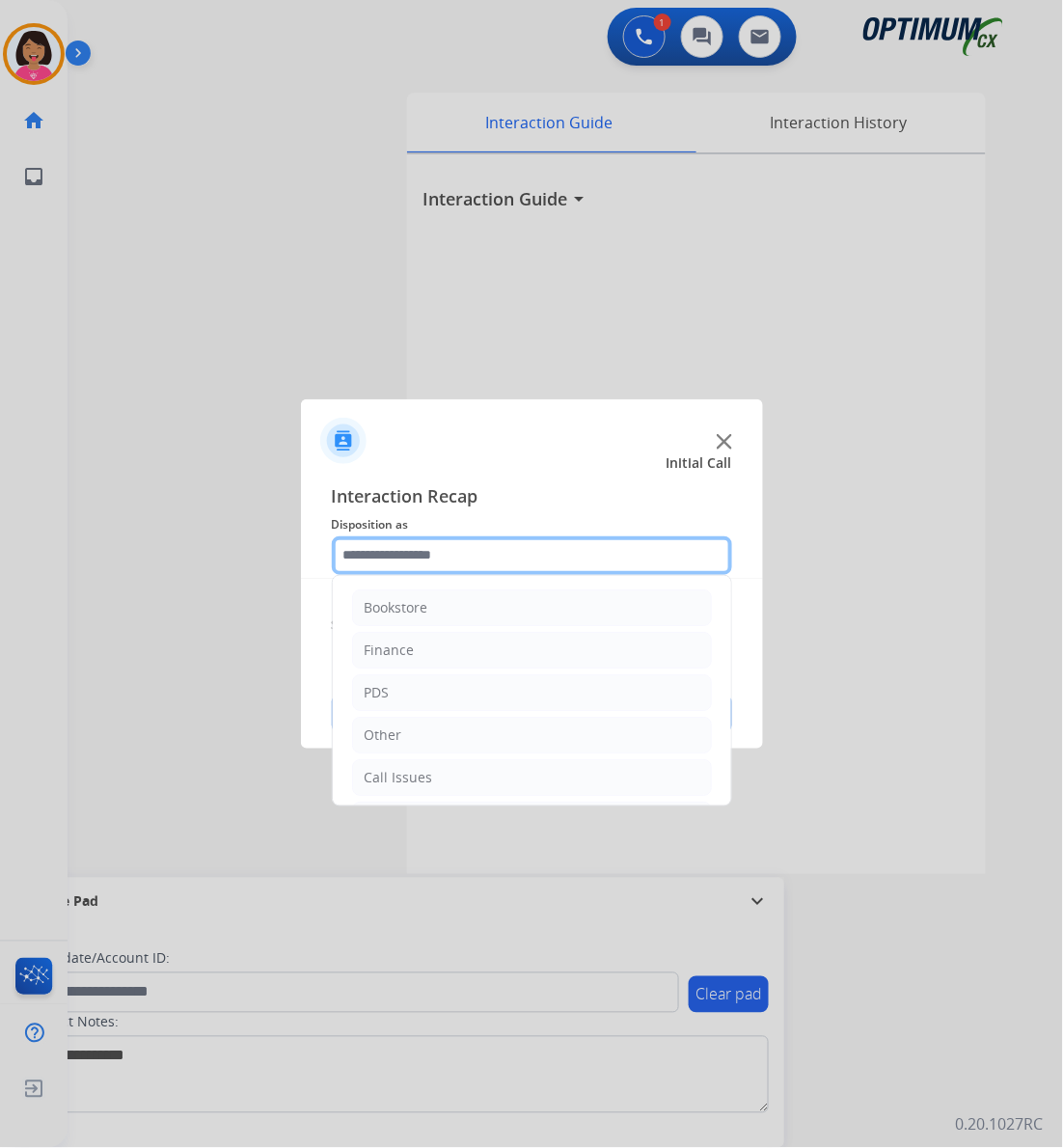 click 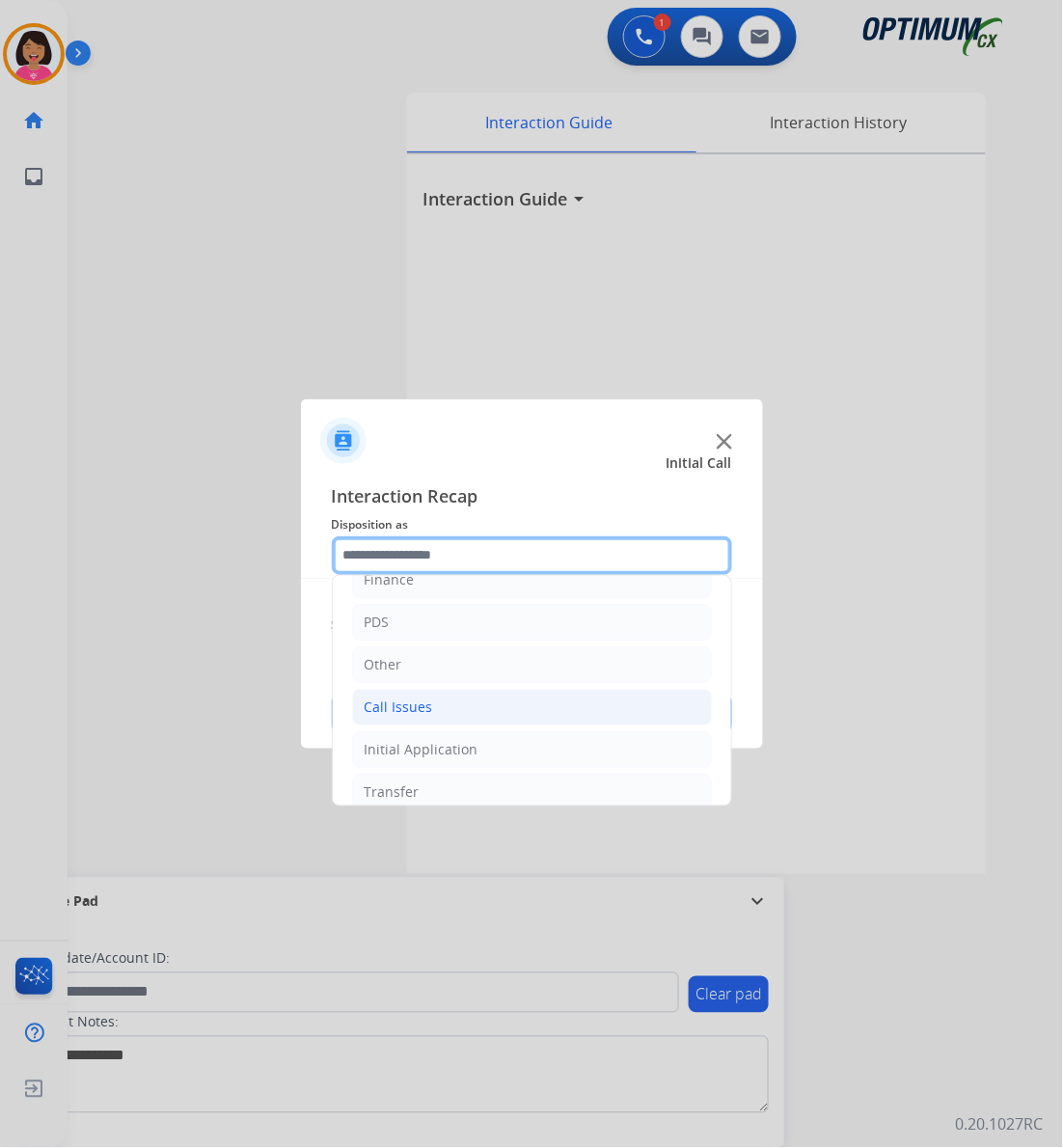 scroll, scrollTop: 136, scrollLeft: 0, axis: vertical 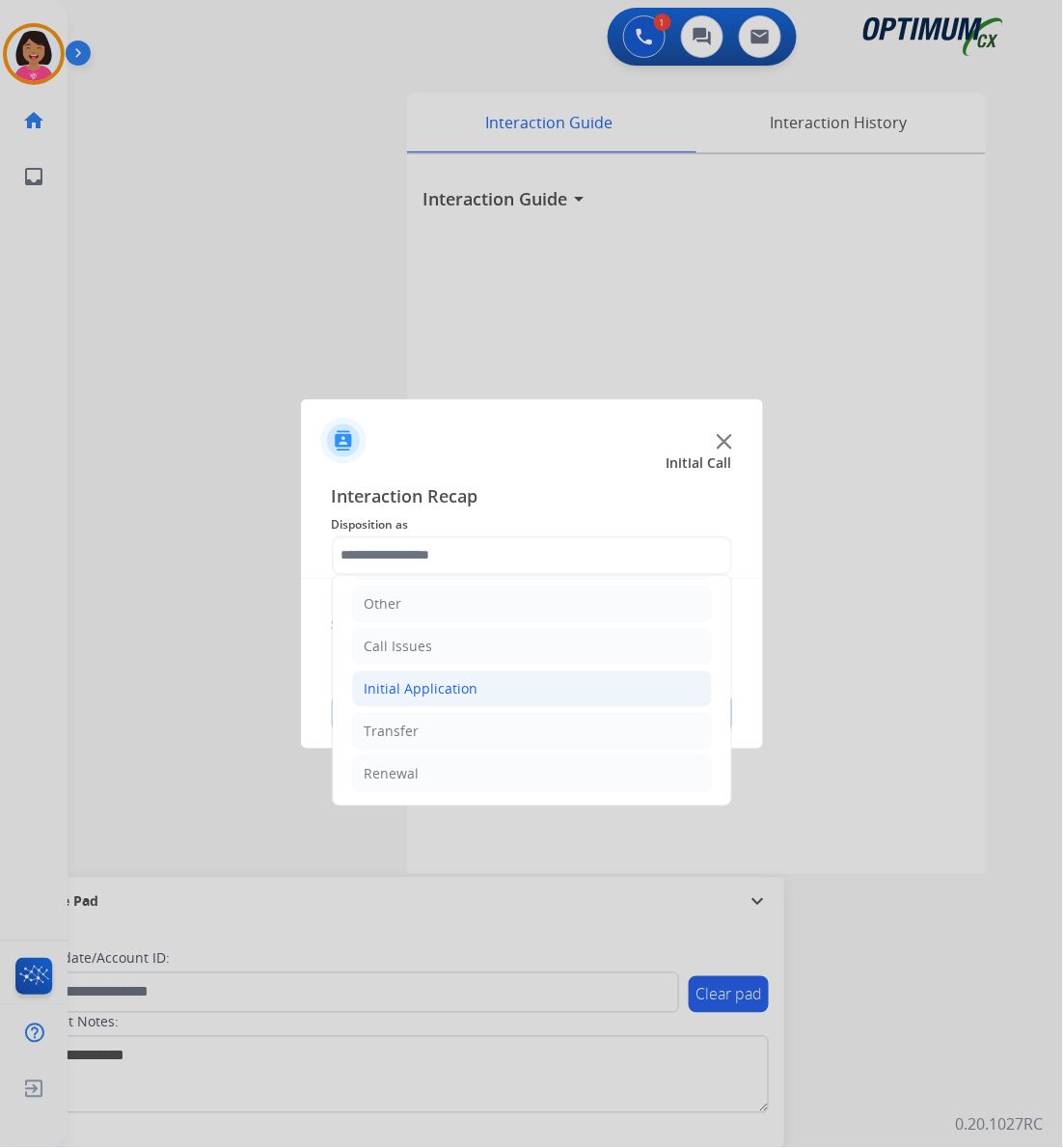 click on "Initial Application" 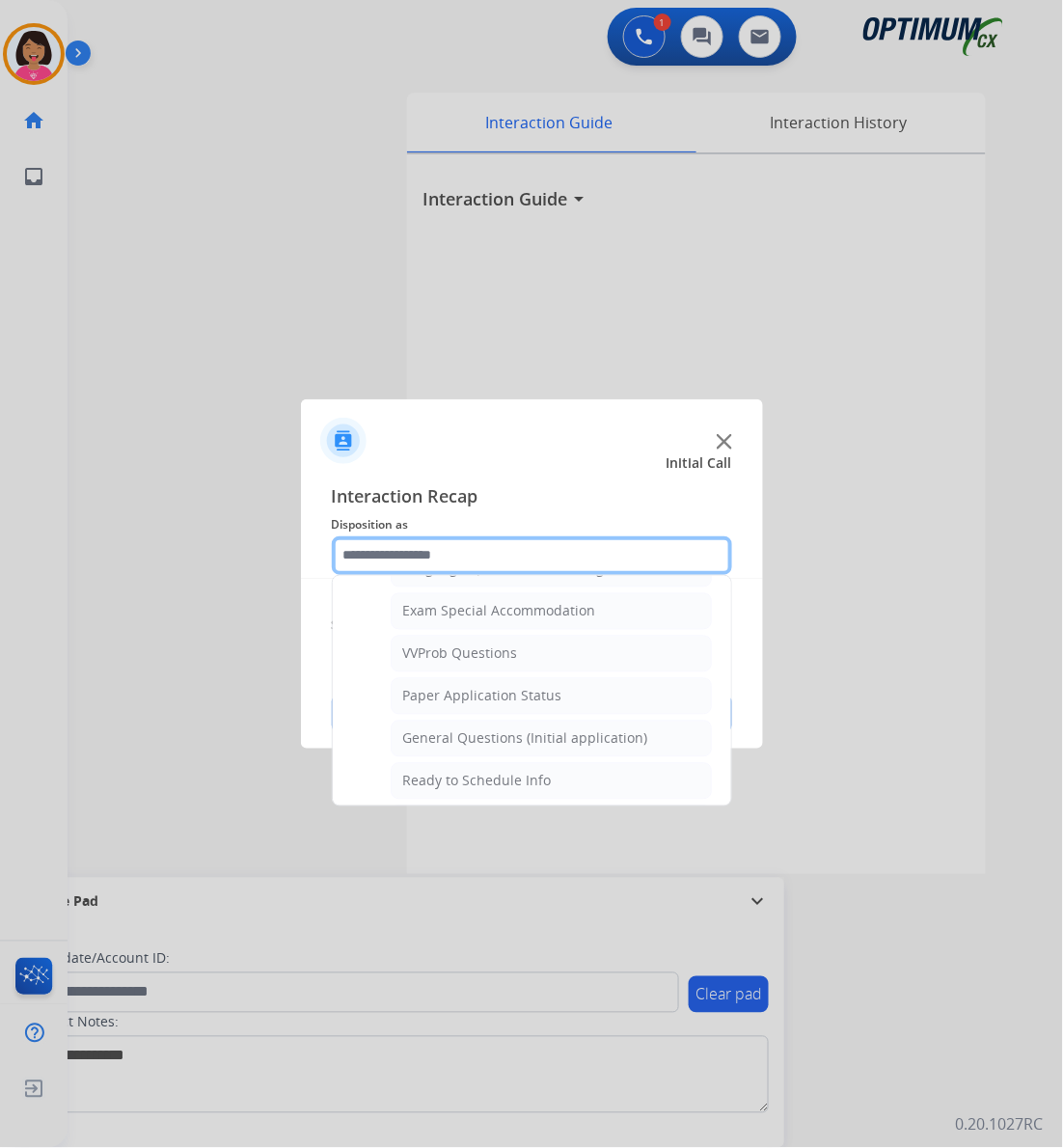 scroll, scrollTop: 1036, scrollLeft: 0, axis: vertical 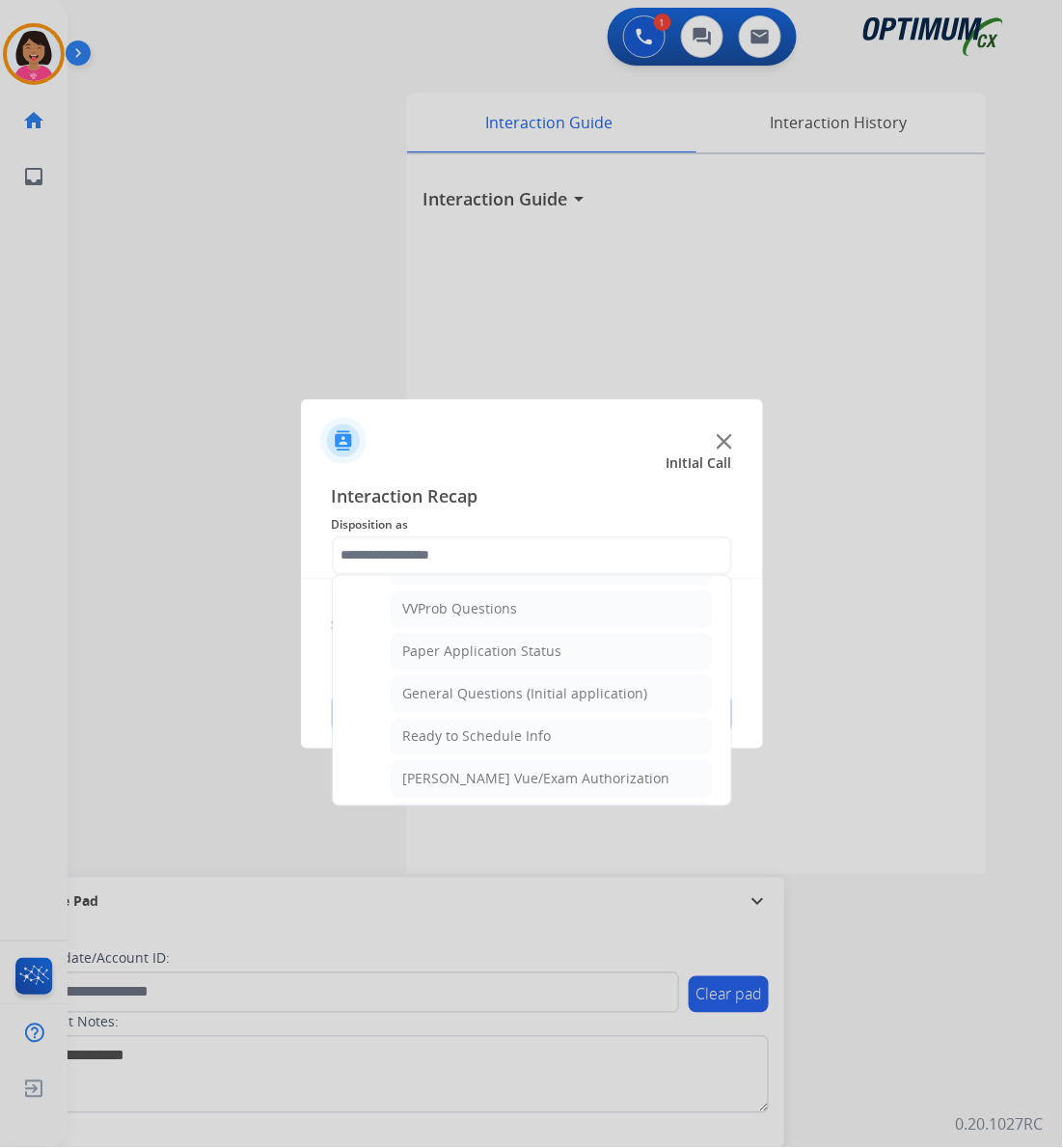 click on "General Questions (Initial application)" 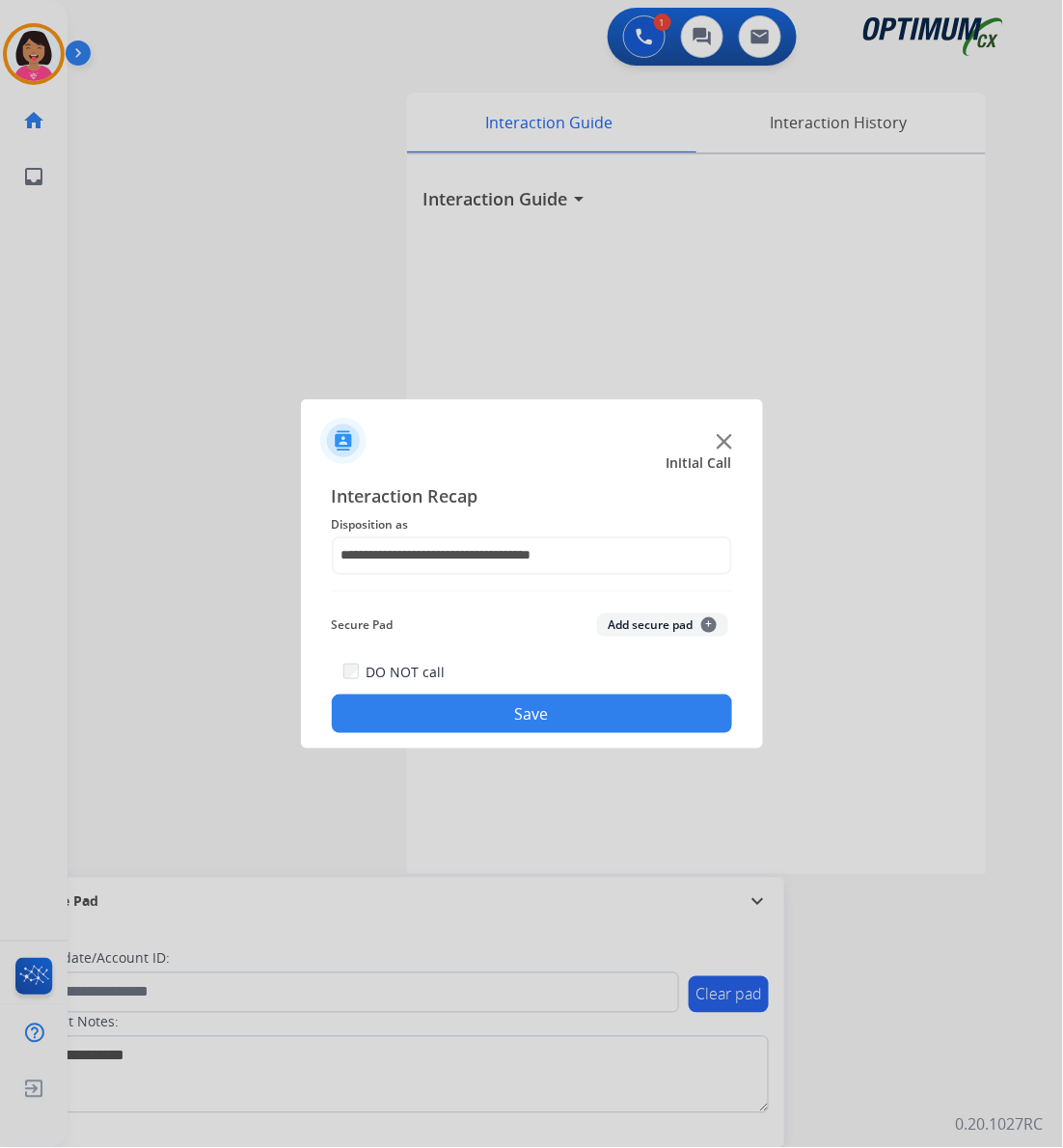 click on "Save" 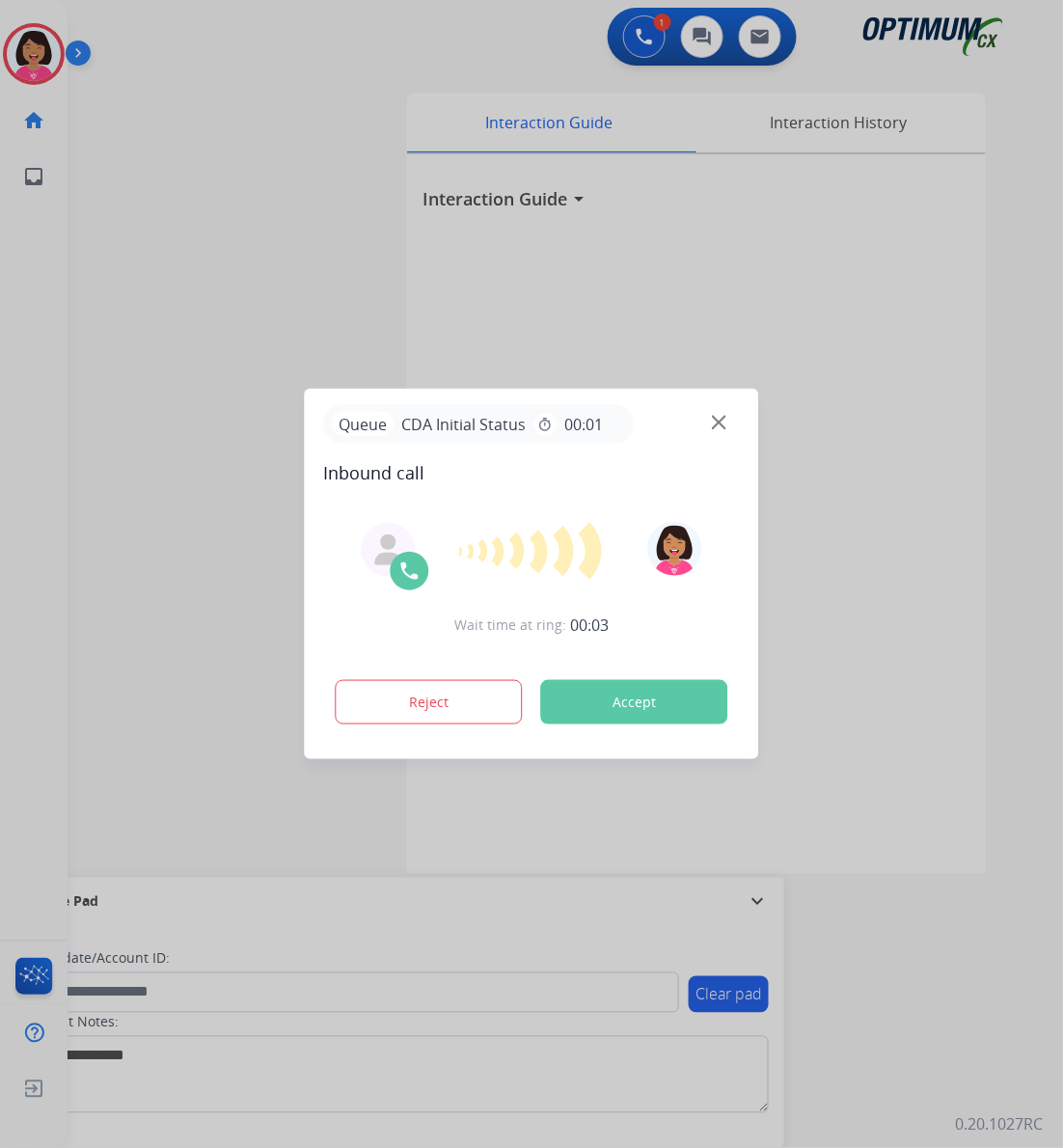 drag, startPoint x: 20, startPoint y: 704, endPoint x: 135, endPoint y: 599, distance: 155.72412 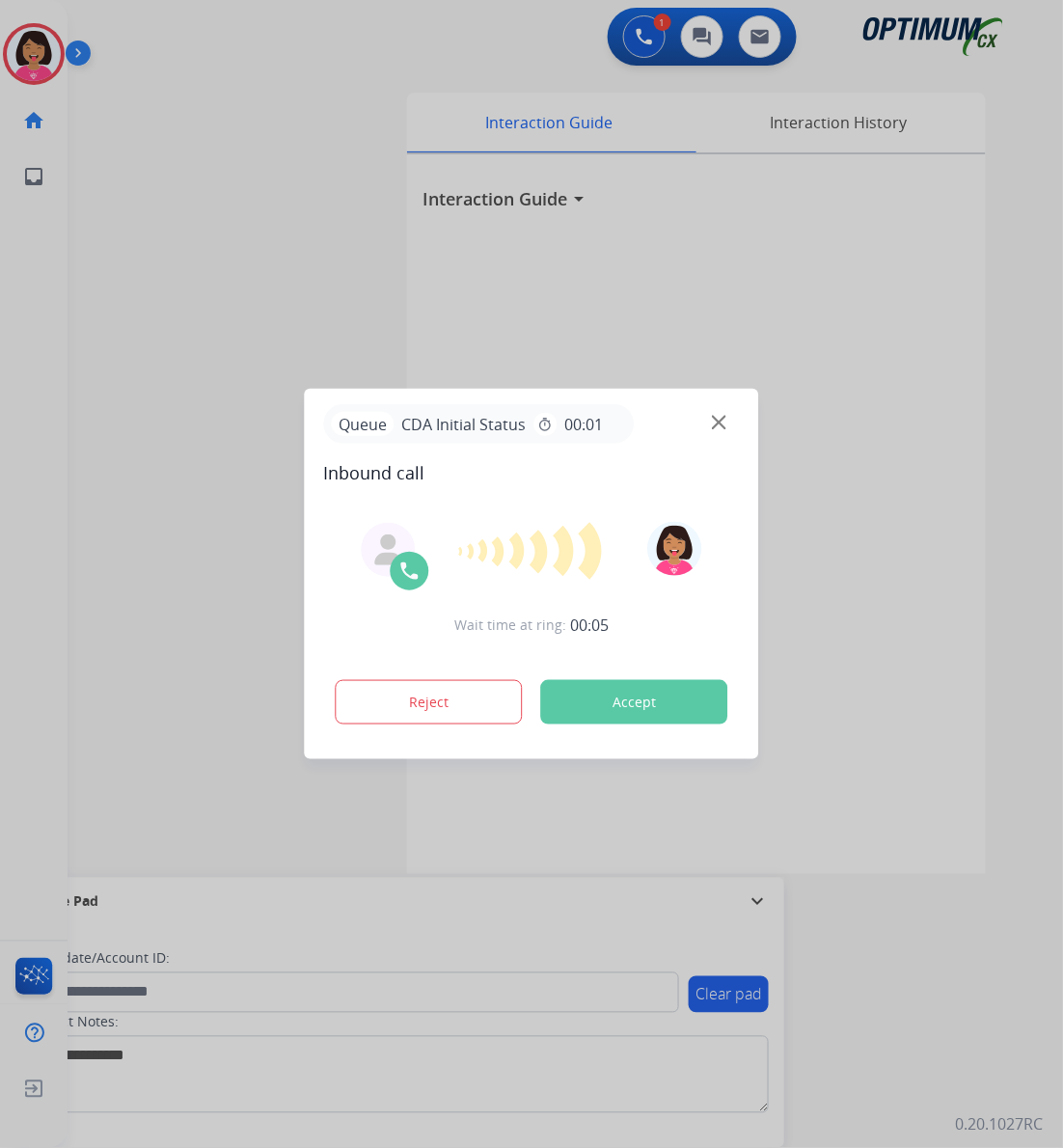 click on "Queue CDA Initial Status  timer 00:01" at bounding box center (532, 424) 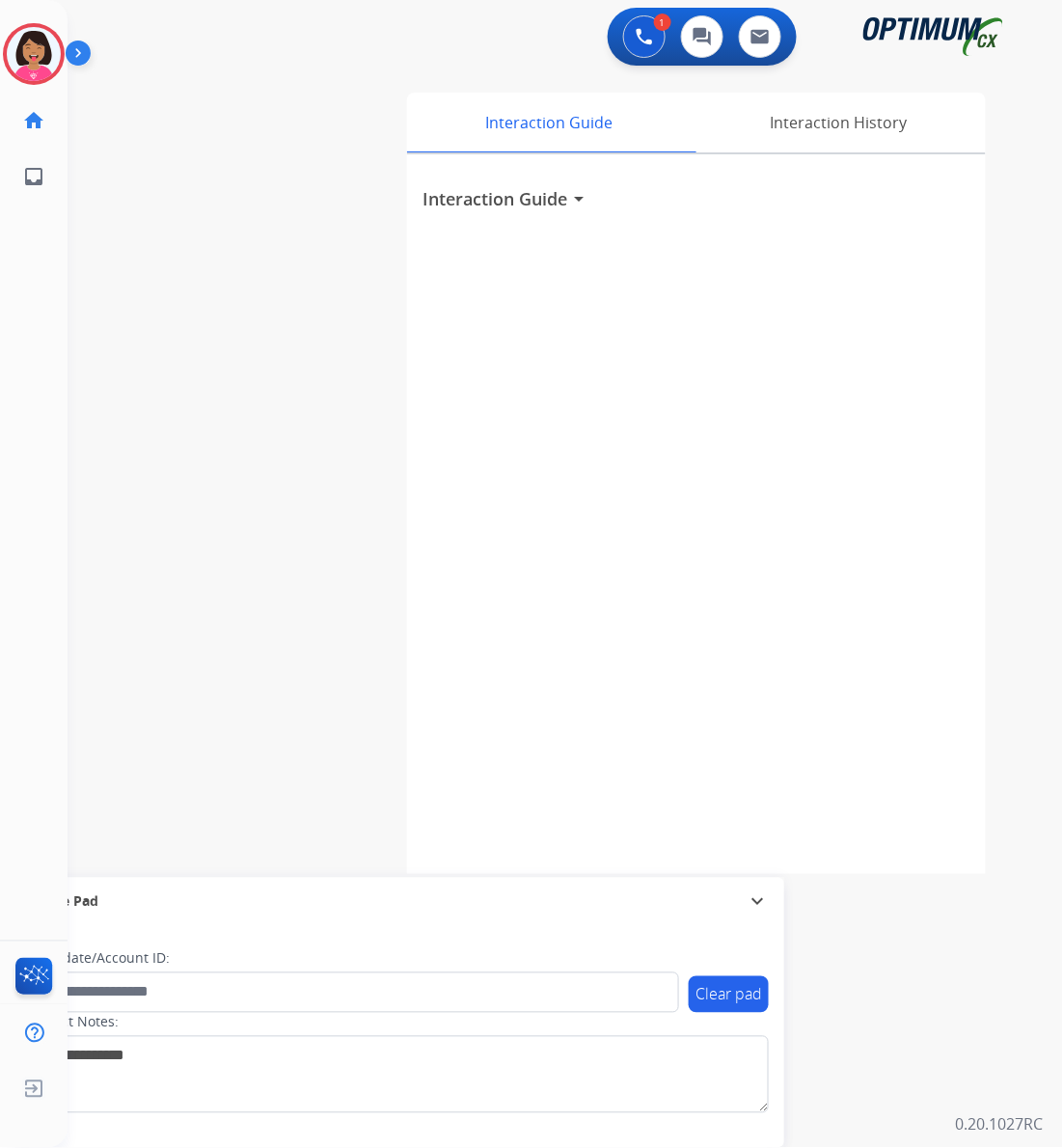 click at bounding box center [532, 574] 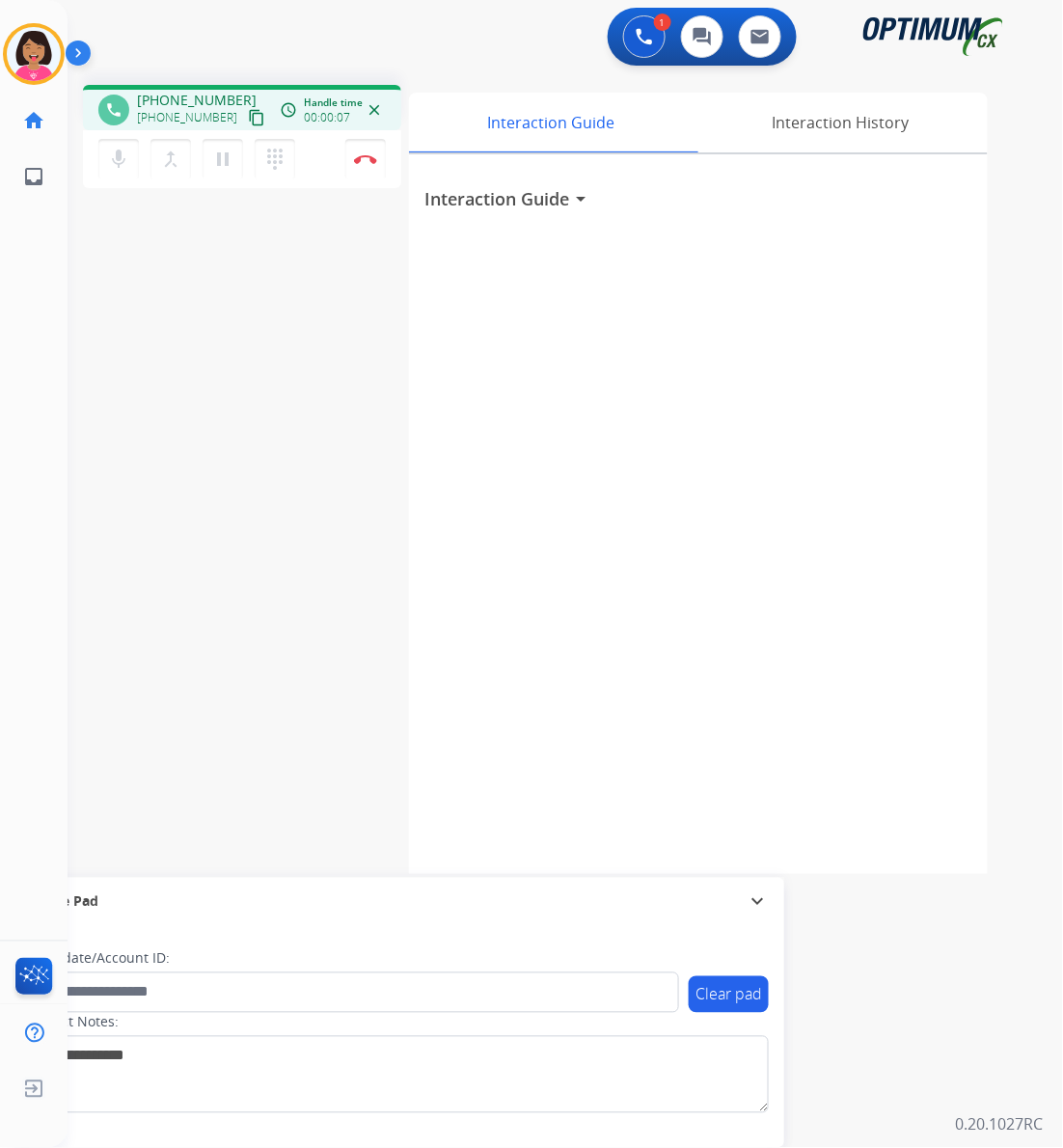 click on "content_copy" at bounding box center [257, 118] 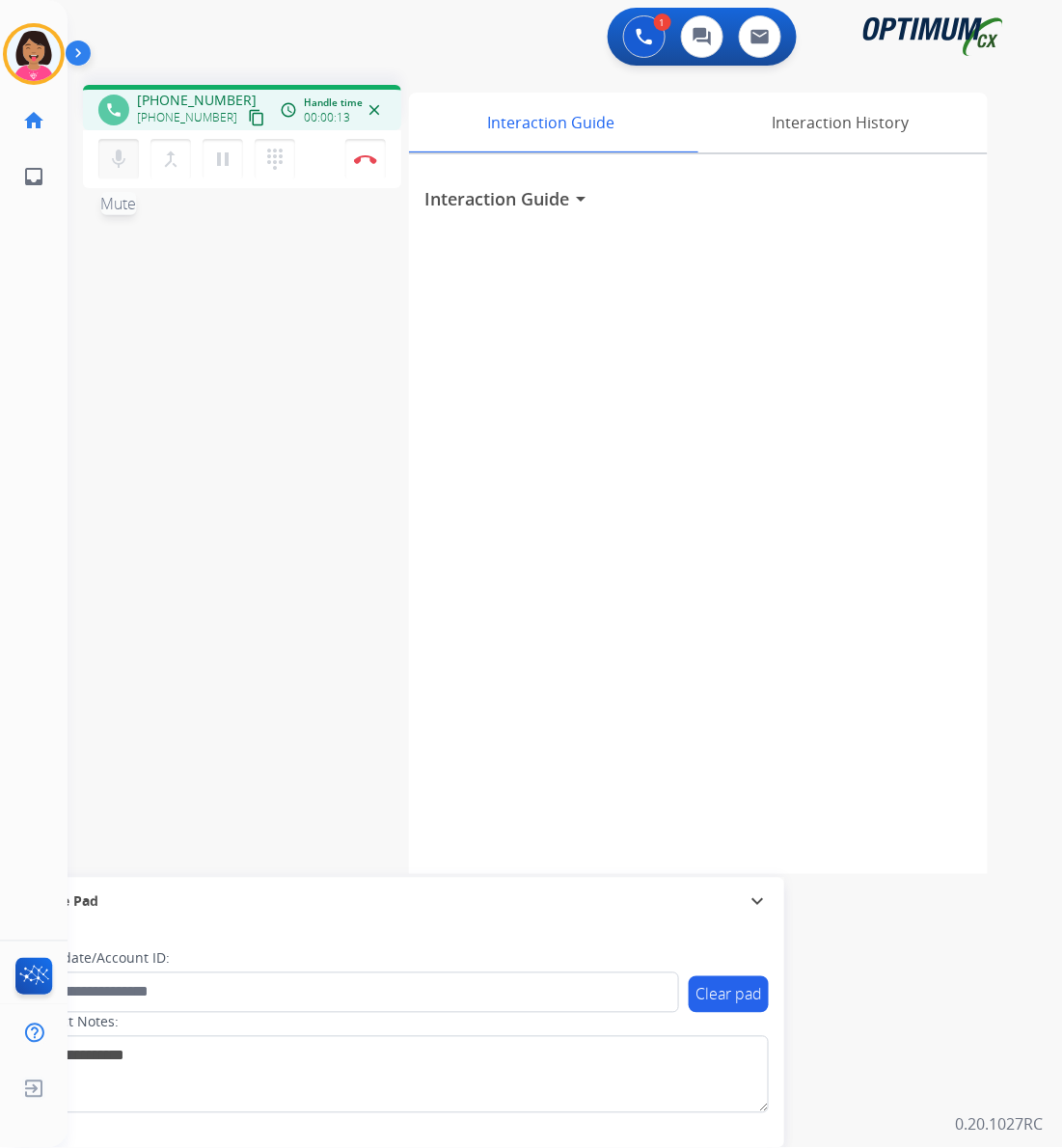 click on "mic" at bounding box center (119, 159) 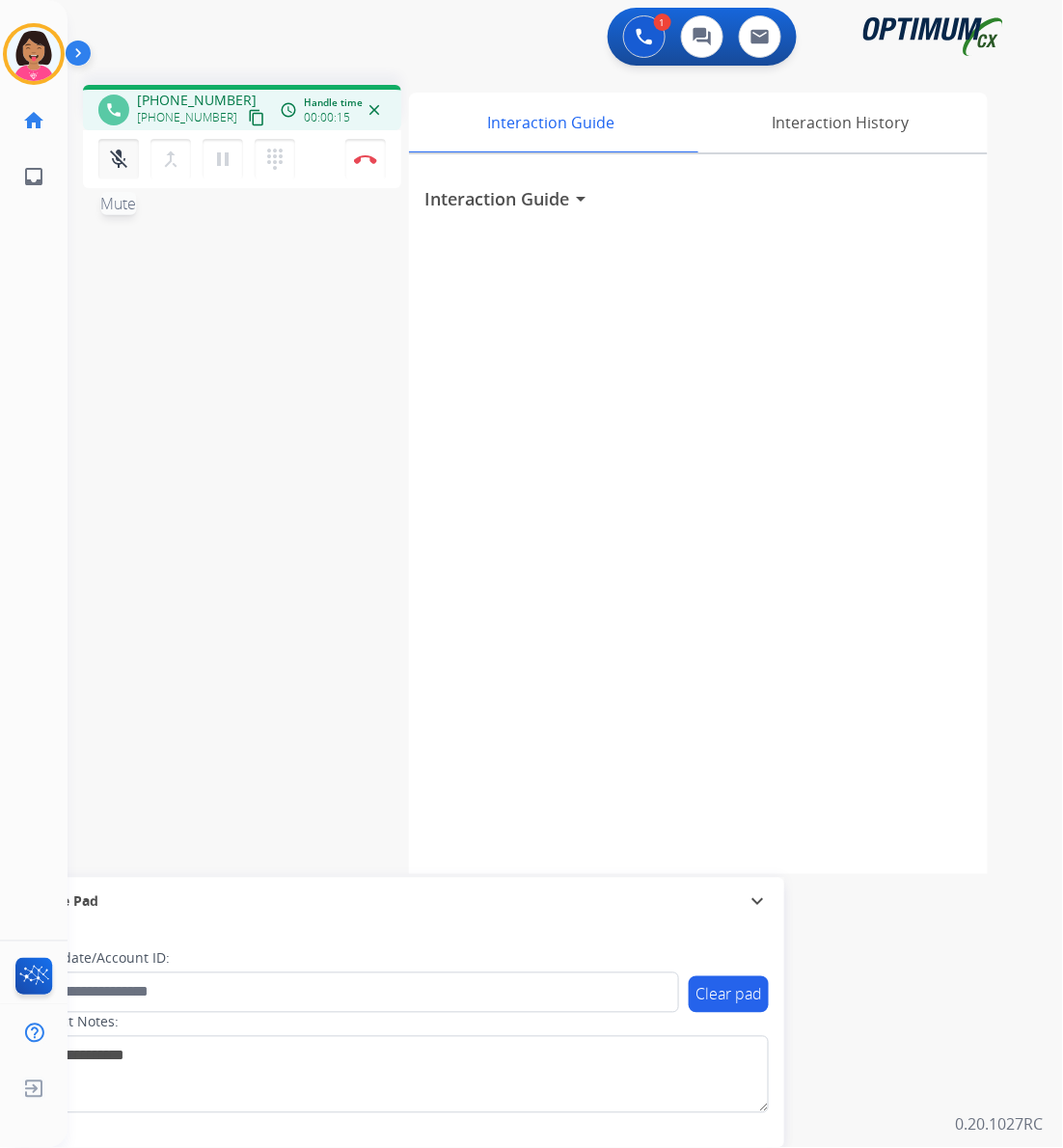 click on "mic_off" at bounding box center (119, 159) 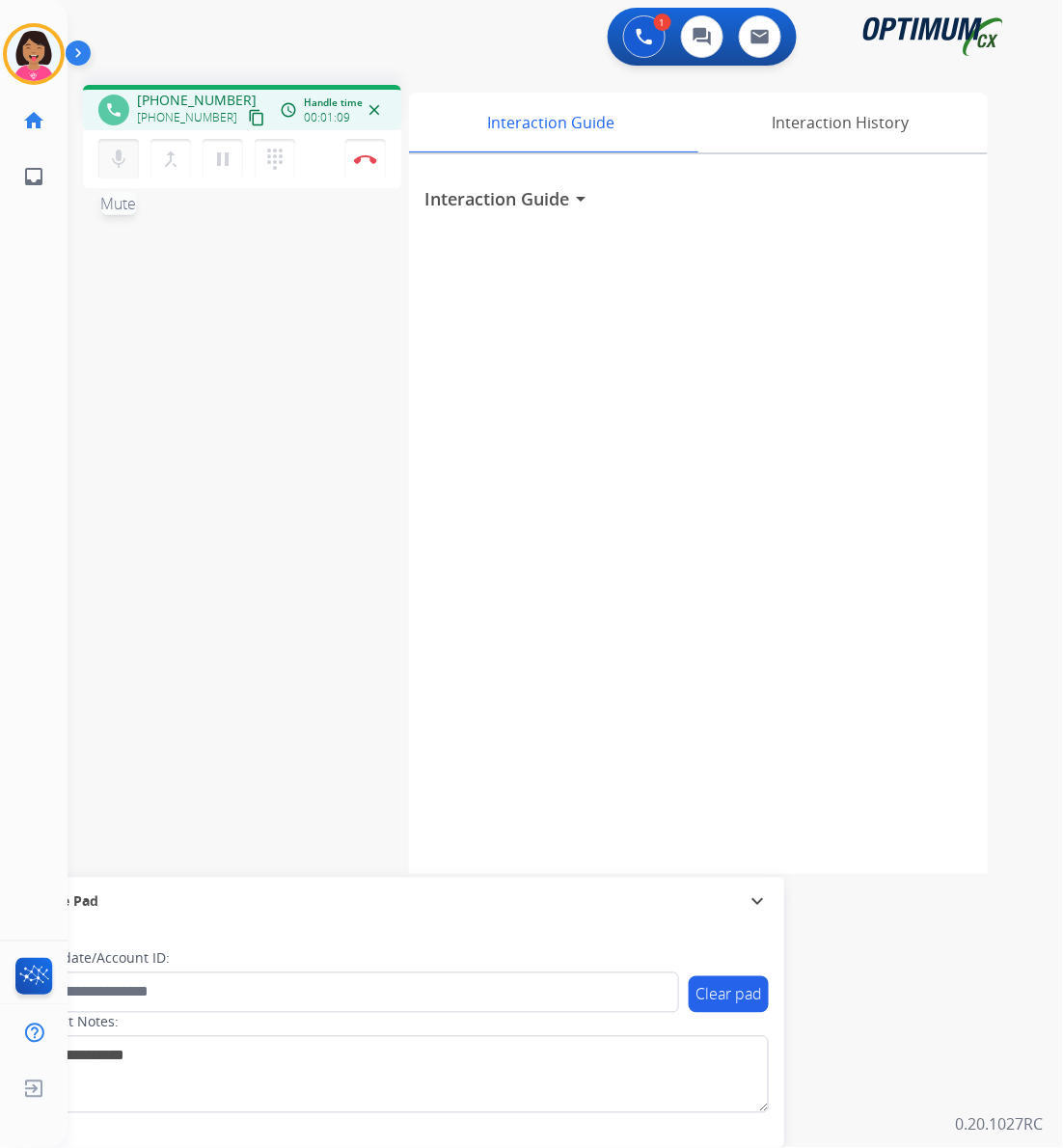 click on "mic Mute" at bounding box center [119, 159] 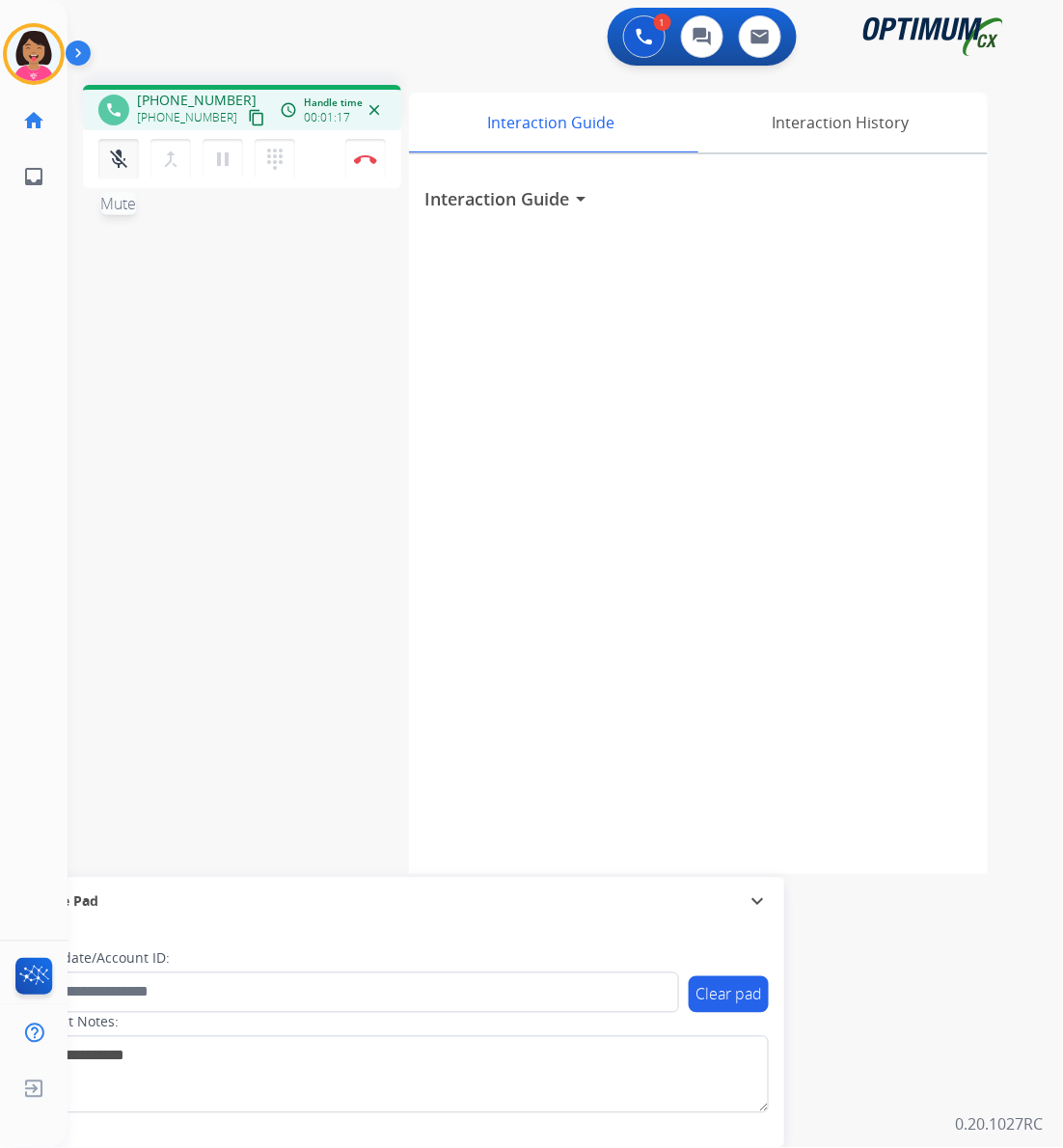 click on "mic_off" at bounding box center [119, 159] 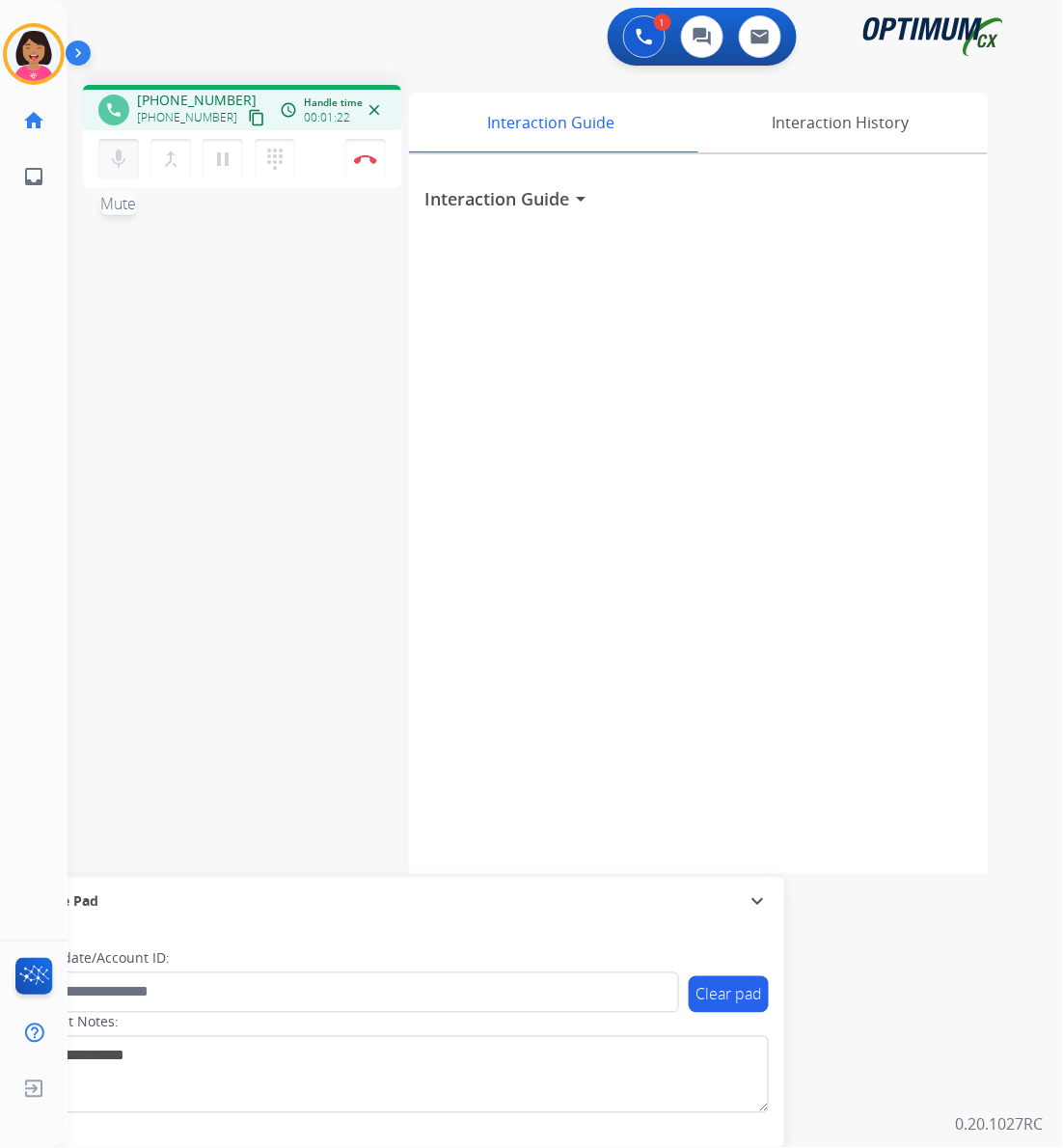 click on "mic" at bounding box center [119, 159] 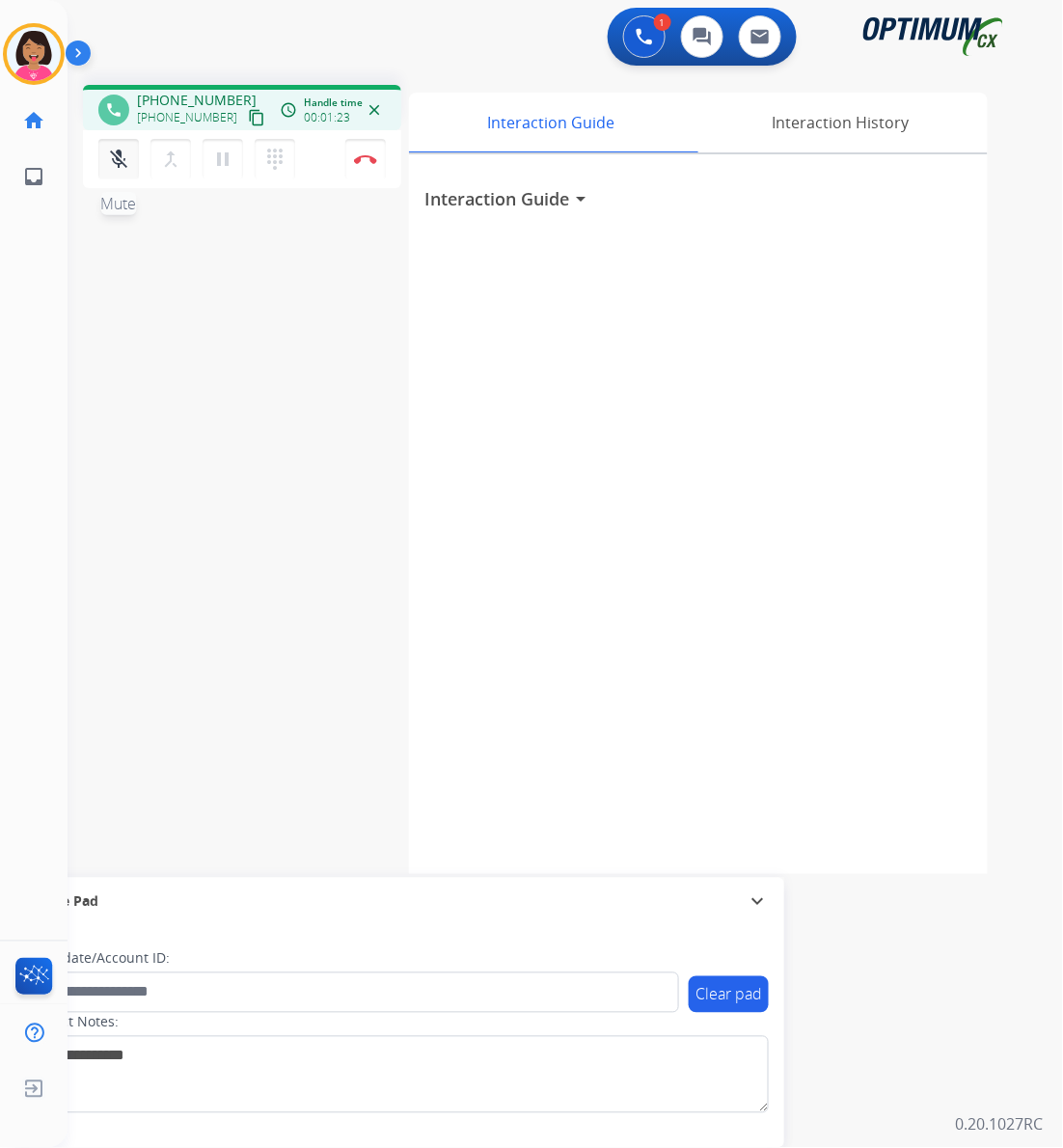 click on "mic_off" at bounding box center [119, 159] 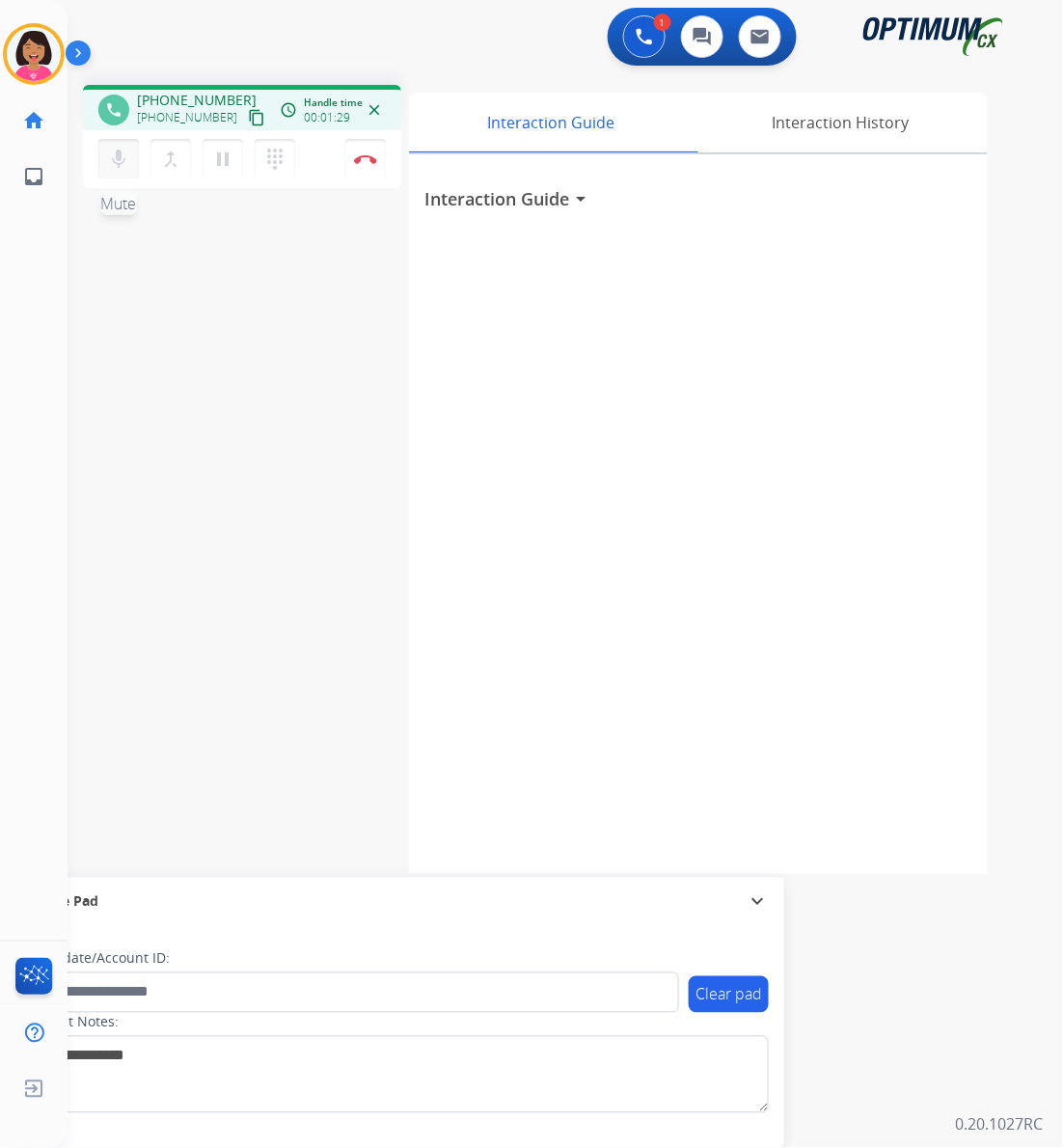 click on "mic" at bounding box center [119, 159] 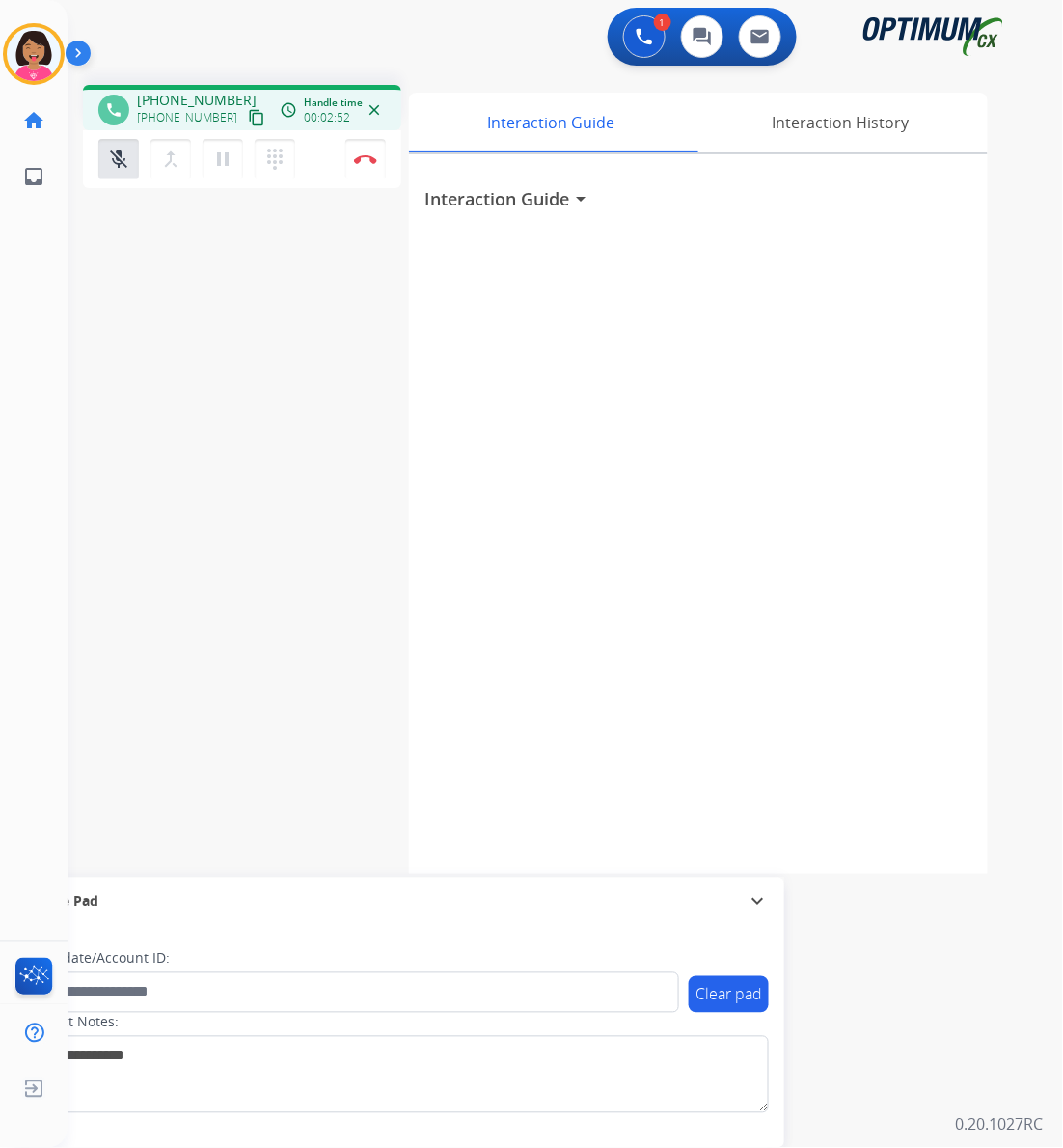 drag, startPoint x: 110, startPoint y: 166, endPoint x: 144, endPoint y: 162, distance: 34.23449 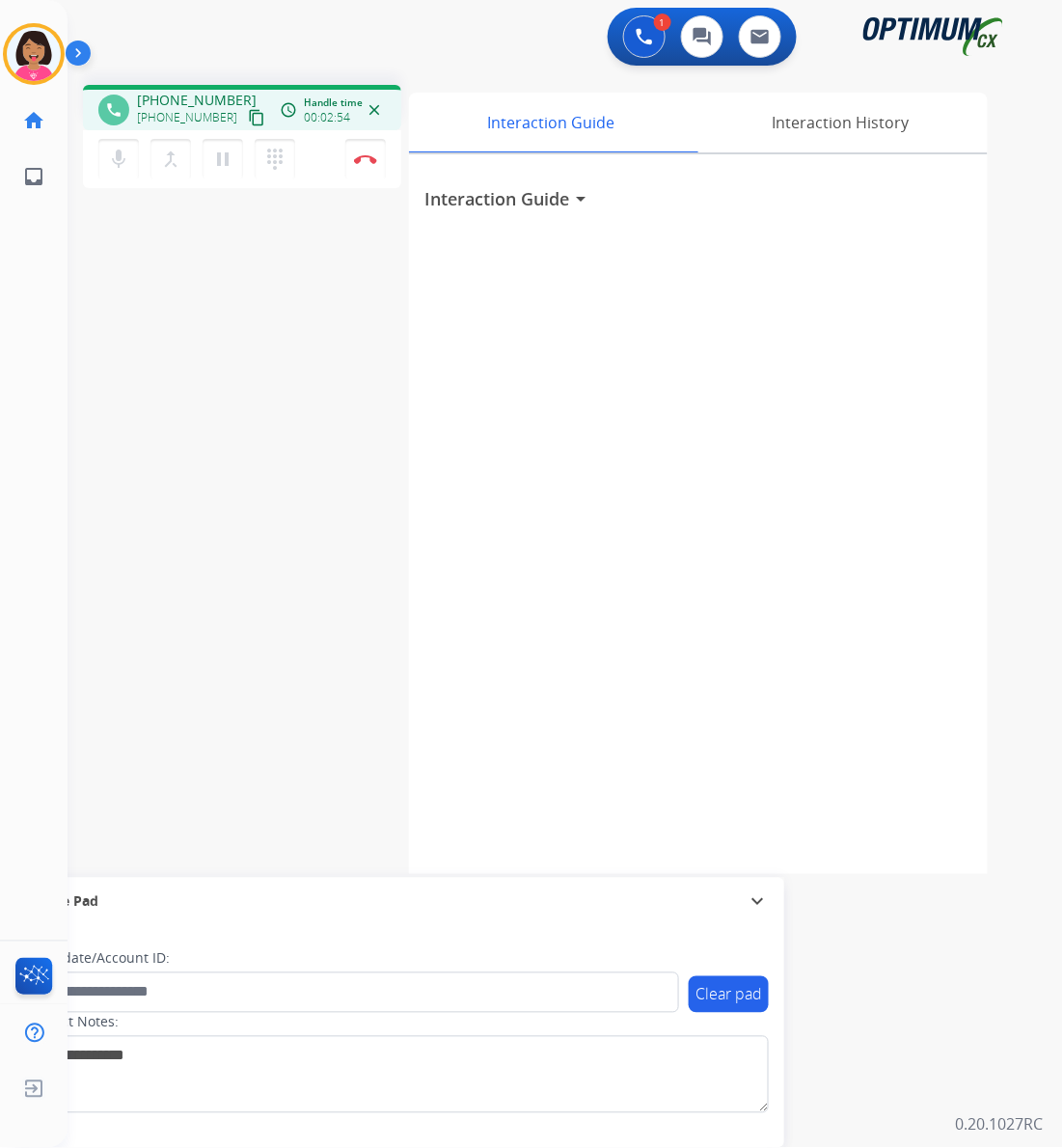 type 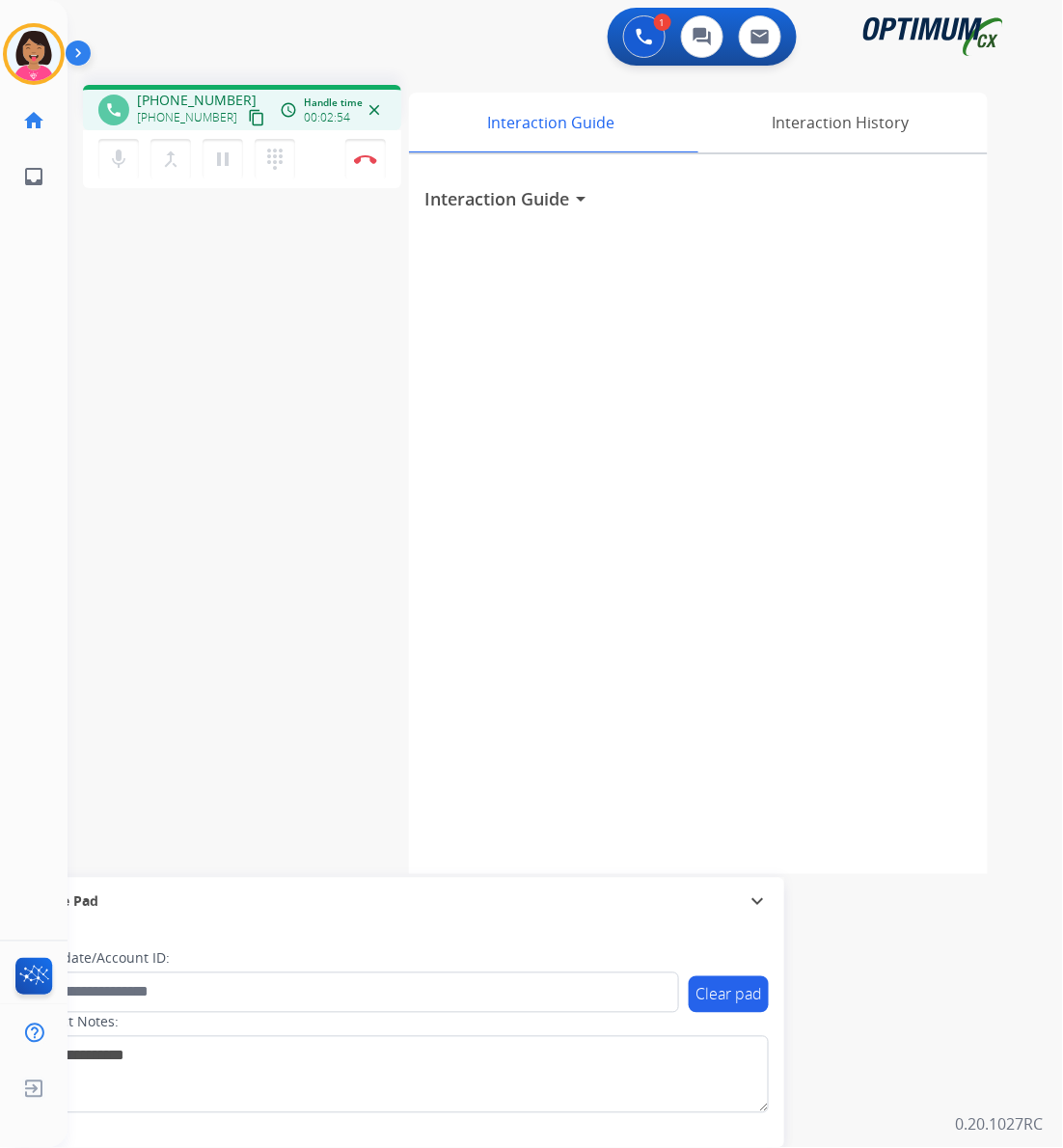 type 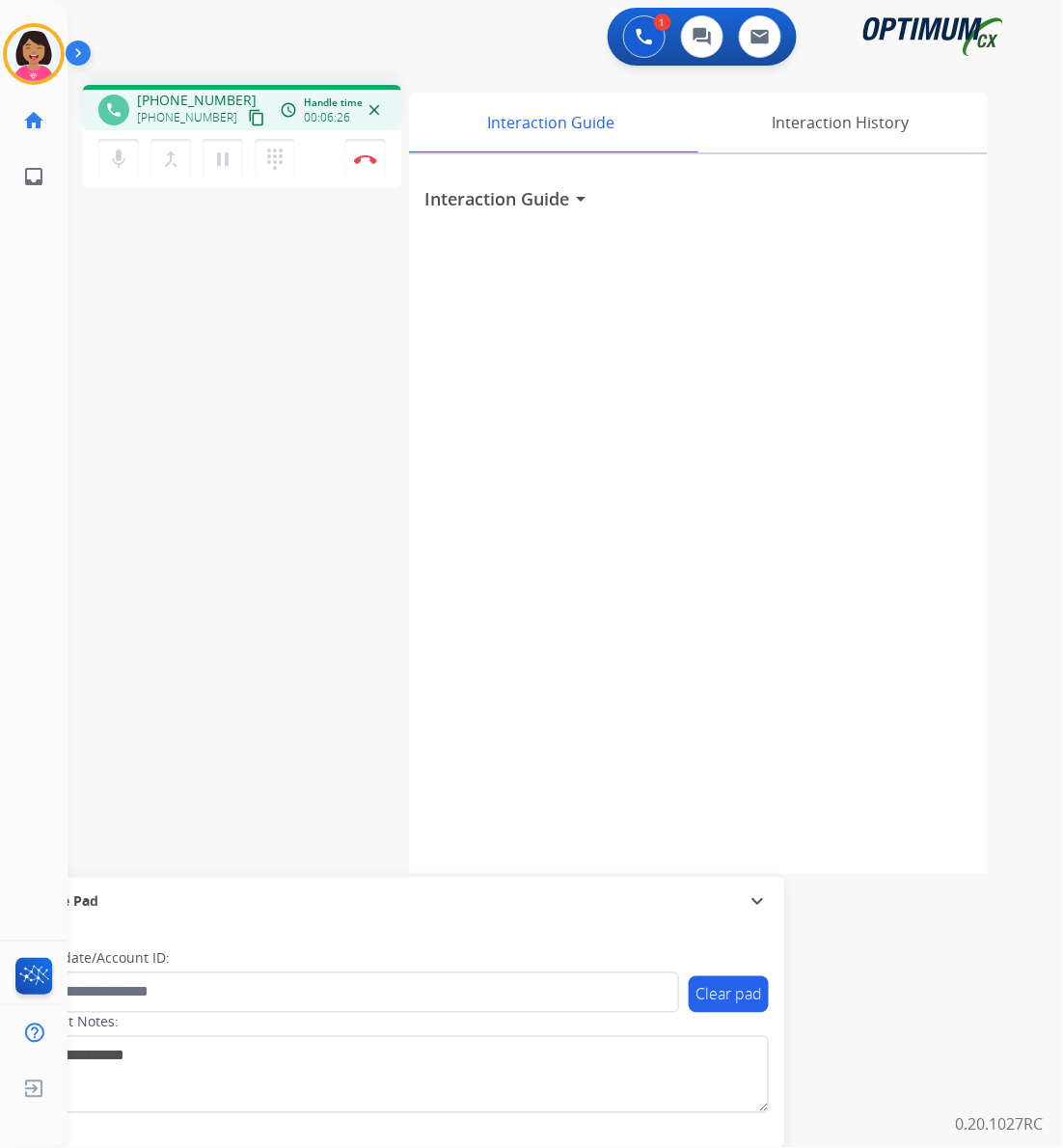 click on "phone [PHONE_NUMBER] [PHONE_NUMBER] content_copy access_time Call metrics Queue   00:07 Hold   00:00 Talk   06:20 Total   06:26 Handle time 00:06:26 close mic Mute merge_type Bridge pause Hold dialpad Dialpad Disconnect swap_horiz Break voice bridge close_fullscreen Connect 3-Way Call merge_type Separate 3-Way Call  Interaction Guide   Interaction History  Interaction Guide arrow_drop_down Secure Pad expand_more Clear pad Candidate/Account ID: Contact Notes:" at bounding box center [542, 472] 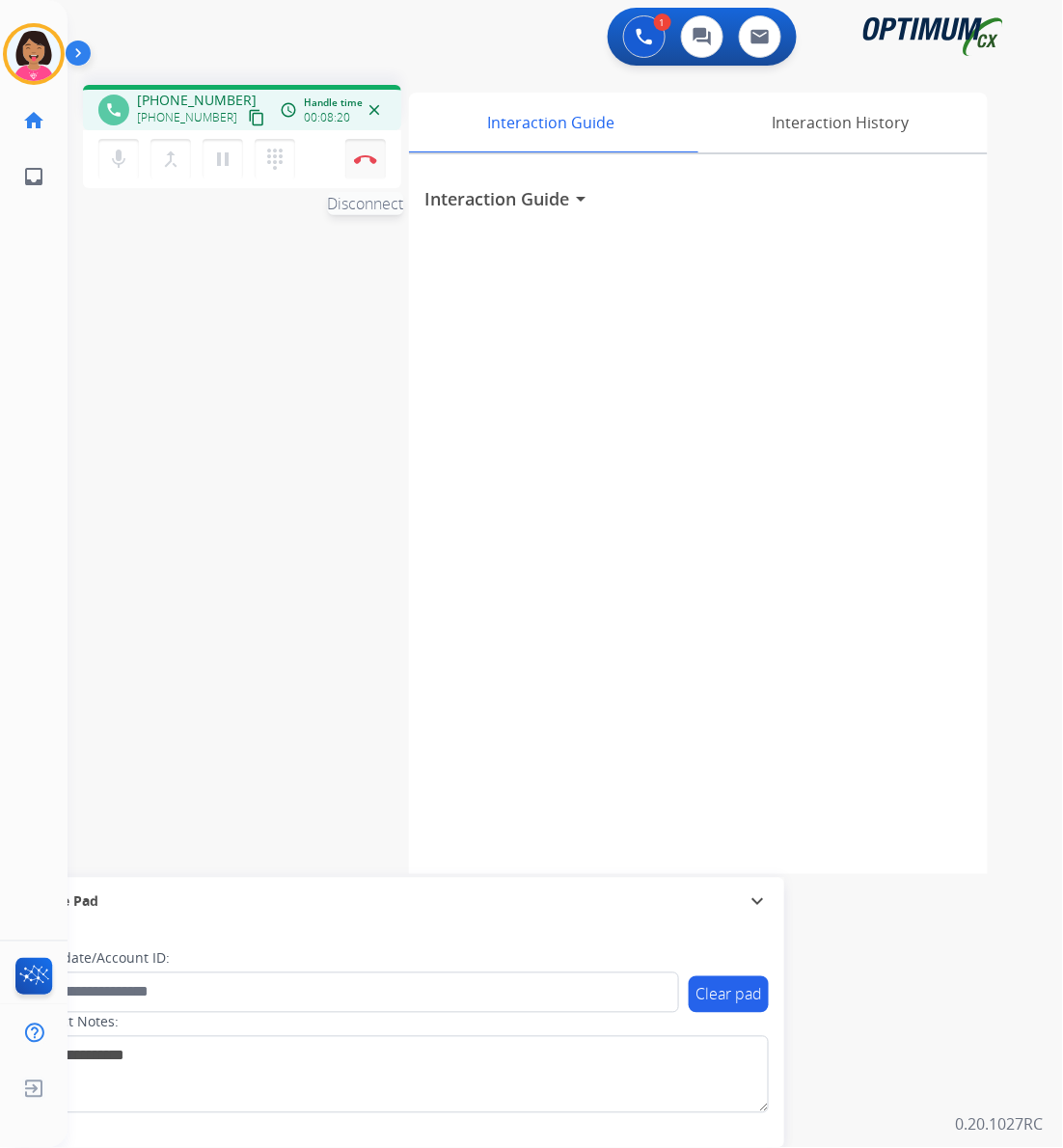 click on "Disconnect" at bounding box center [366, 159] 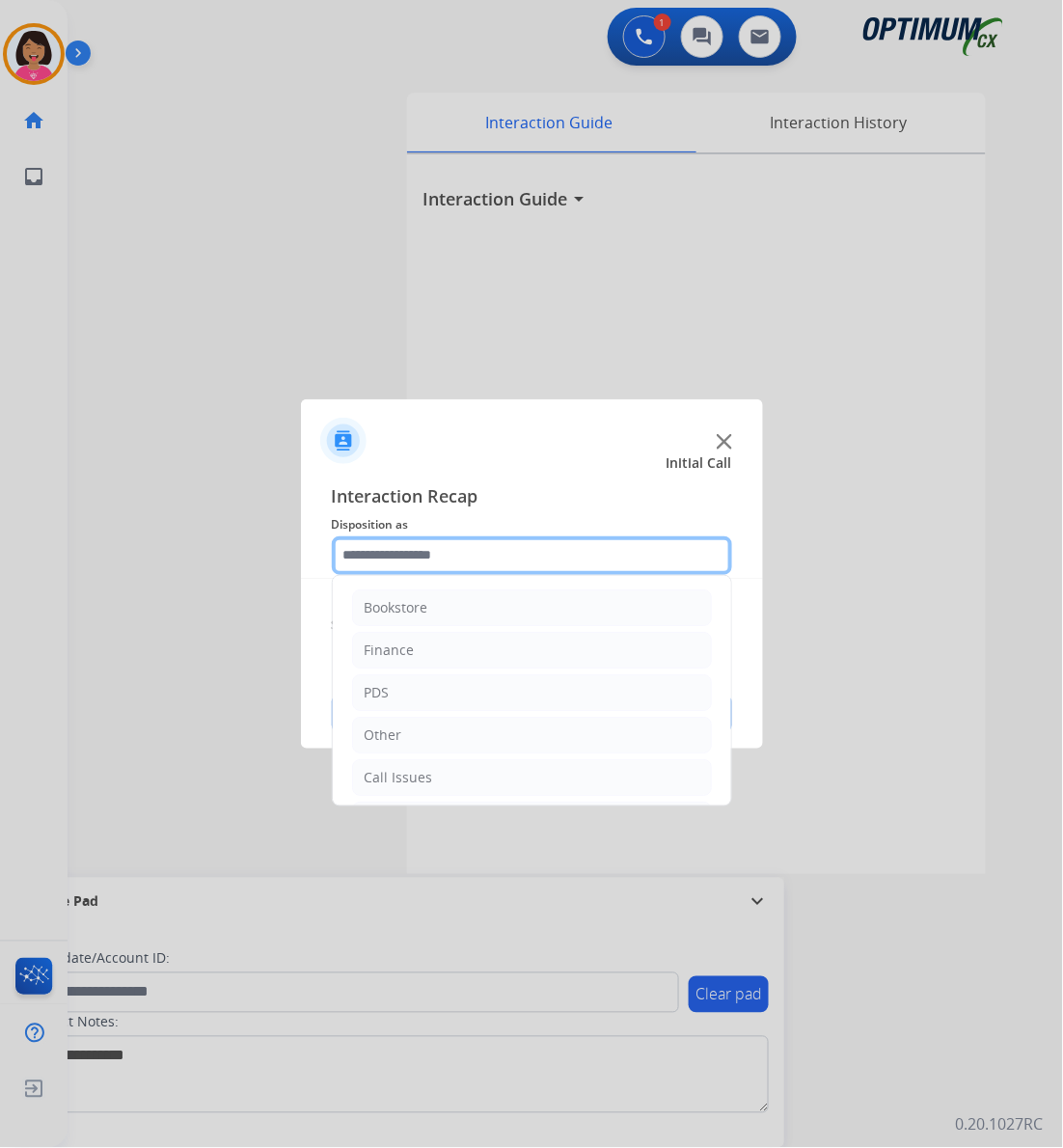click 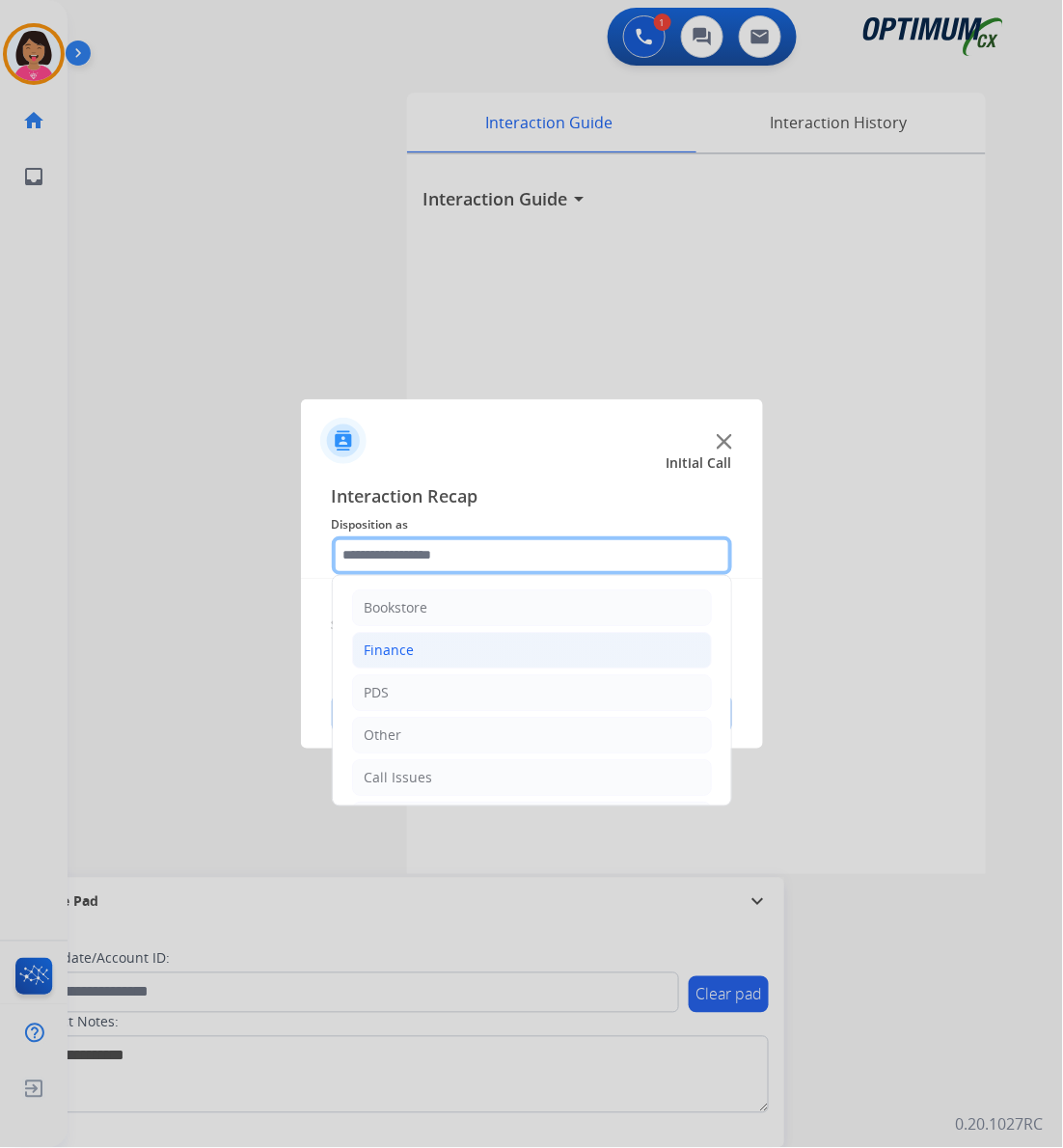 scroll, scrollTop: 136, scrollLeft: 0, axis: vertical 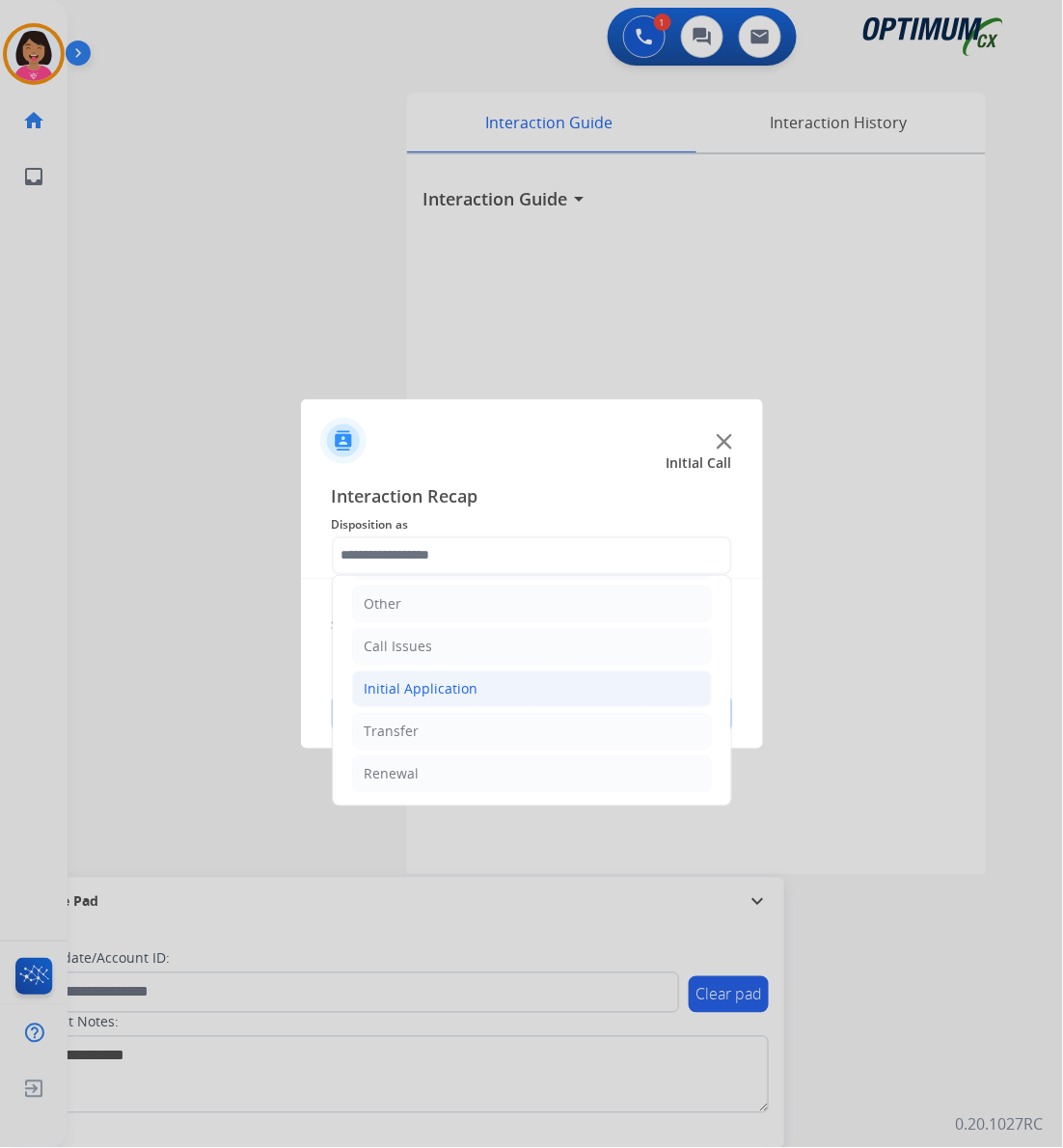 click on "Initial Application" 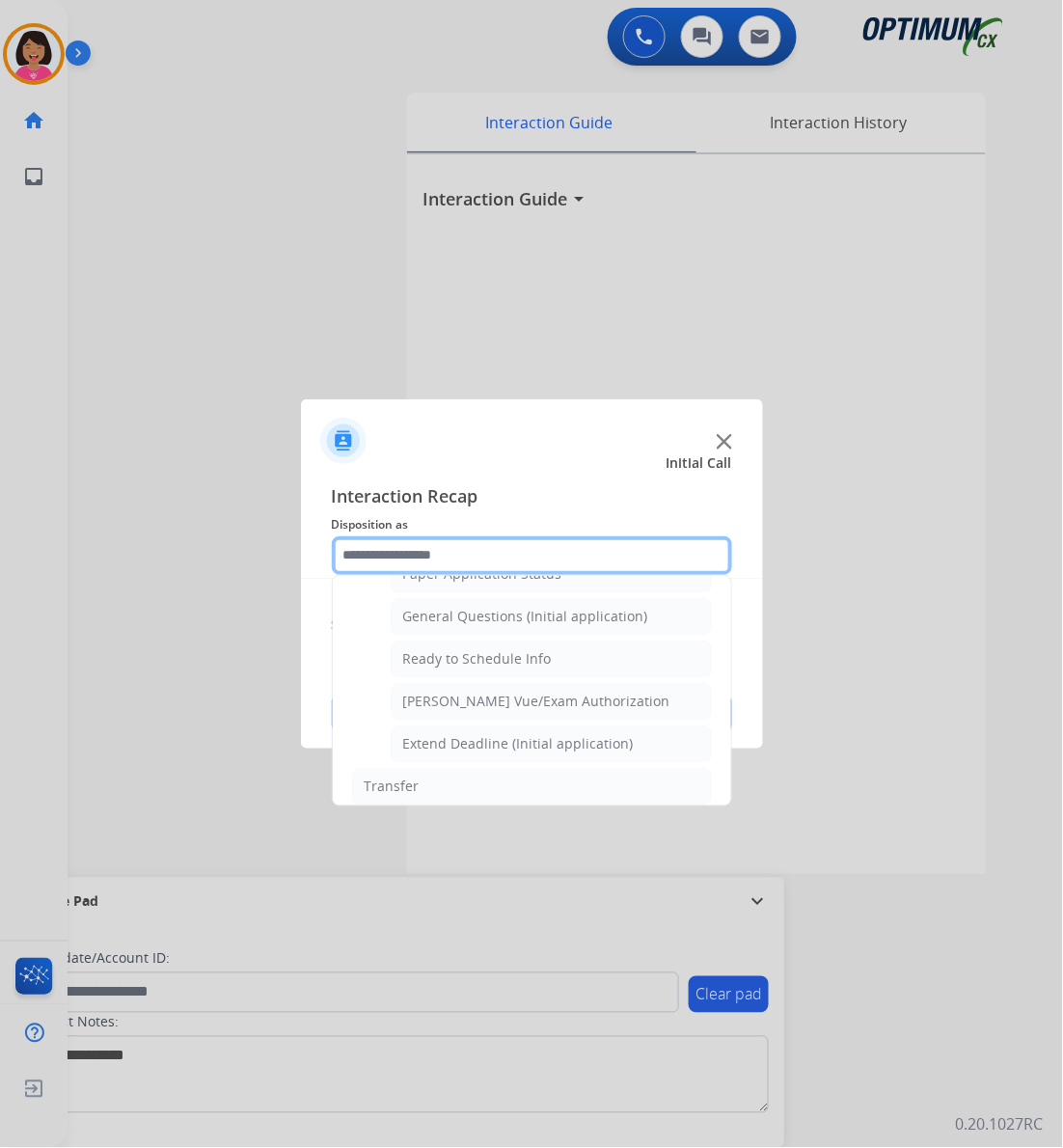 scroll, scrollTop: 1165, scrollLeft: 0, axis: vertical 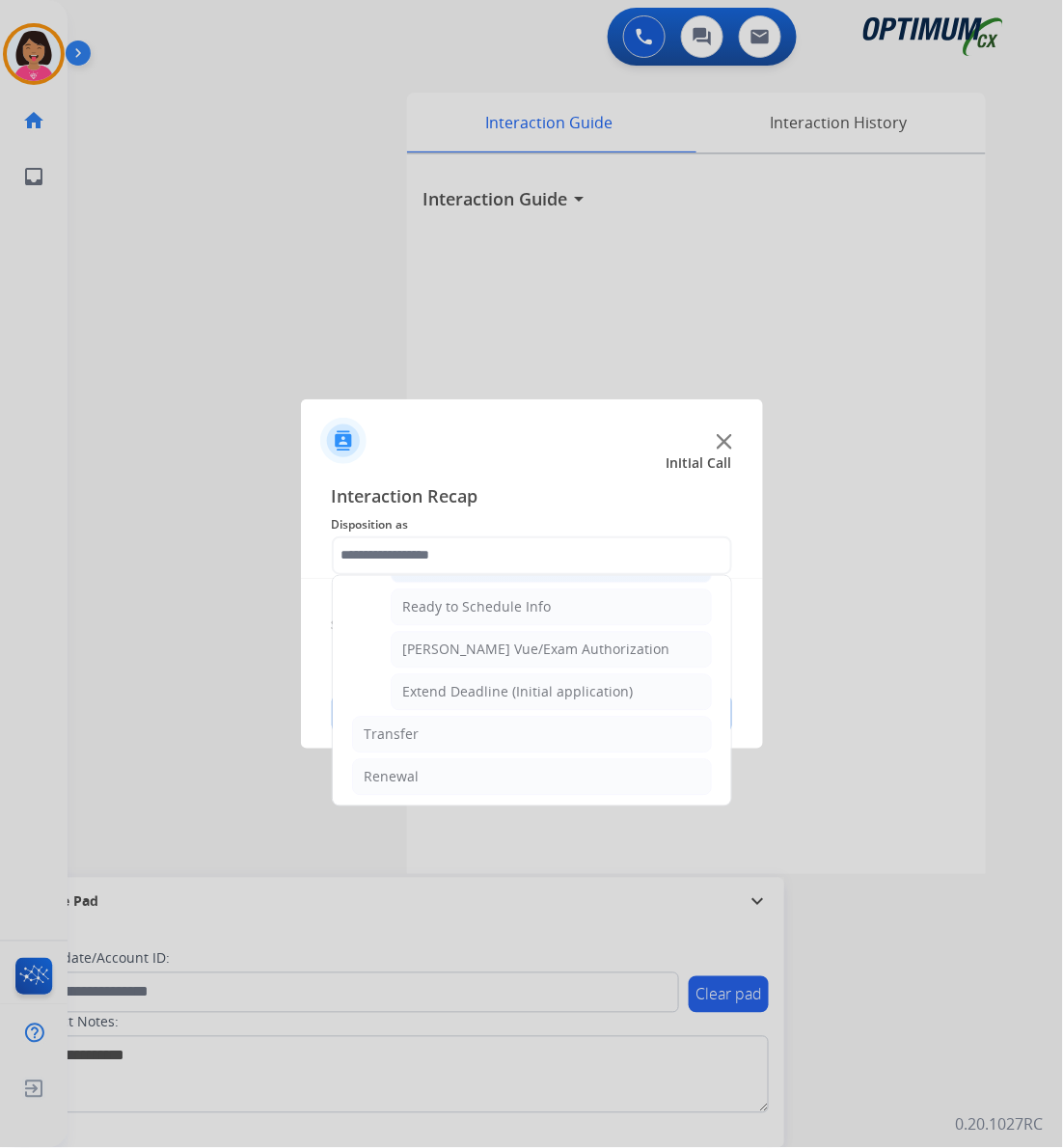 click on "General Questions (Initial application)" 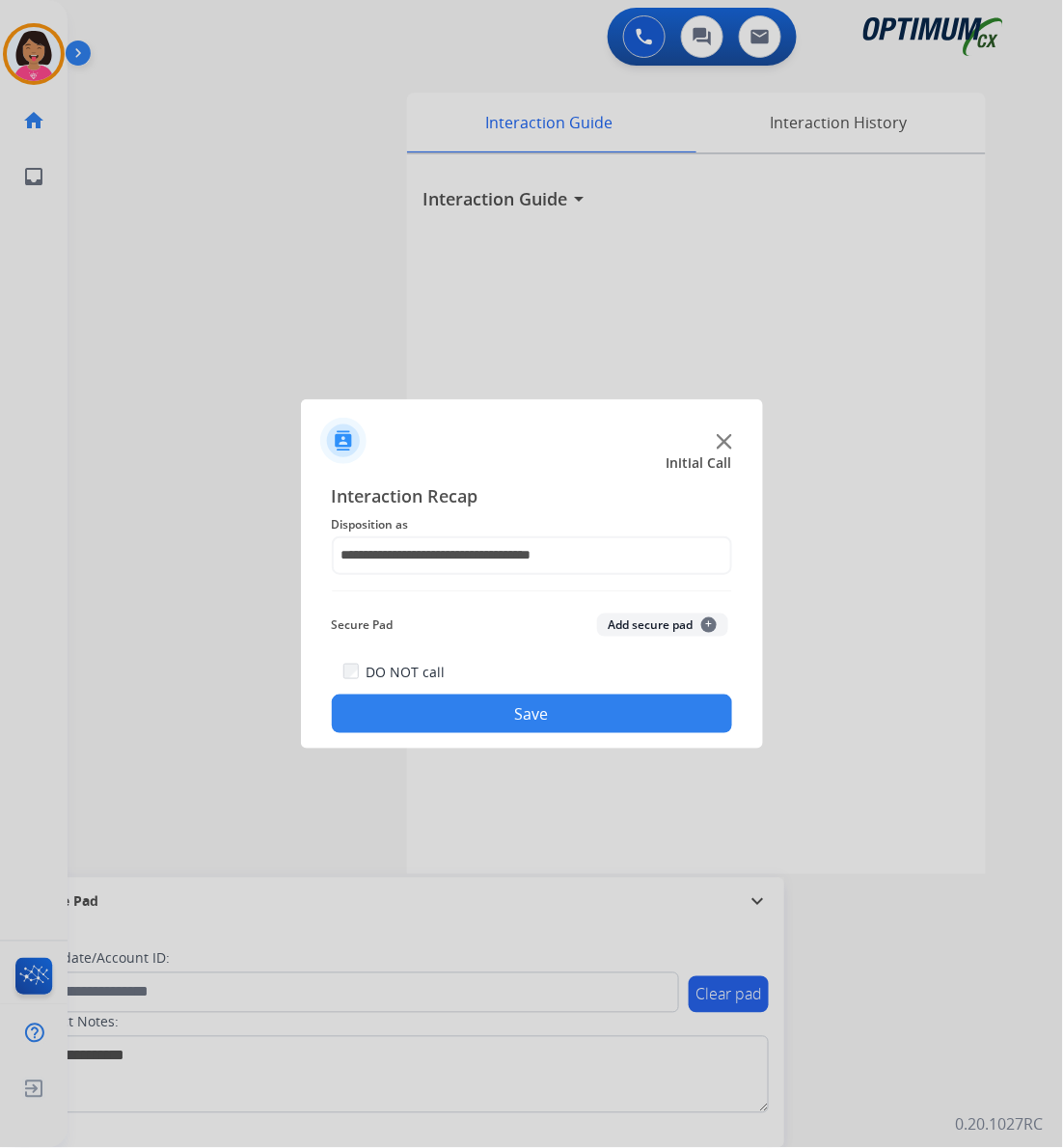 click on "Save" 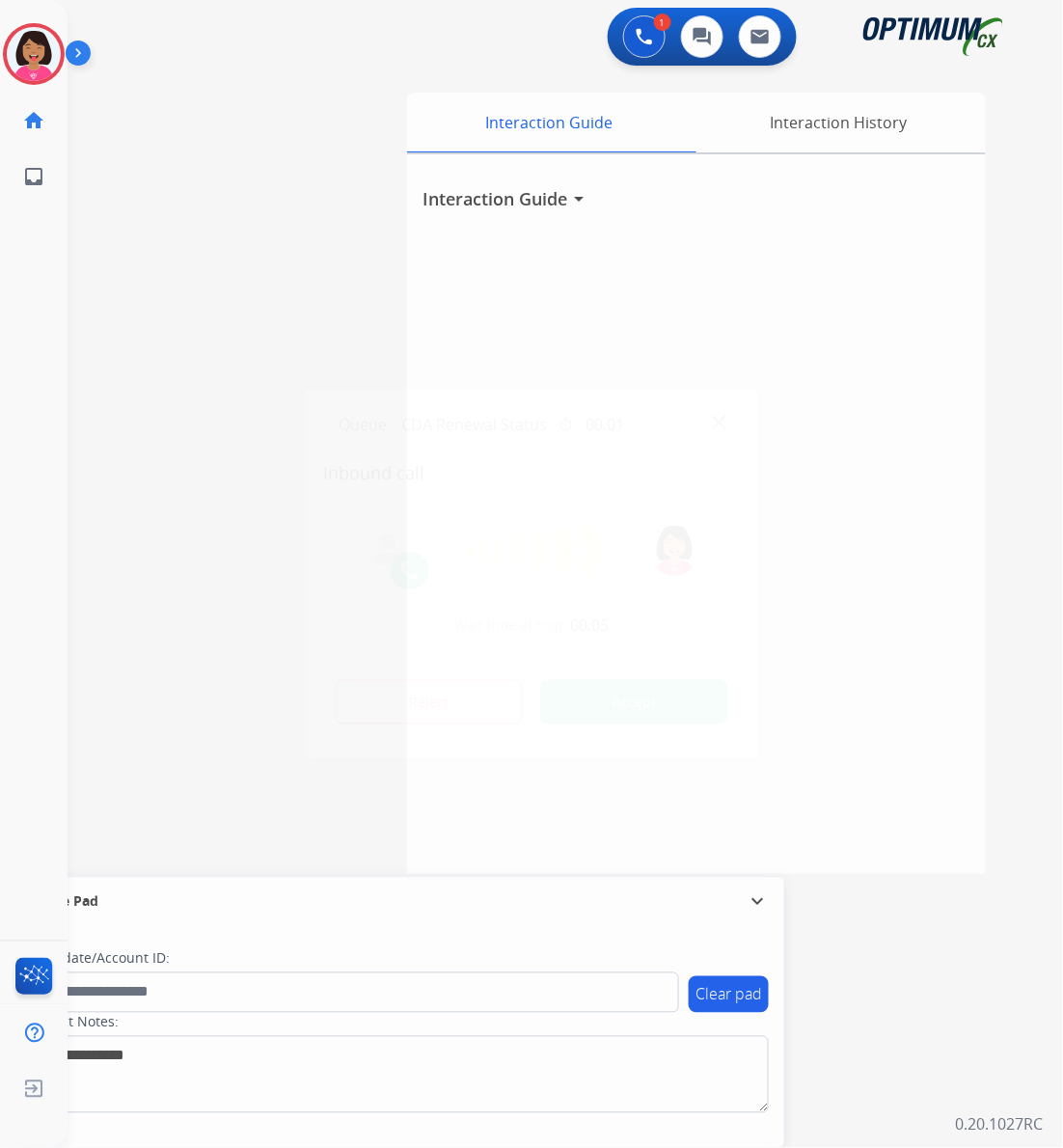 click at bounding box center (532, 574) 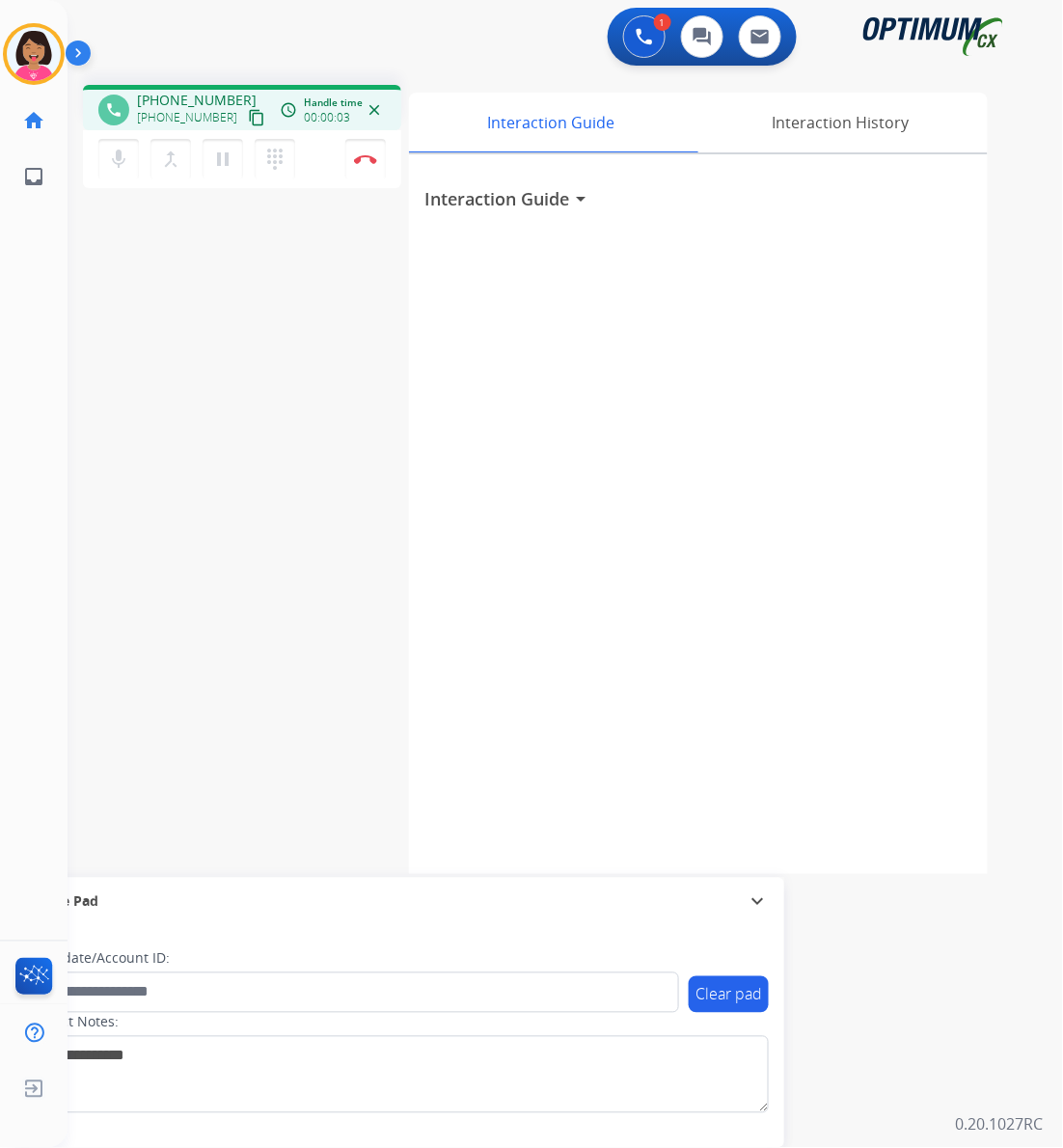 click on "content_copy" at bounding box center [257, 118] 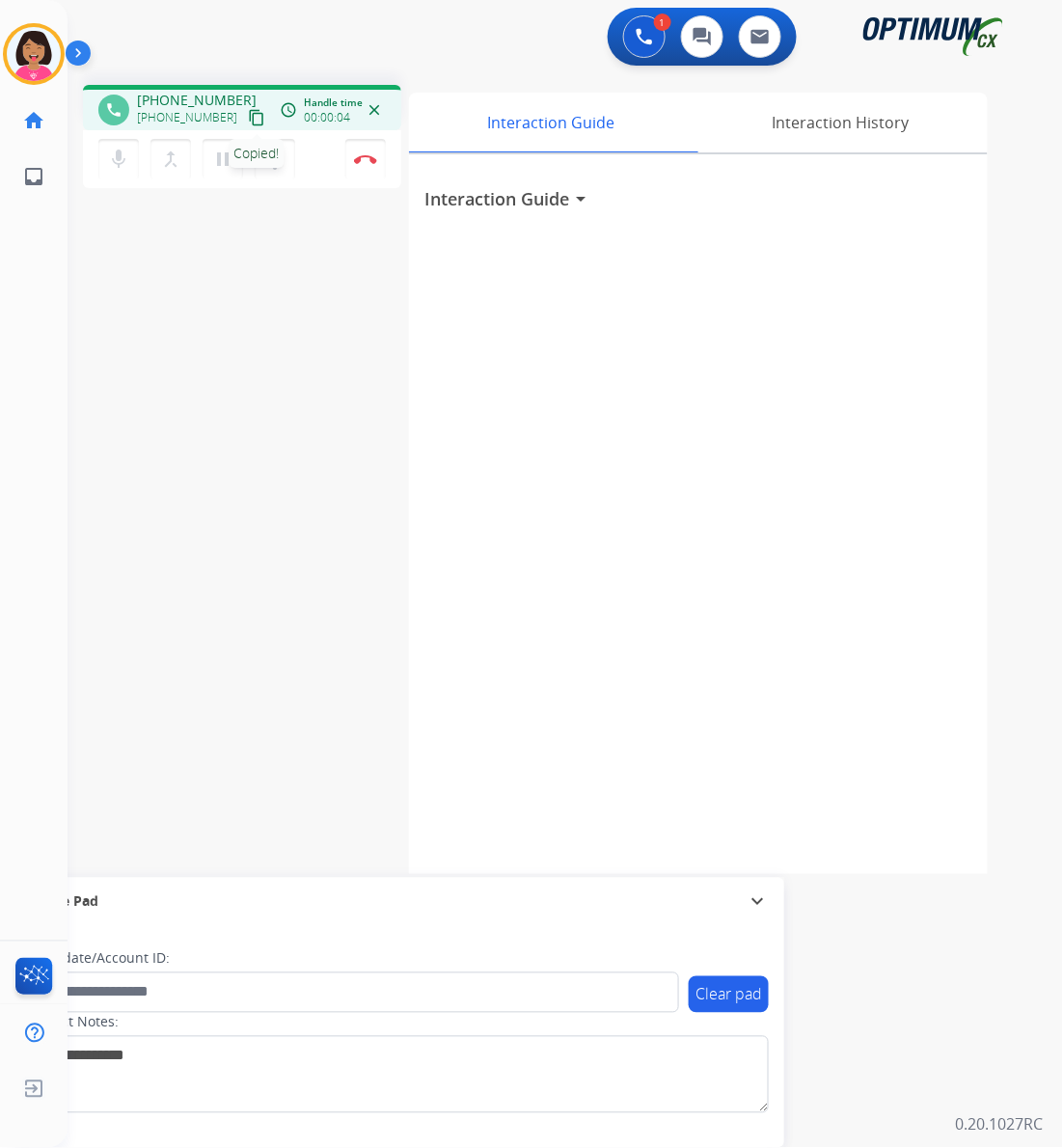 click on "Copied!" at bounding box center (257, 153) 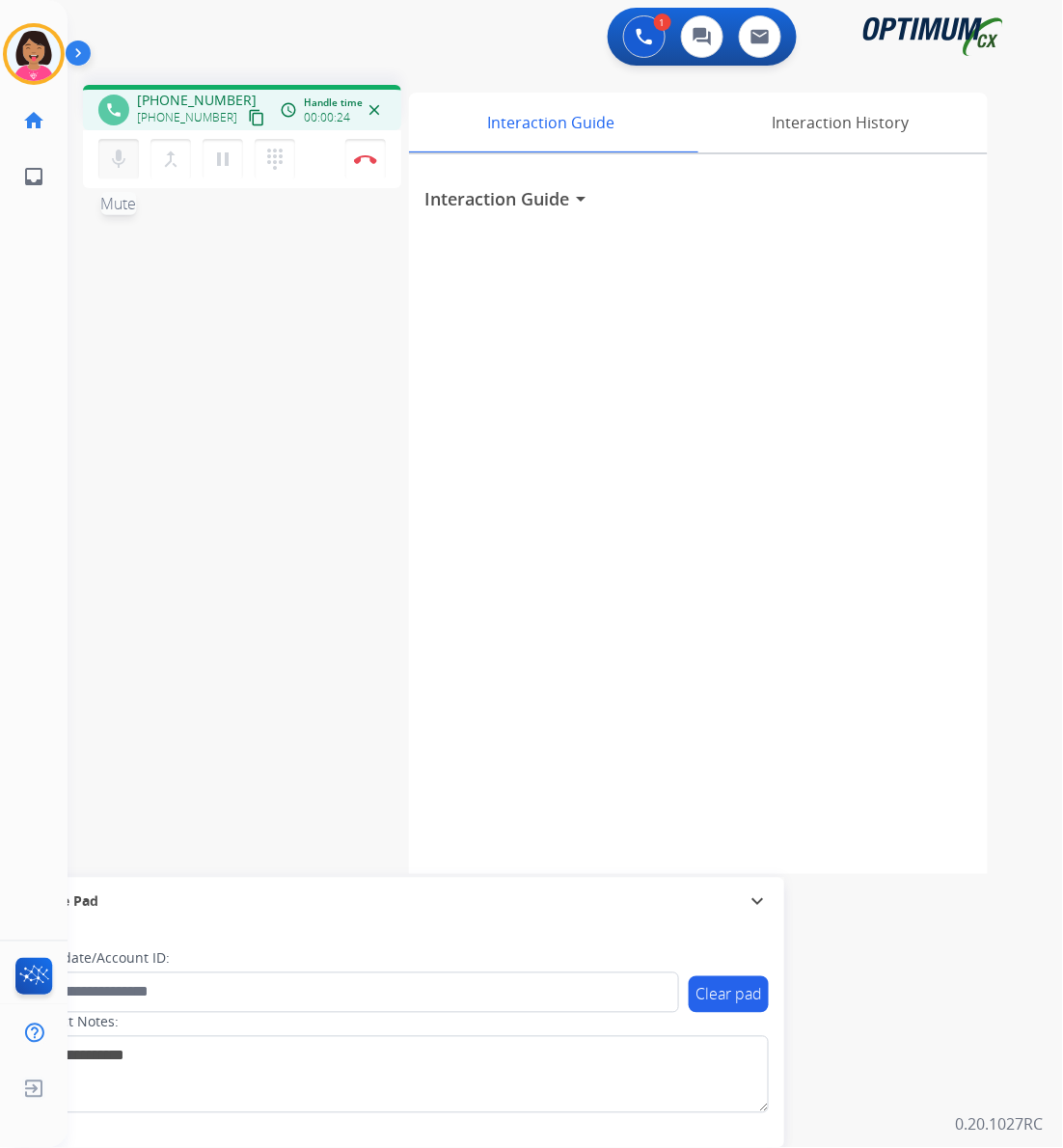 click on "mic" at bounding box center [119, 159] 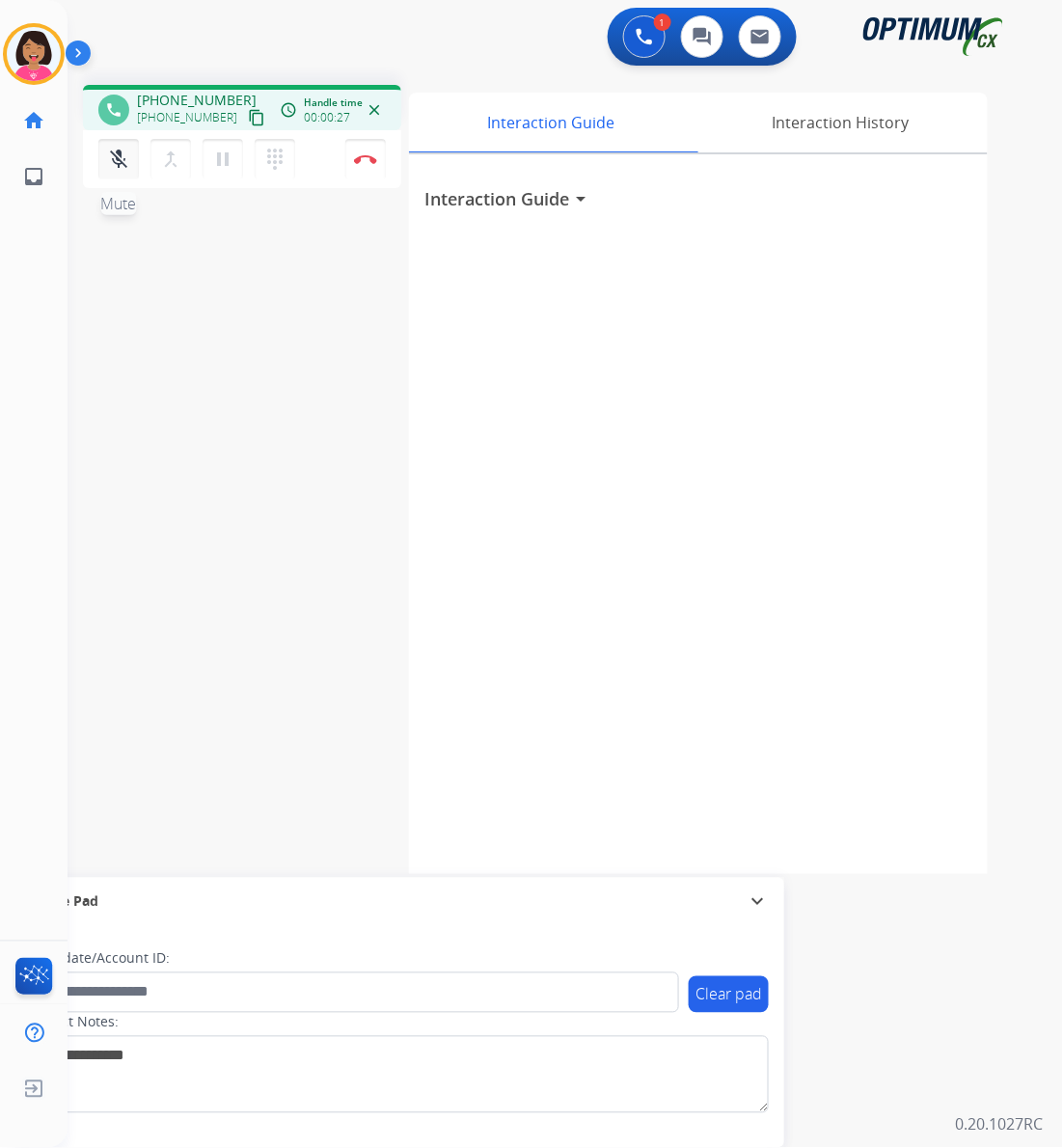 click on "mic_off" at bounding box center (119, 159) 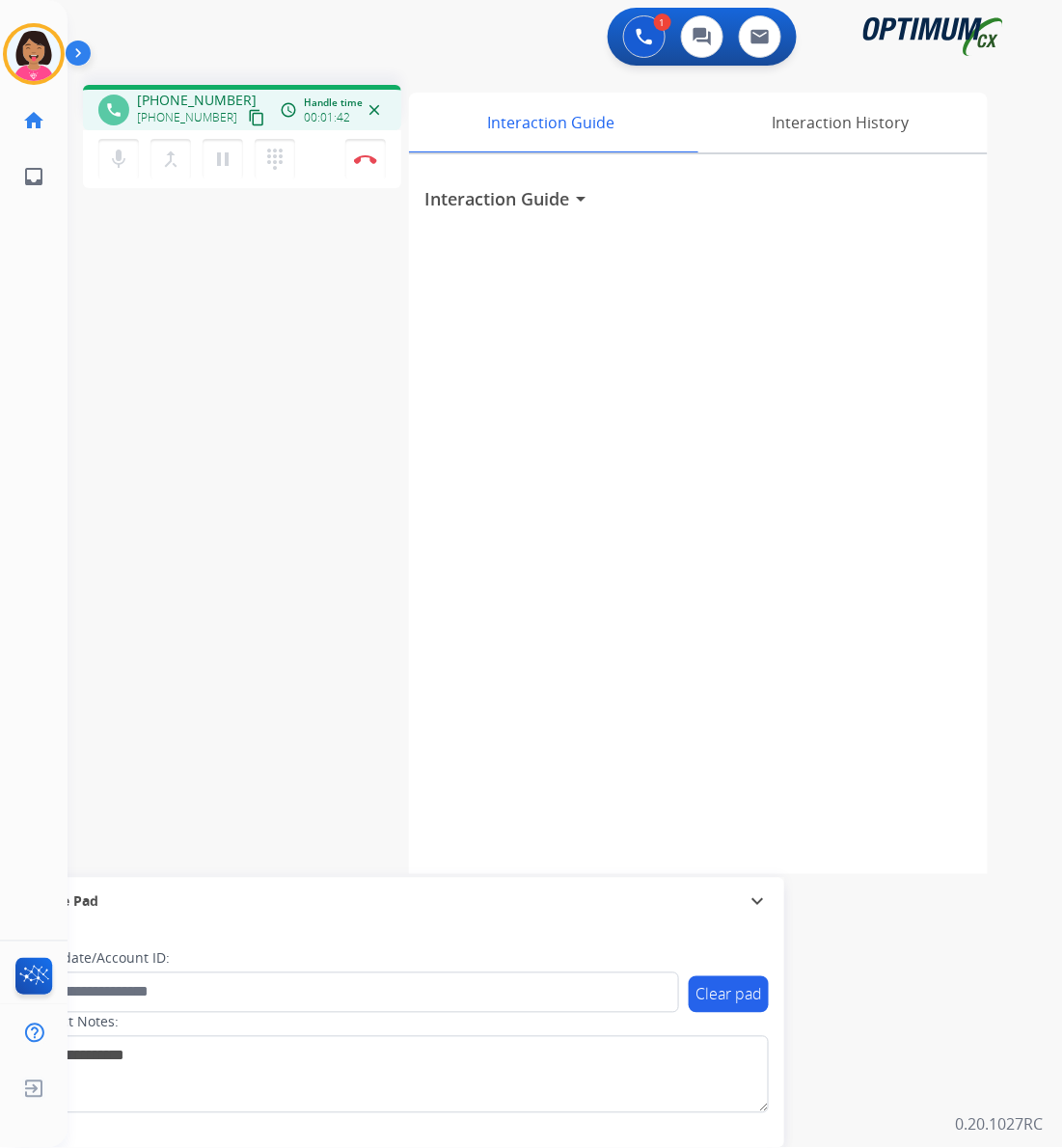 click on "Del   Busy  Edit Avatar  Agent:   [PERSON_NAME] Profile:  OCX Training home  Home  Home inbox  Emails  Emails  FocalPoints  Help Center  Help Center  Log out  Log out" 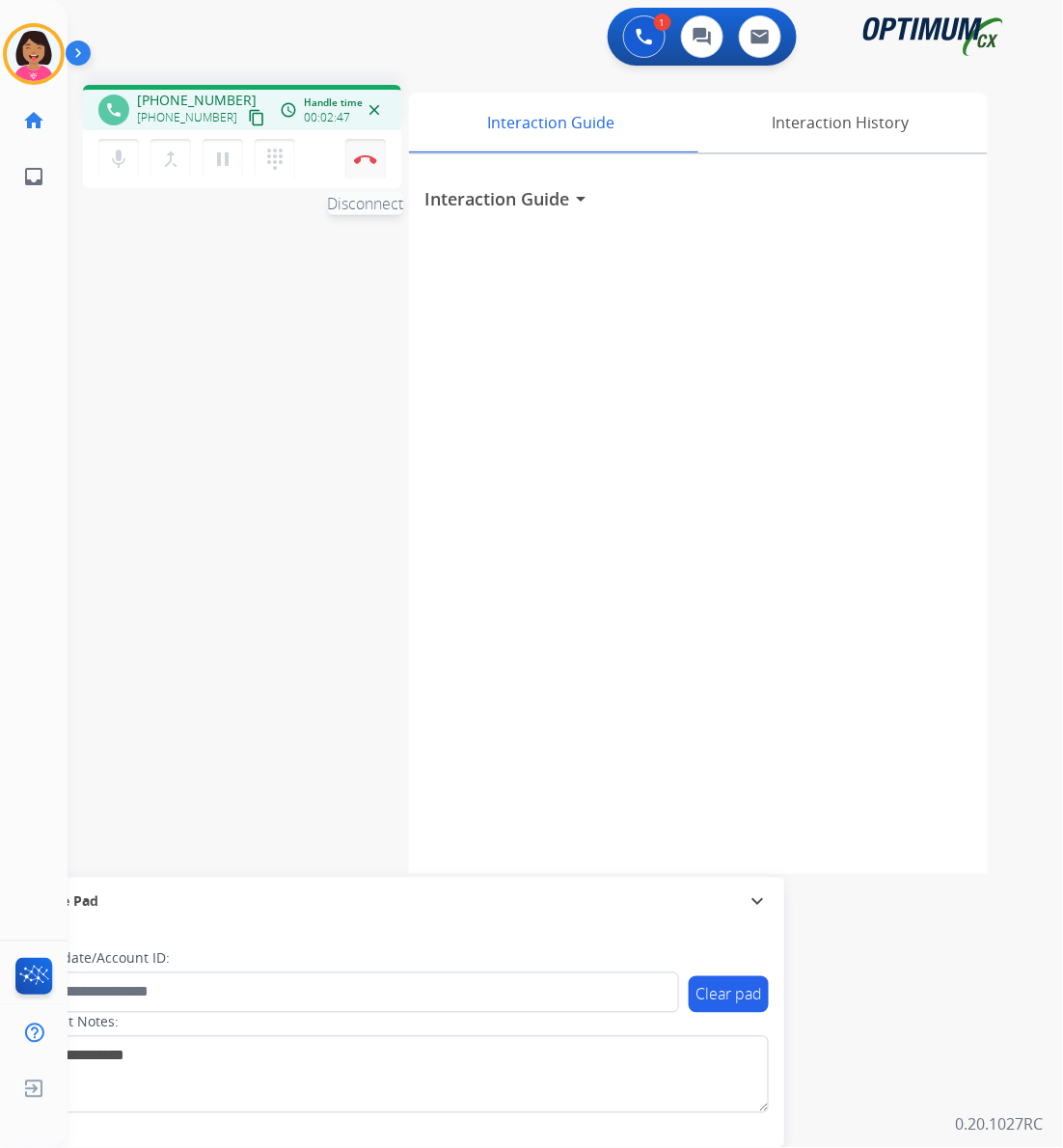 click on "Disconnect" at bounding box center (366, 159) 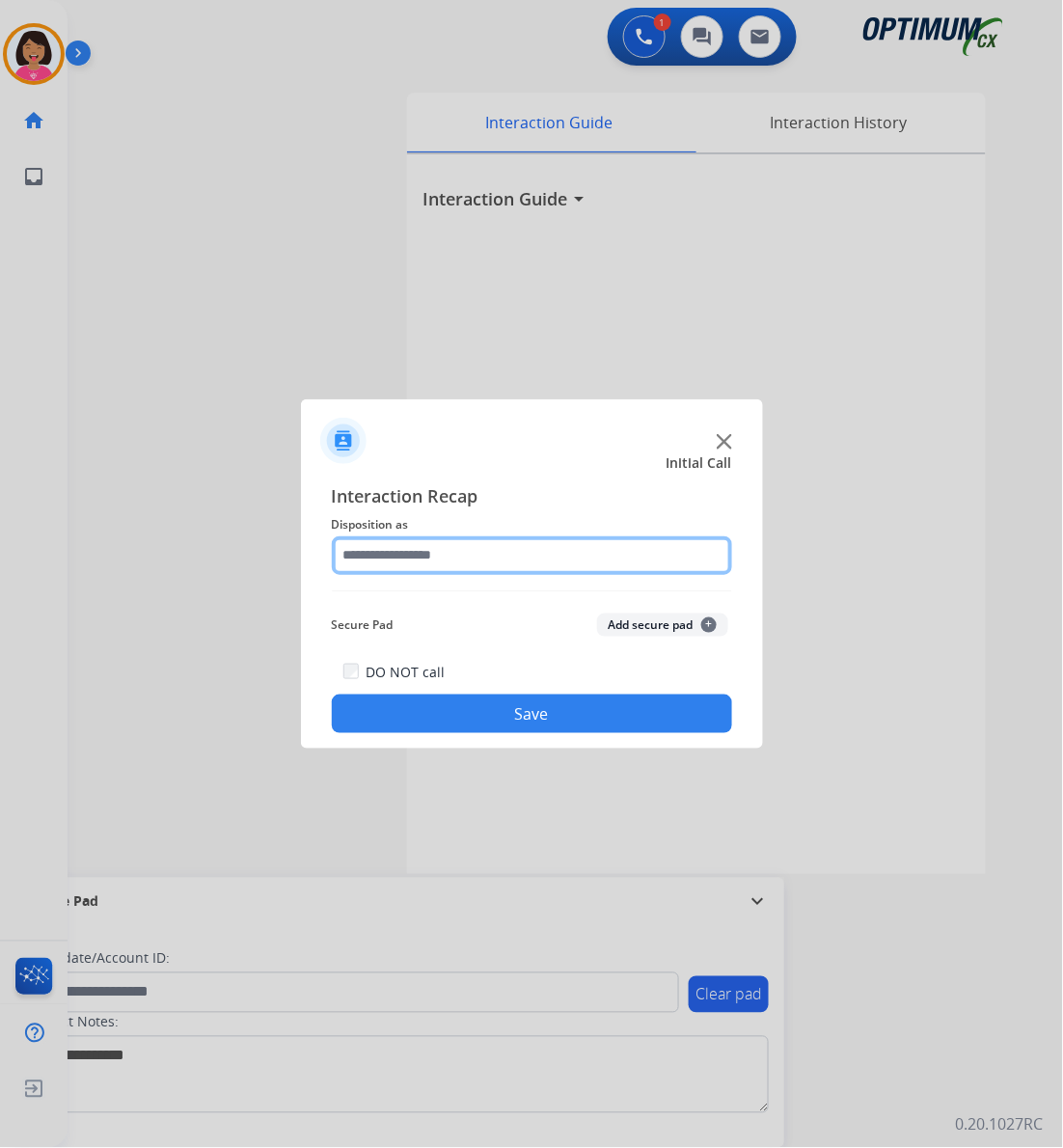 click 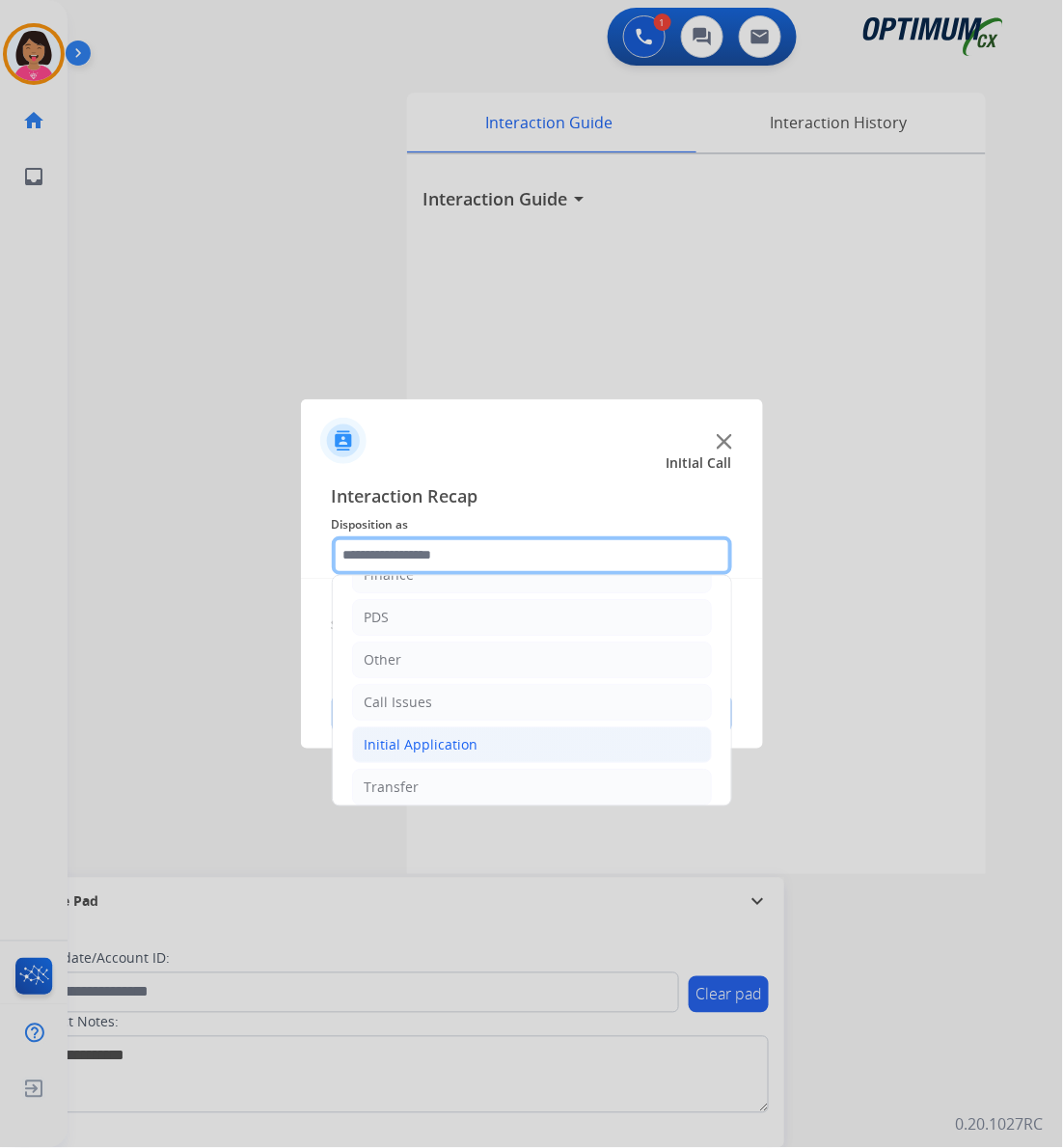 scroll, scrollTop: 136, scrollLeft: 0, axis: vertical 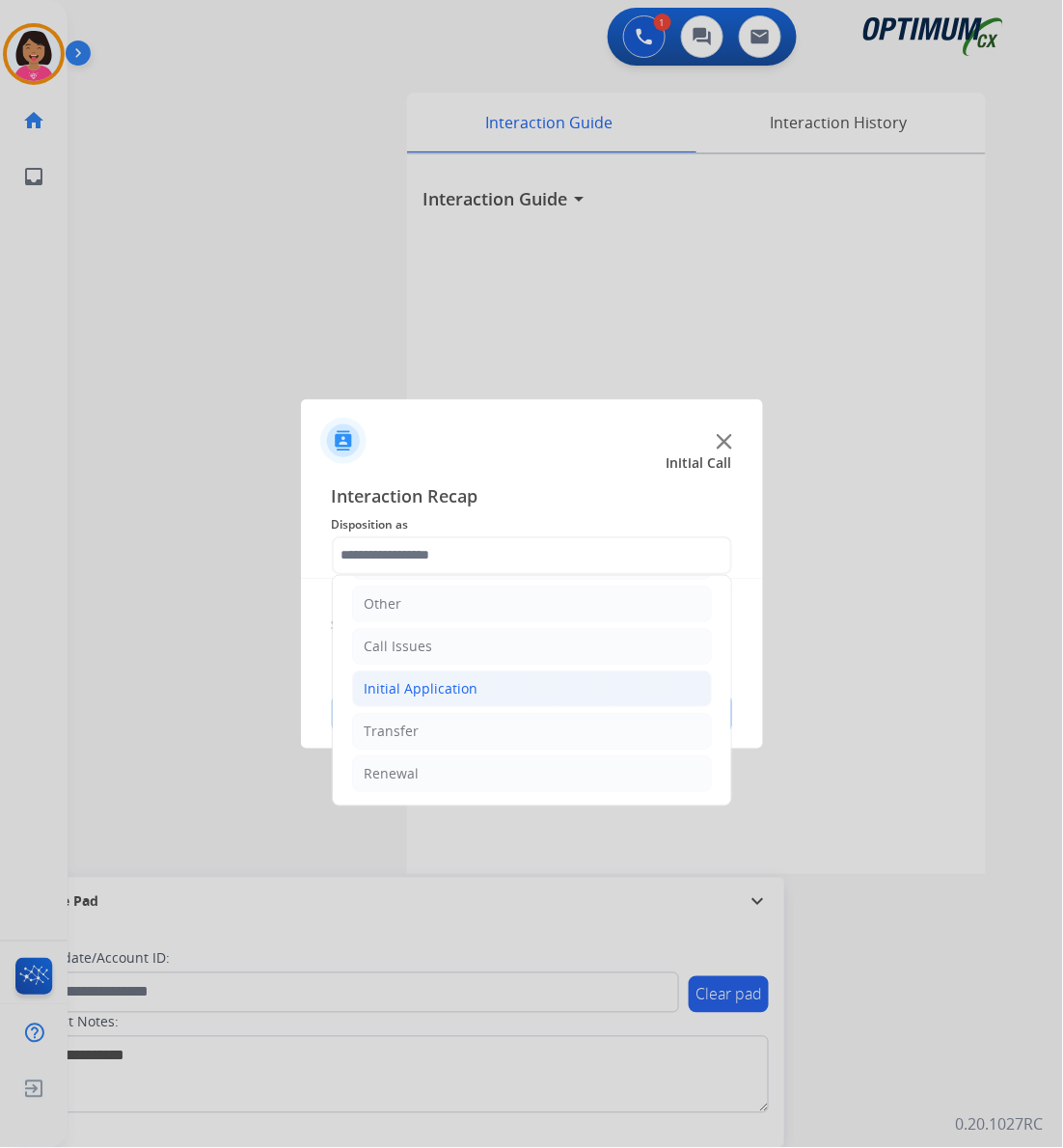 click on "Initial Application" 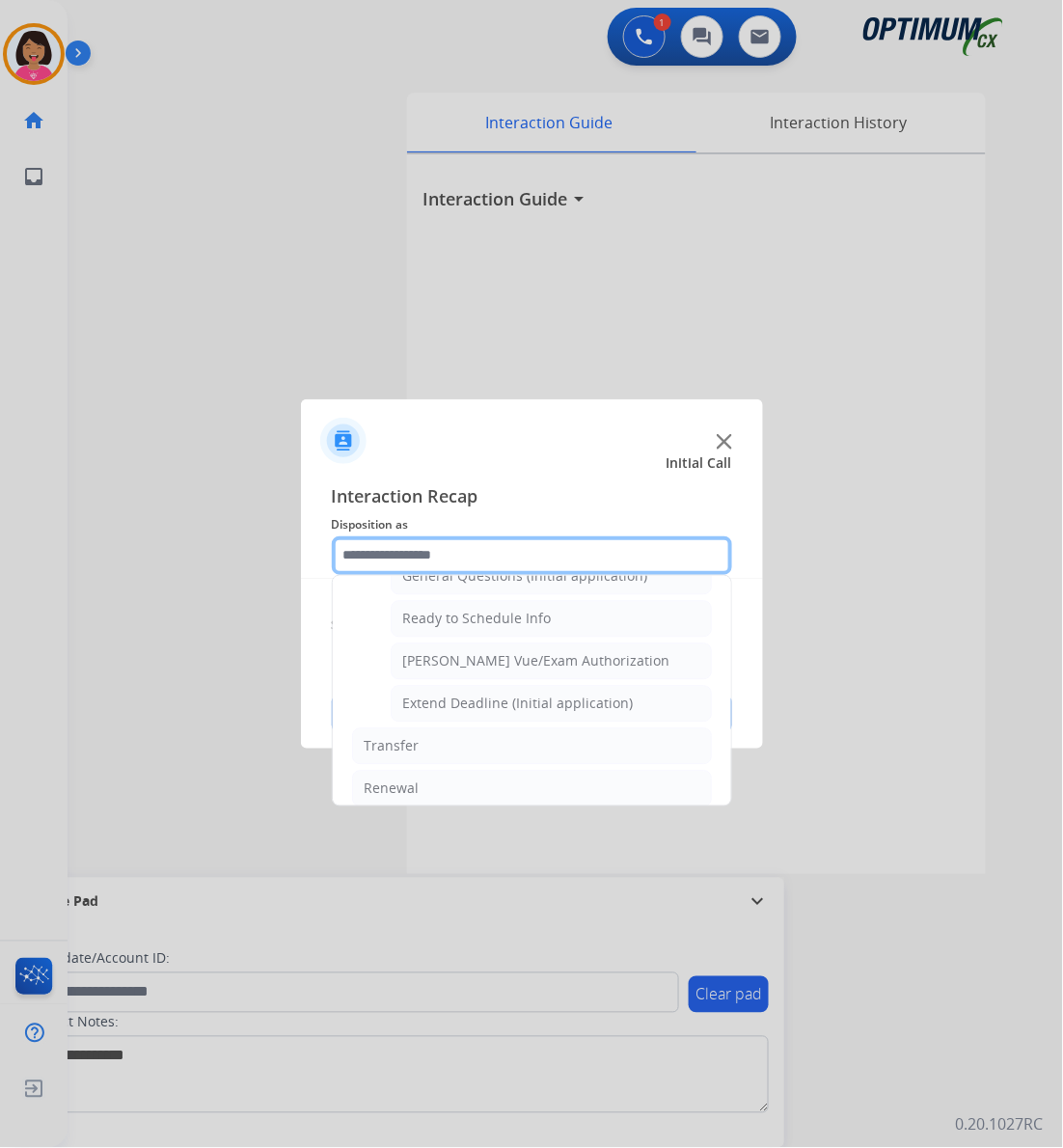 scroll, scrollTop: 1165, scrollLeft: 0, axis: vertical 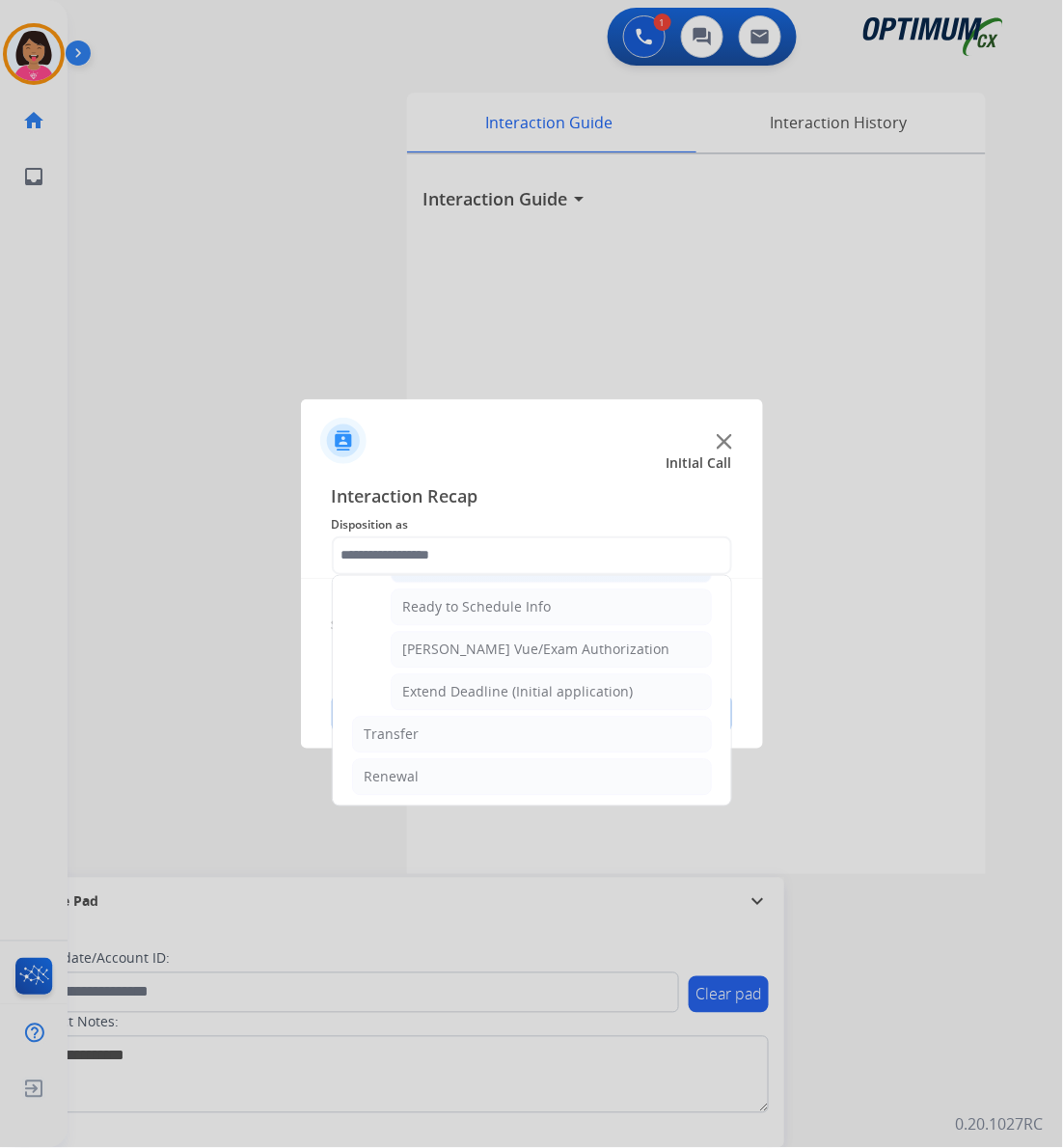 click on "General Questions (Initial application)" 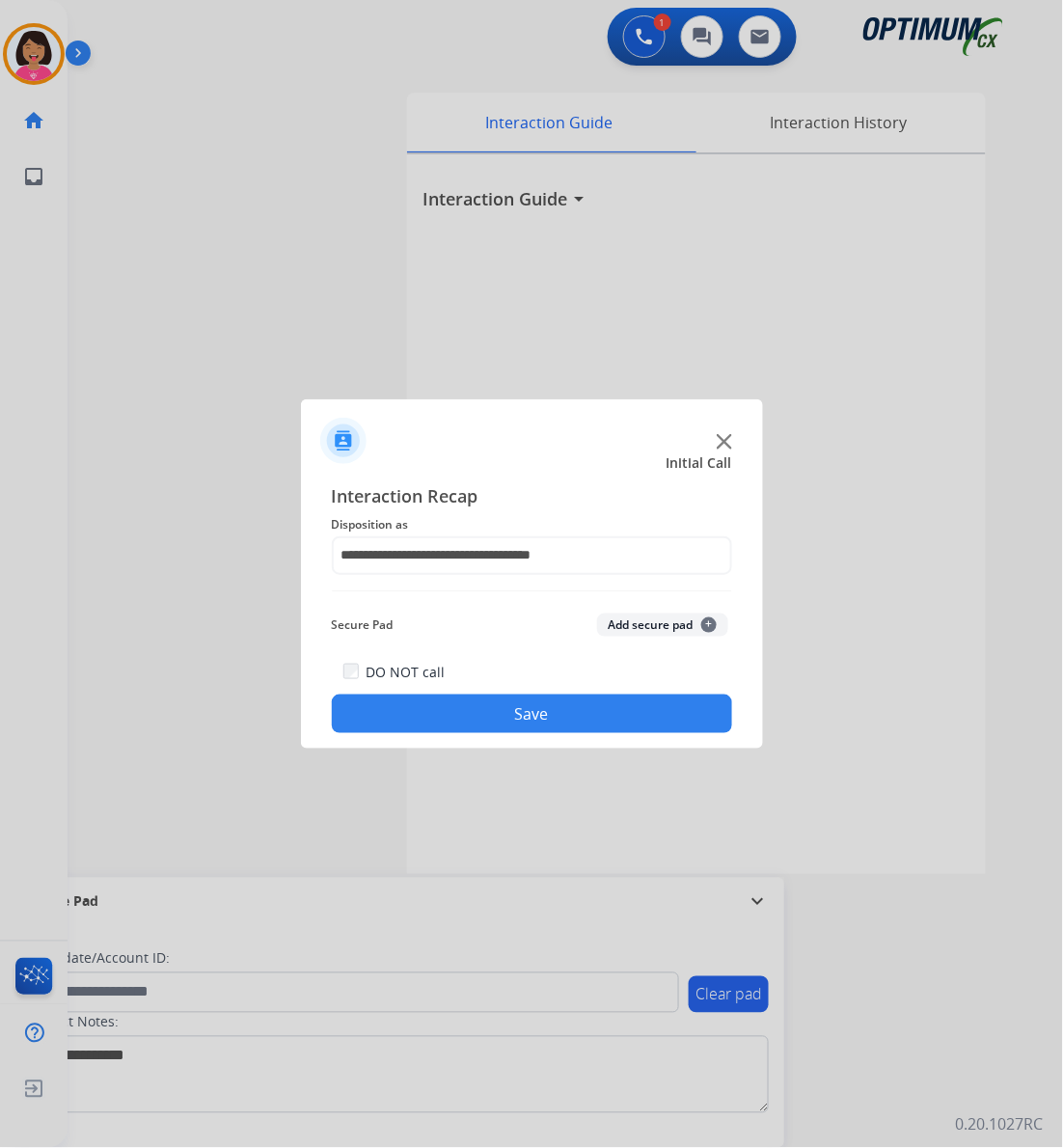 click on "Save" 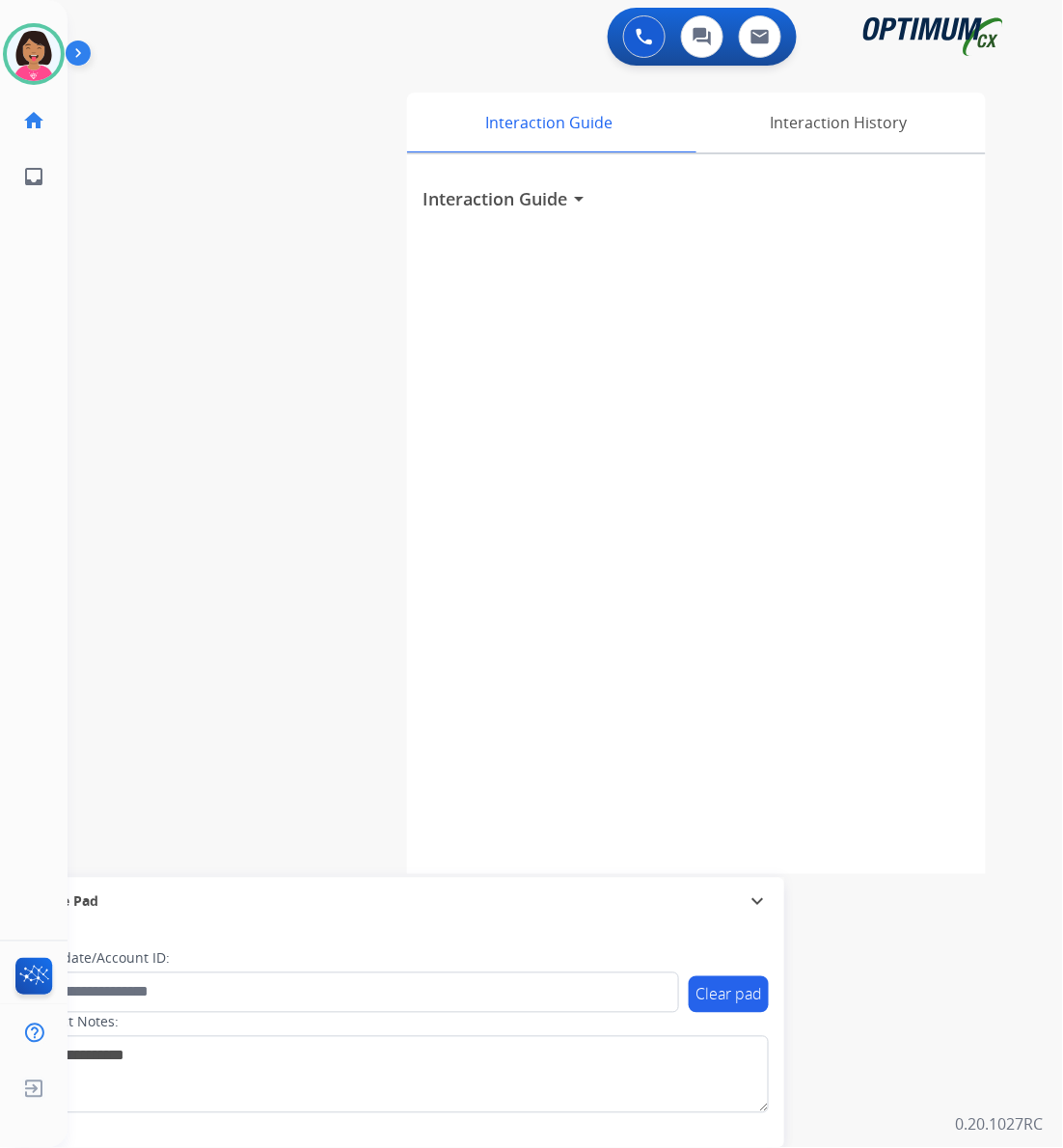 click on "Del   Available  Edit Avatar  Agent:   Del  Routing Profile:  OCX Training home  Home  Home inbox  Emails  Emails  FocalPoints  Help Center  Help Center  Log out  Log out" 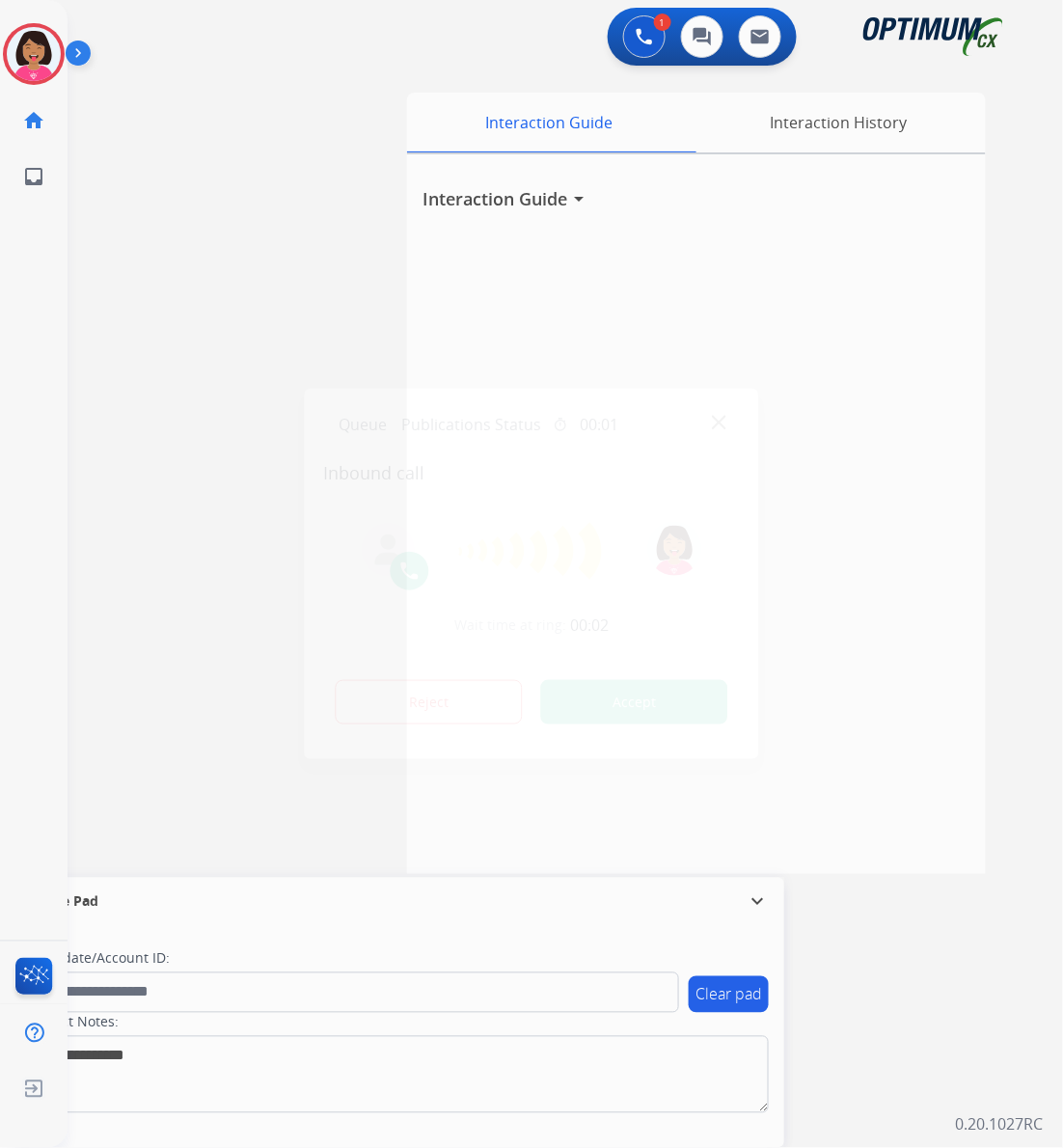 click at bounding box center [532, 574] 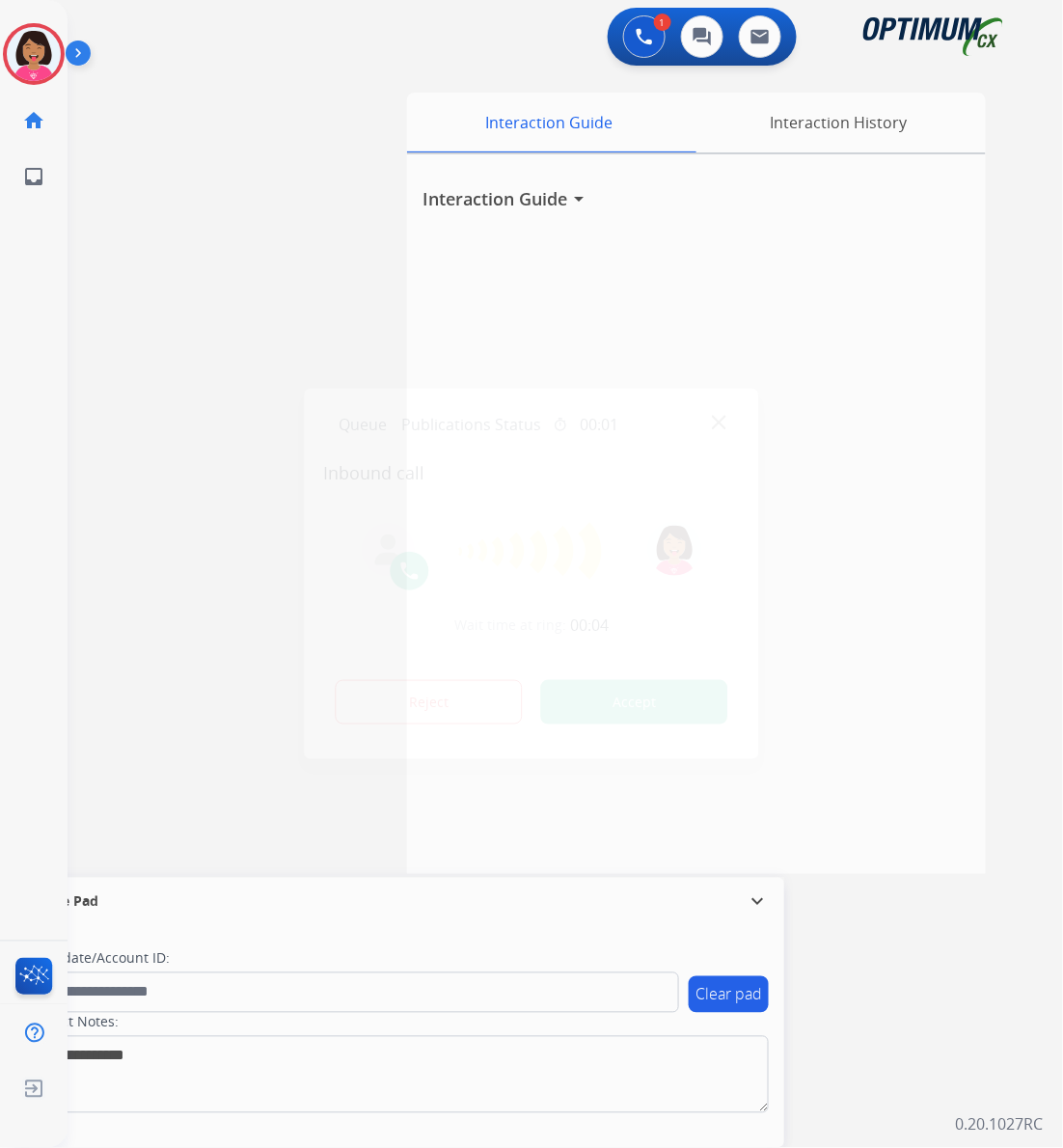 click at bounding box center [719, 423] 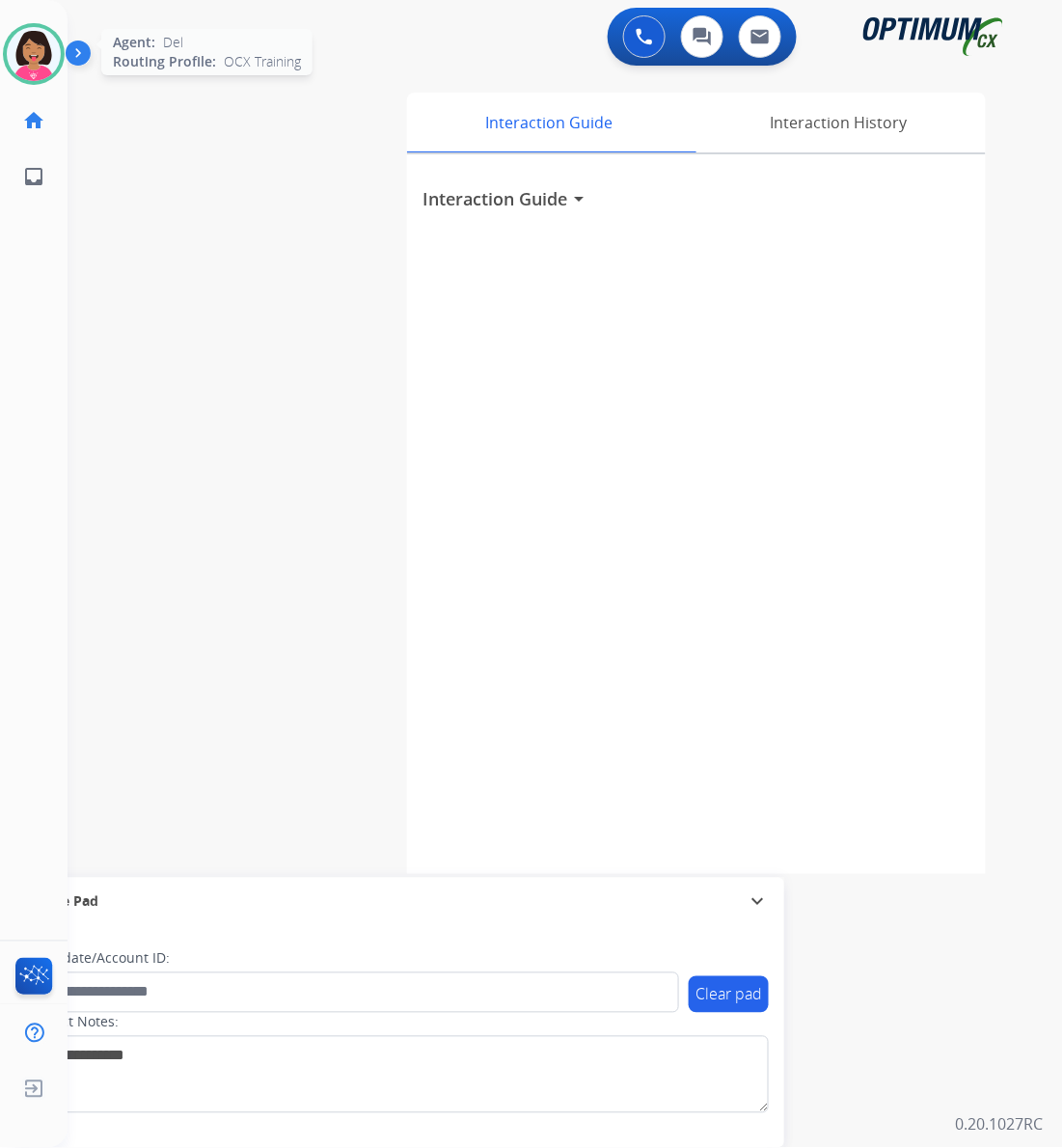drag, startPoint x: 29, startPoint y: 66, endPoint x: 54, endPoint y: 77, distance: 27.313001 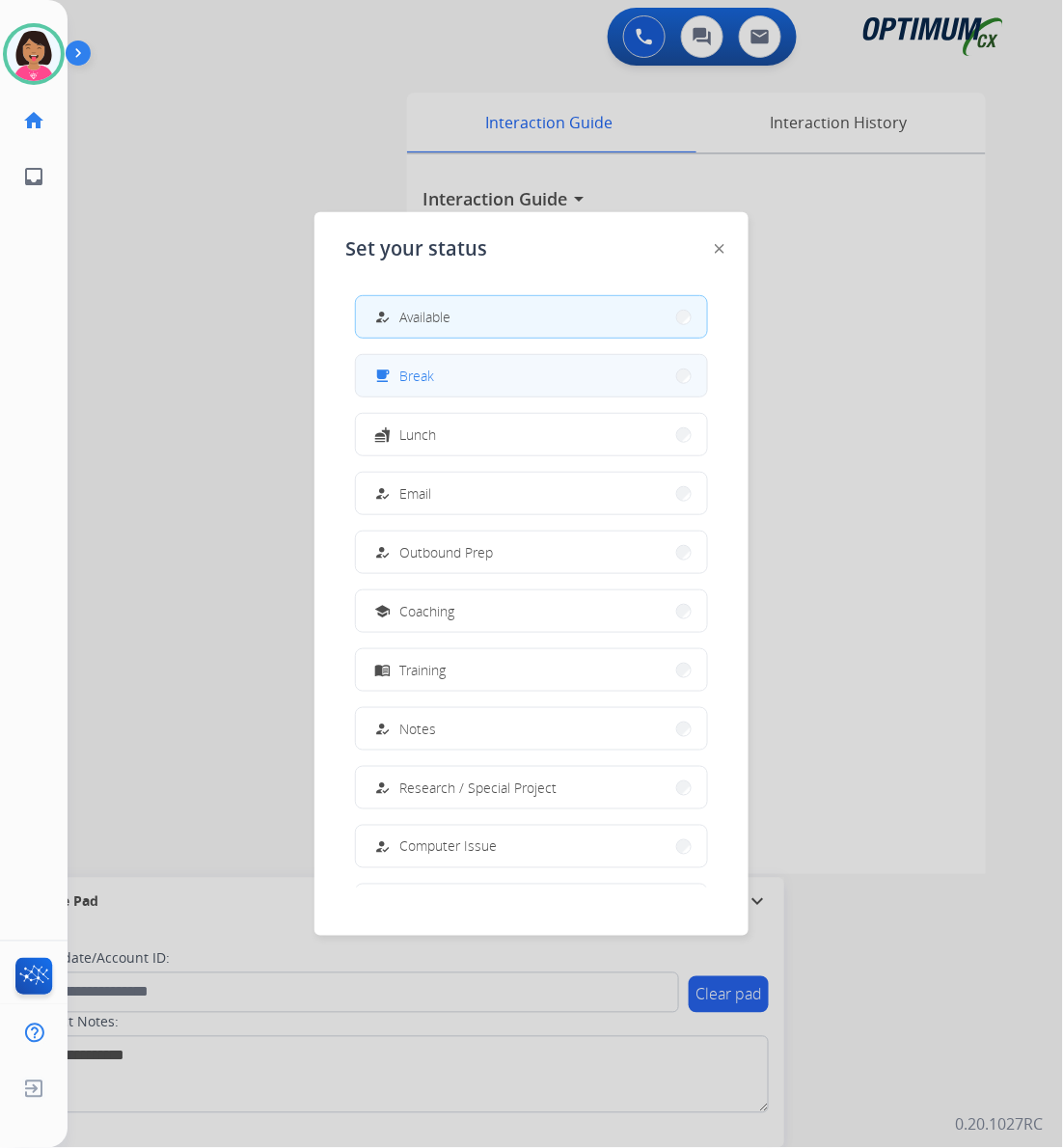 click on "free_breakfast Break" at bounding box center (532, 375) 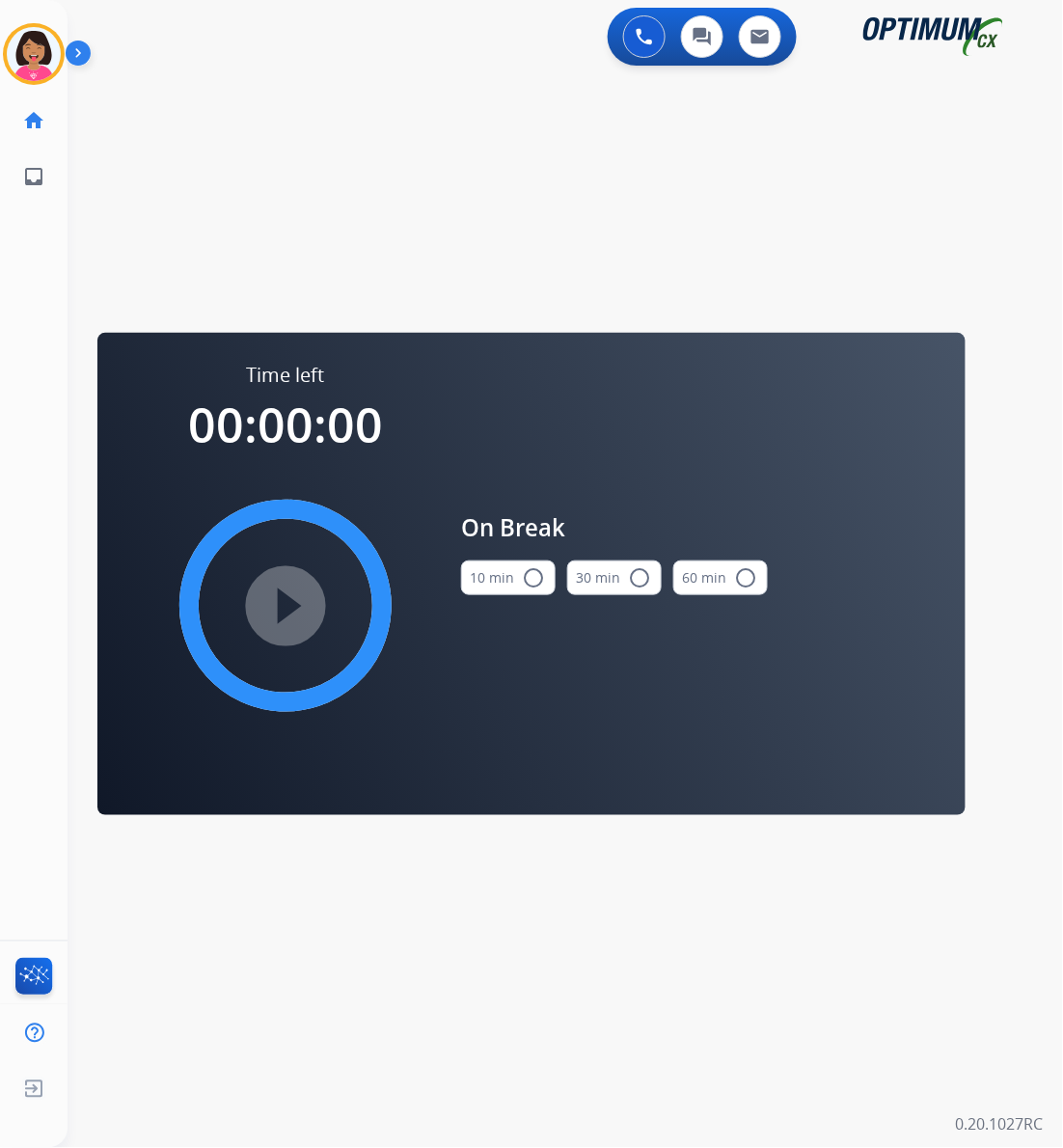 click on "10 min  radio_button_unchecked" at bounding box center (508, 578) 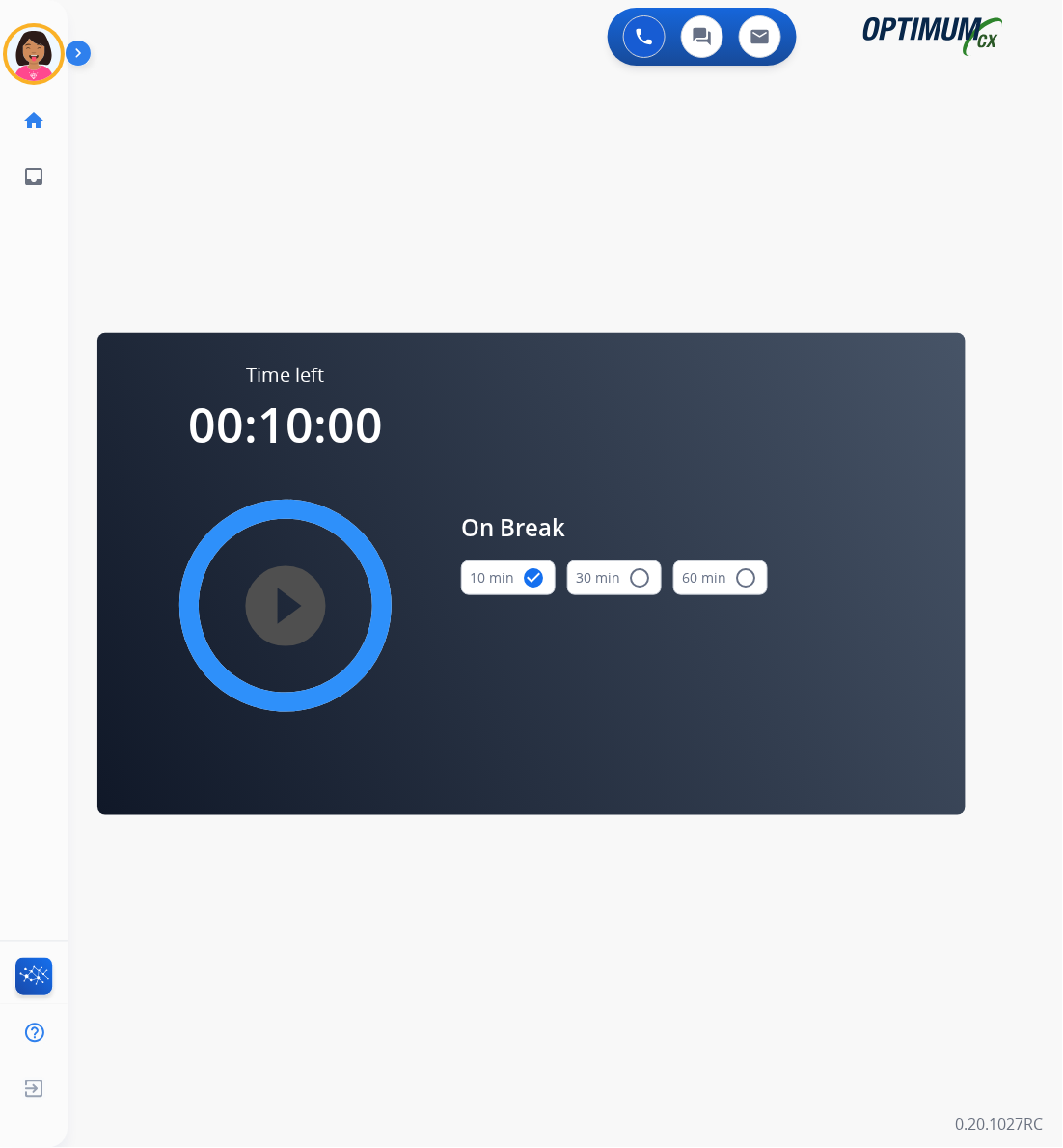 click on "play_circle_filled" at bounding box center [286, 606] 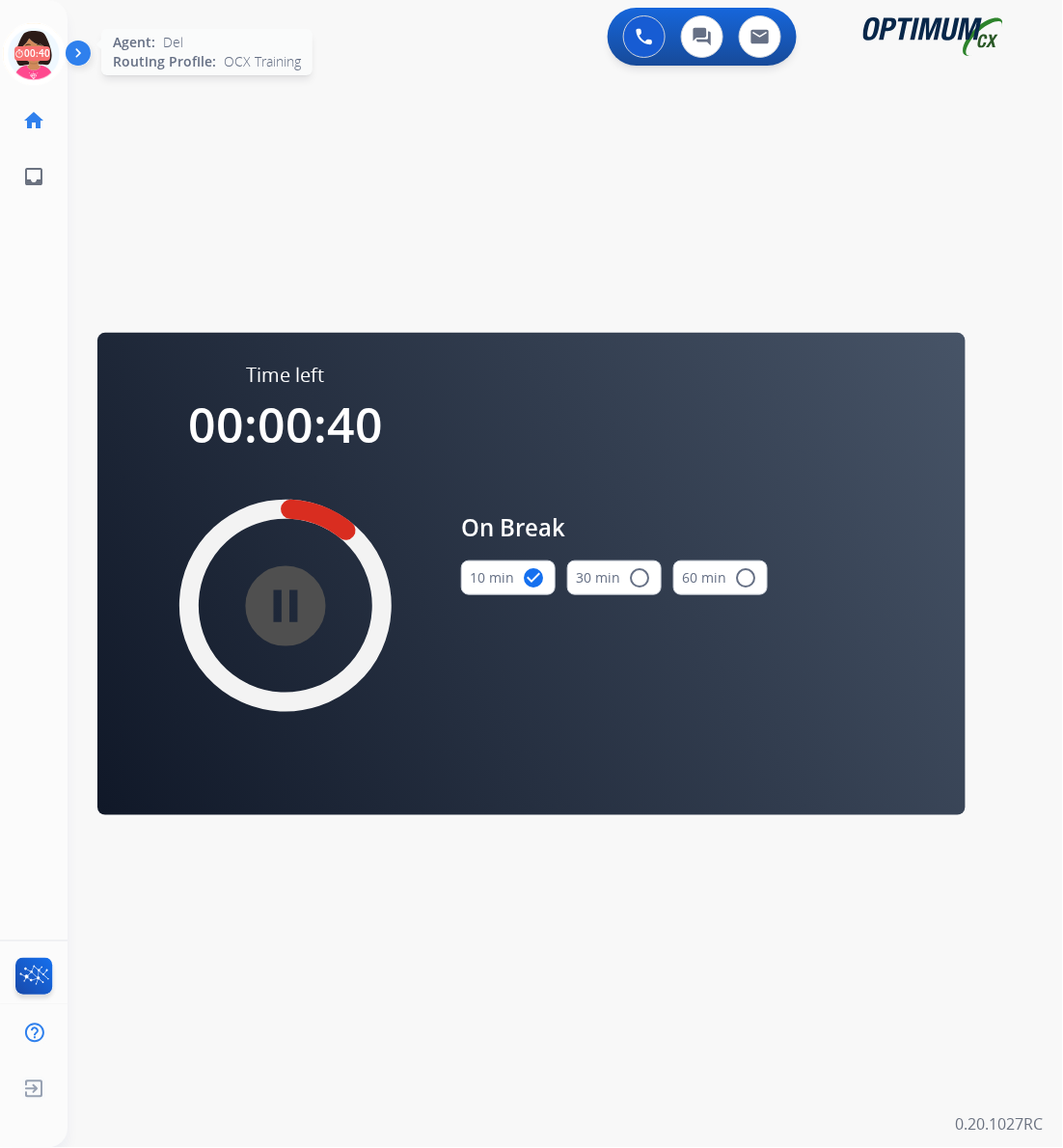 click 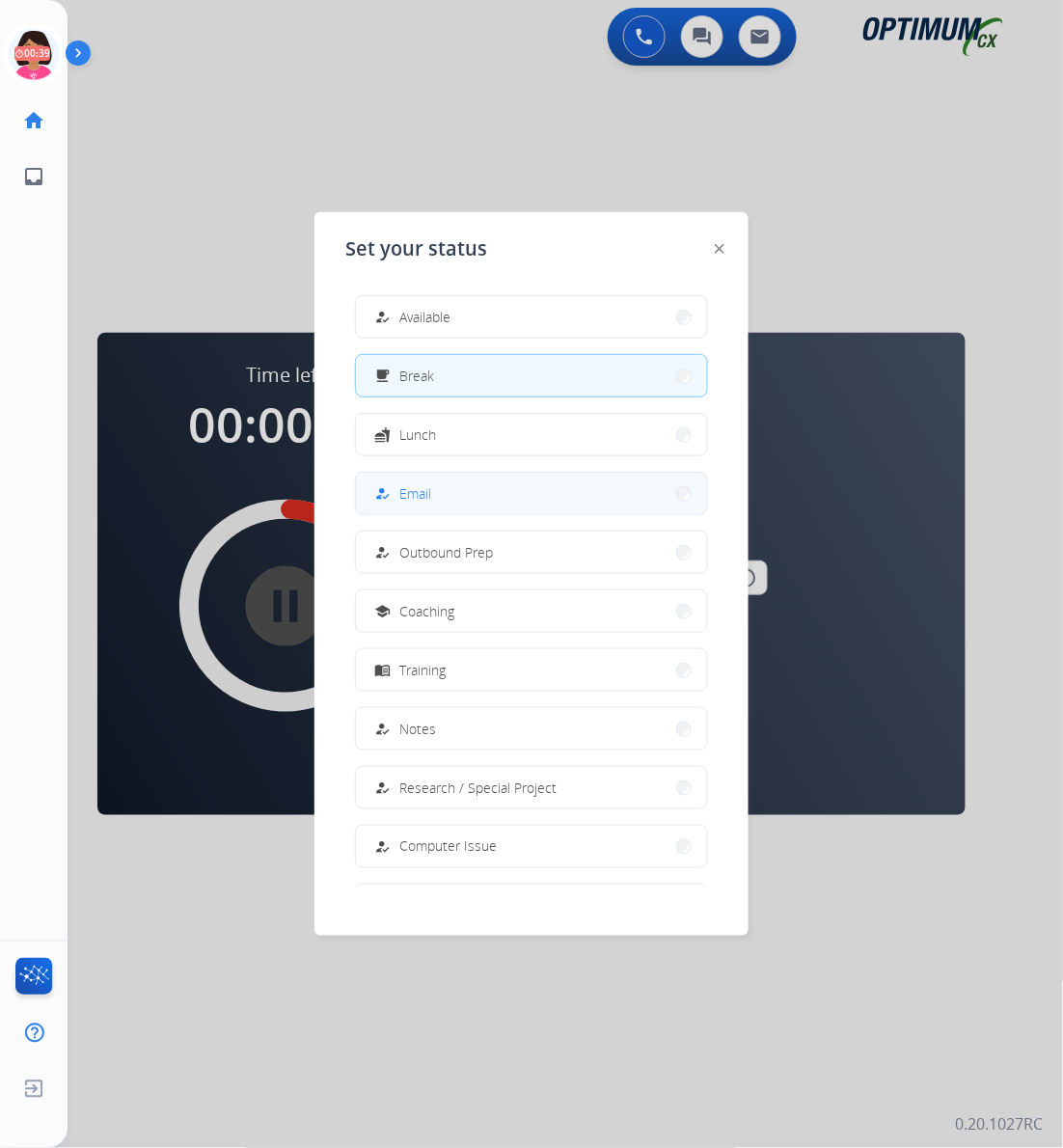click on "how_to_reg Email" at bounding box center (532, 493) 